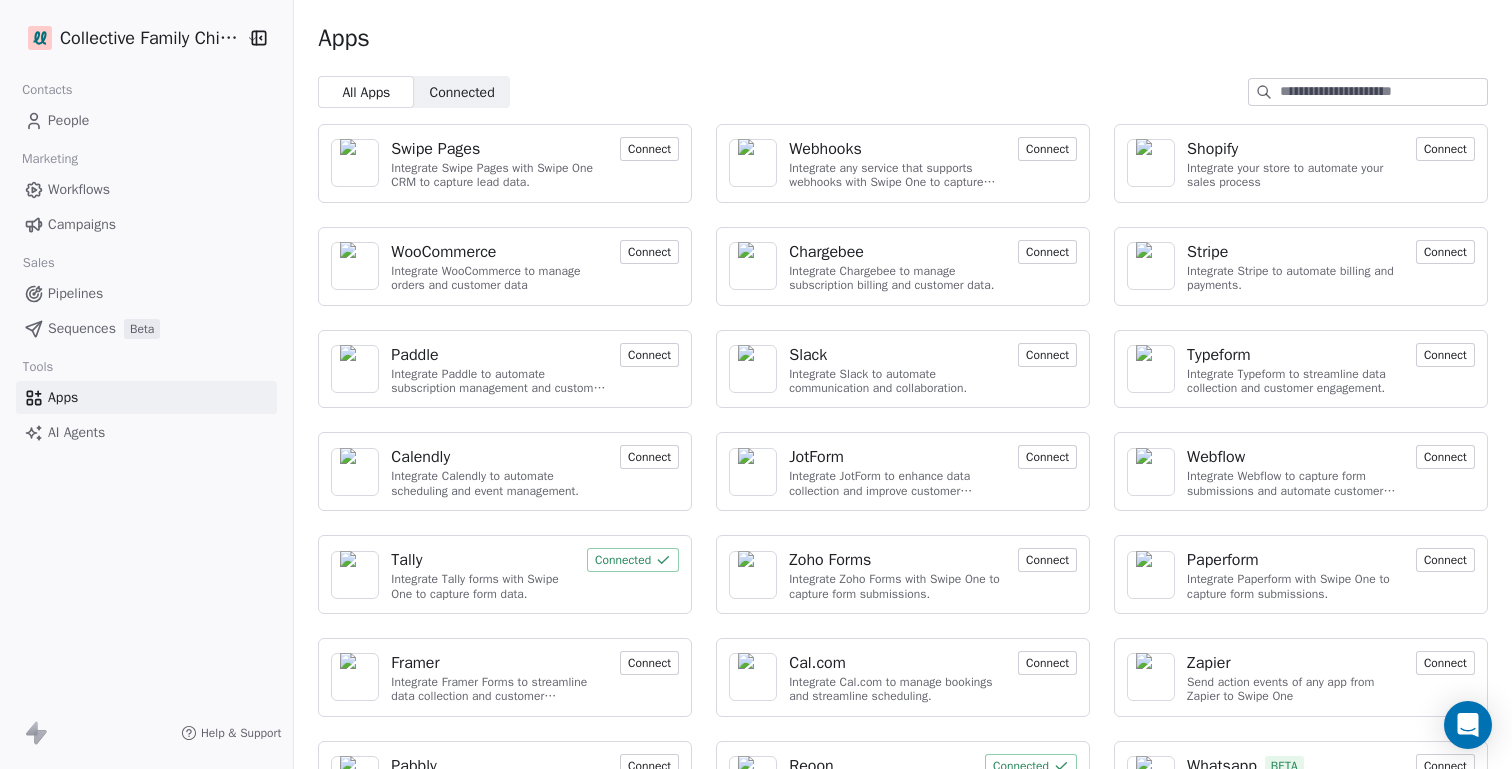 scroll, scrollTop: 0, scrollLeft: 0, axis: both 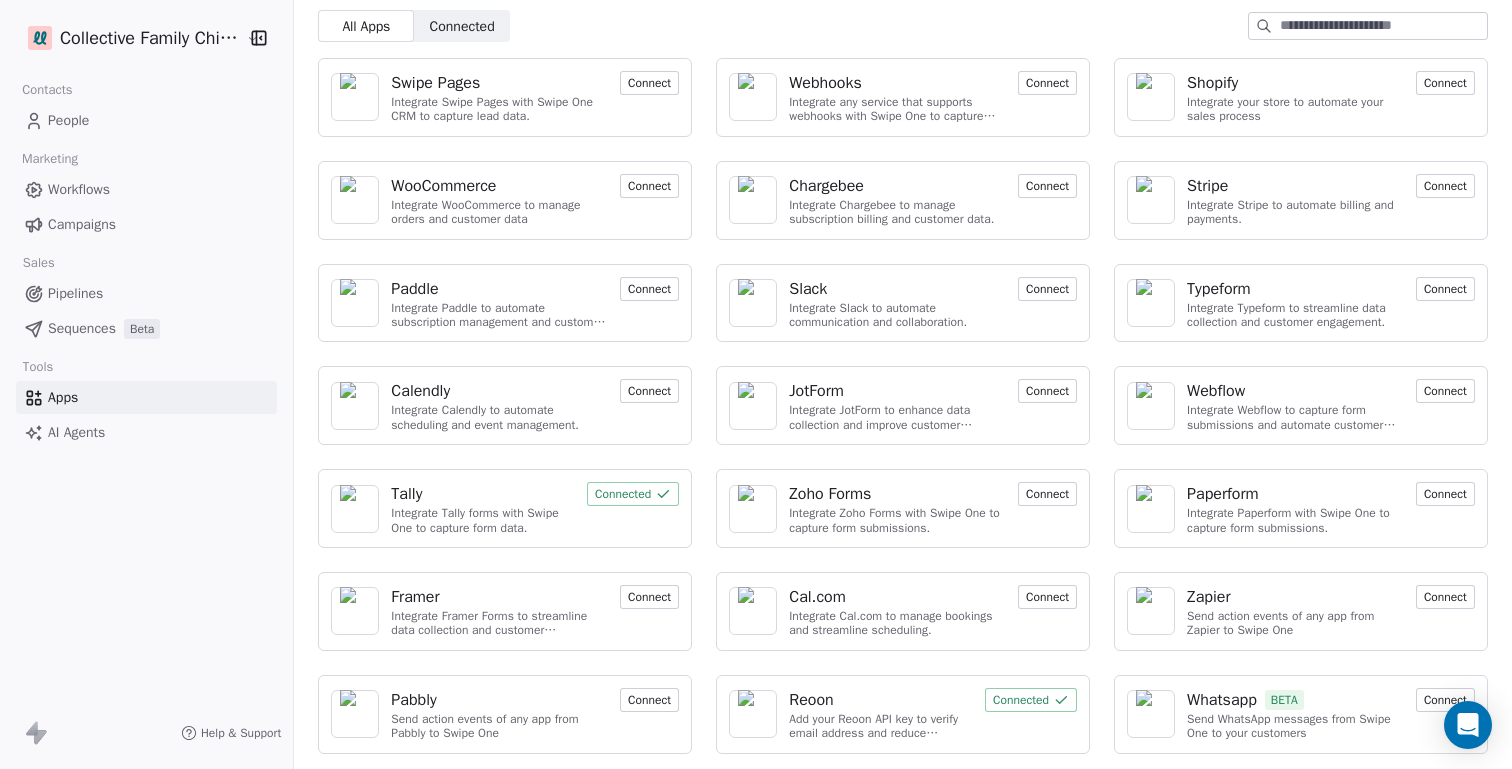 click on "People" at bounding box center (68, 120) 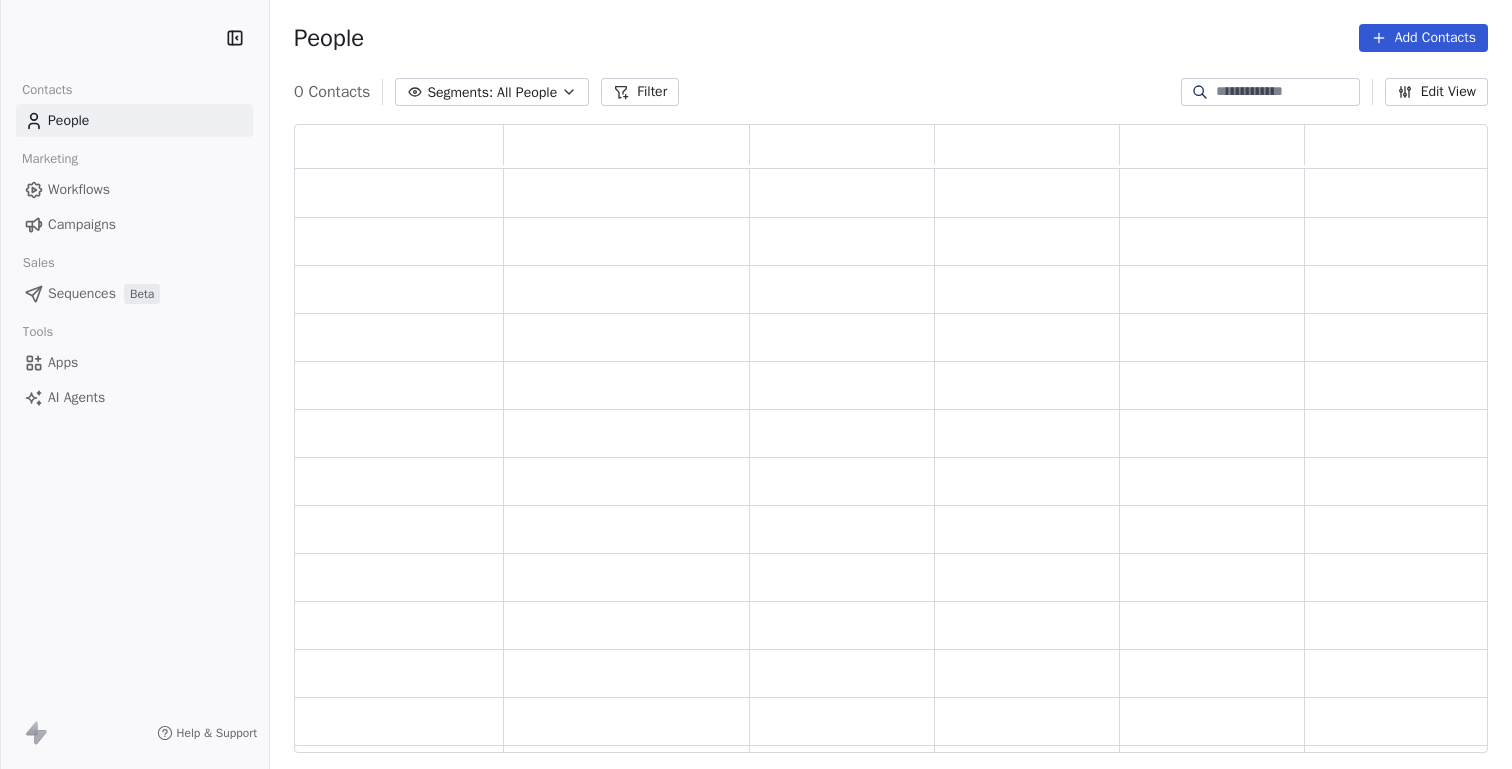 scroll, scrollTop: 0, scrollLeft: 0, axis: both 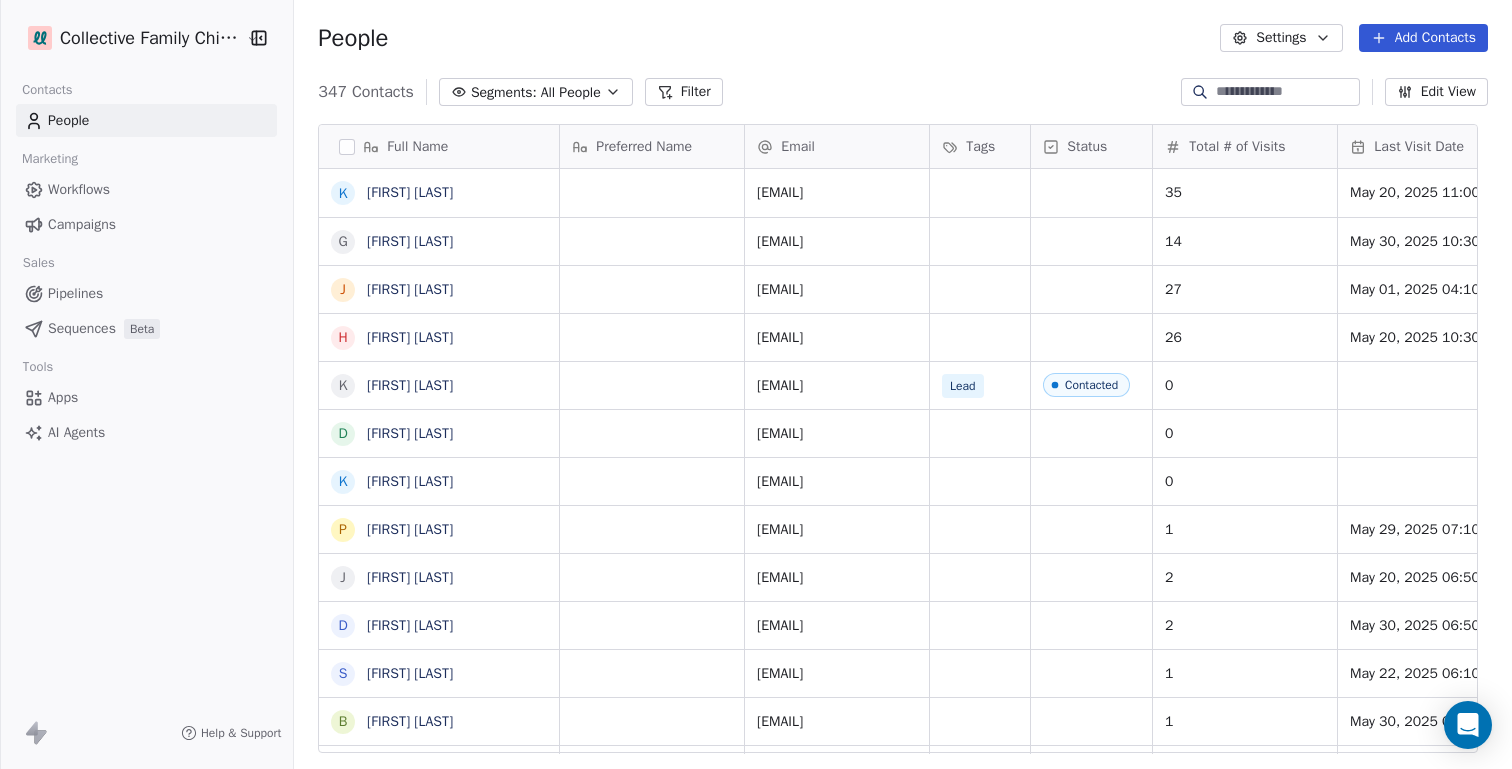 click on "Add Contacts" at bounding box center [1423, 38] 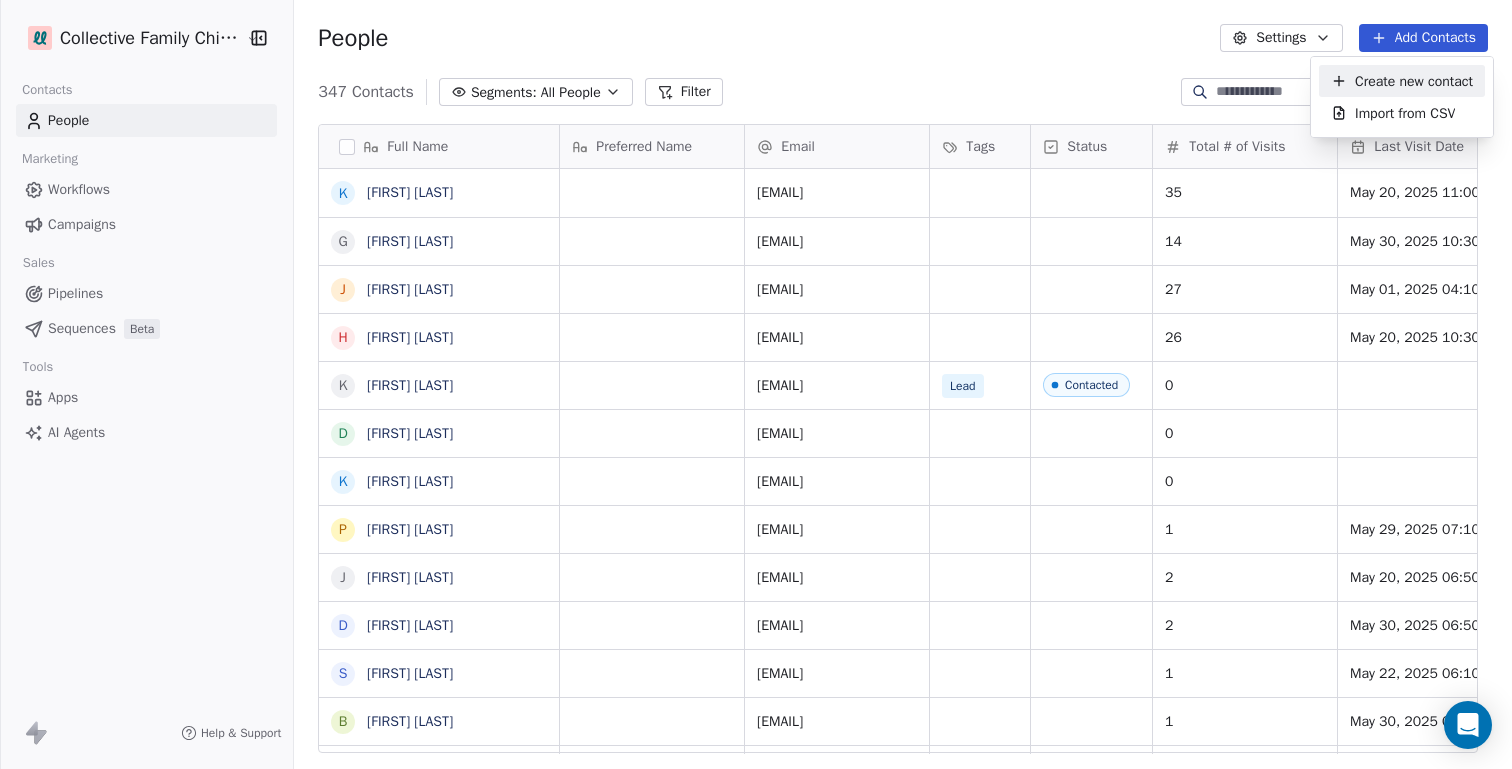 click on "Create new contact" at bounding box center [1414, 81] 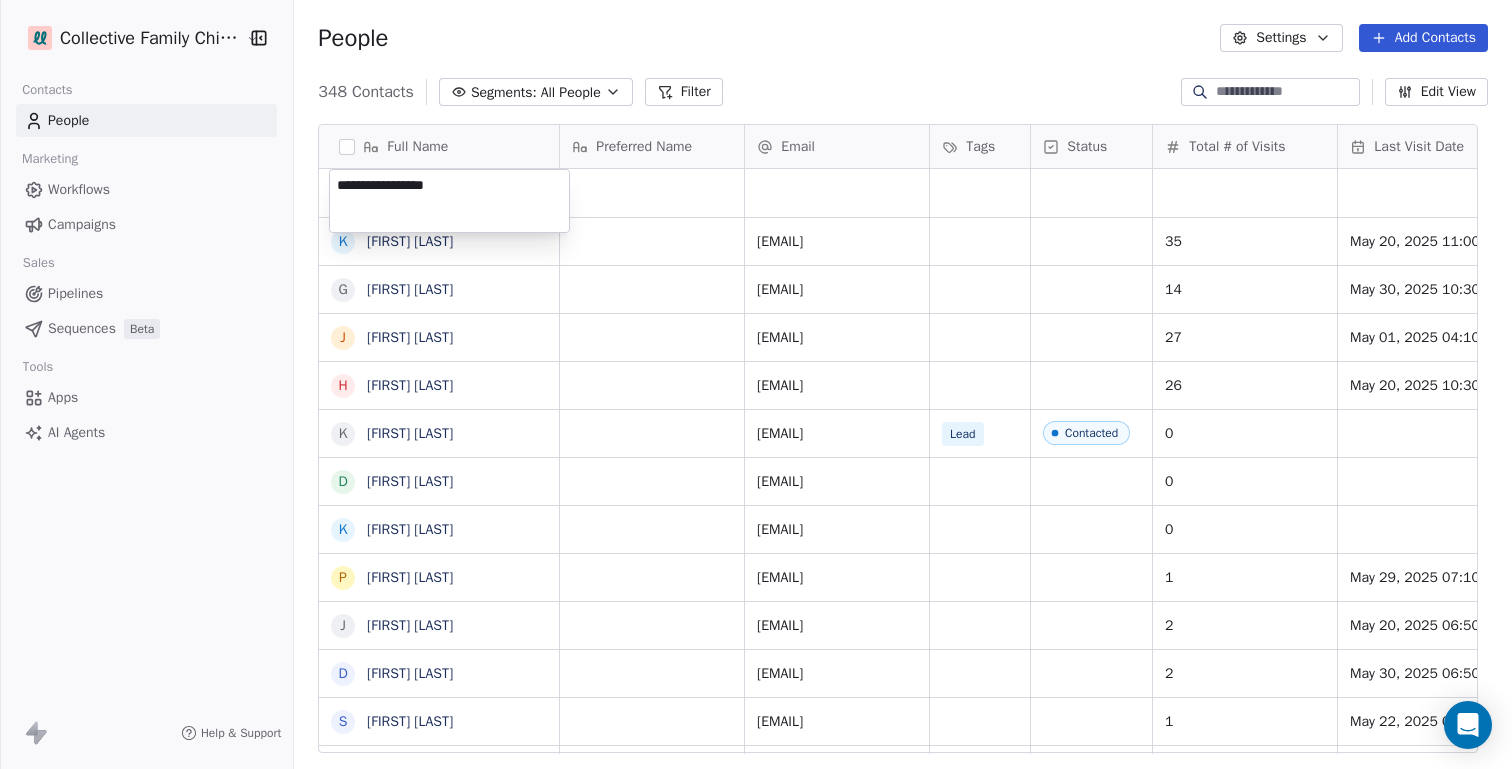 type on "**********" 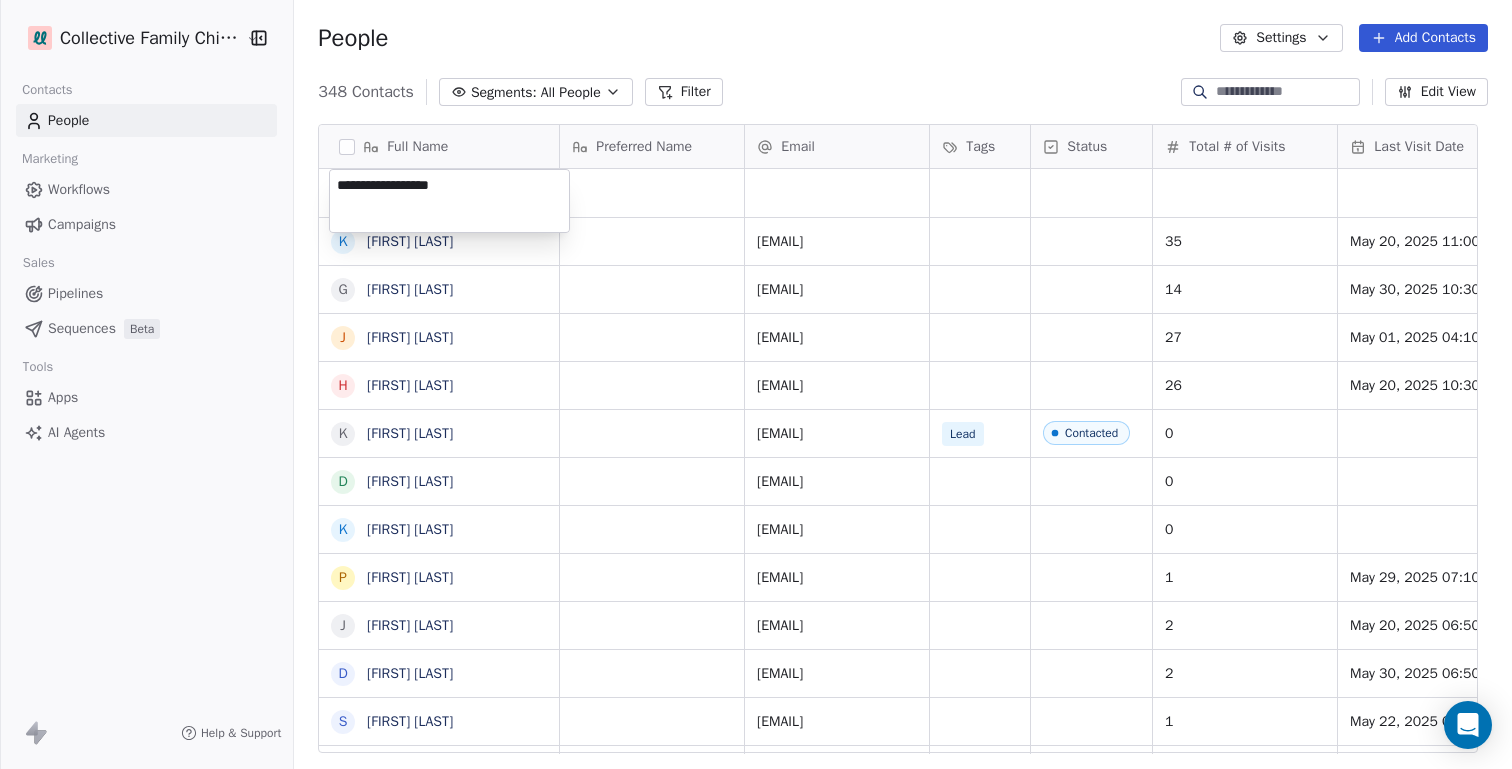 click on "Full Name K [LAST] [LAST] G [LAST] [LAST] J [LAST] [LAST] H [LAST] [LAST] K [LAST] [LAST] D [LAST] [LAST] K [LAST] [LAST] P [LAST] [LAST] J [LAST] [LAST] D [LAST] [LAST] S [LAST] [LAST] B [LAST] [LAST] C [LAST] [LAST] C [LAST] [LAST] N [LAST] [LAST] H [LAST] [LAST] L [LAST] [LAST] G [LAST] [LAST] J [LAST] [LAST] S [LAST] [LAST] W [LAST] [LAST] M [LAST] [LAST] H [LAST] [LAST] A [LAST] [LAST] J [LAST] [LAST] J [LAST] [LAST] W [LAST] [LAST] F [LAST] [LAST] O [LAST] [LAST] N [LAST] [LAST] B [LAST] [LAST] E [LAST] [LAST] Preferred Name Email Tags Status Total # of Visits Last Visit Date AMT Days Since Last Visit Patient Status Has Children [EMAIL] 35 May 20, 2025 11:00 AM [EMAIL] 14 May 30, 2025 10:30 AM 27 26 0" at bounding box center (756, 459) 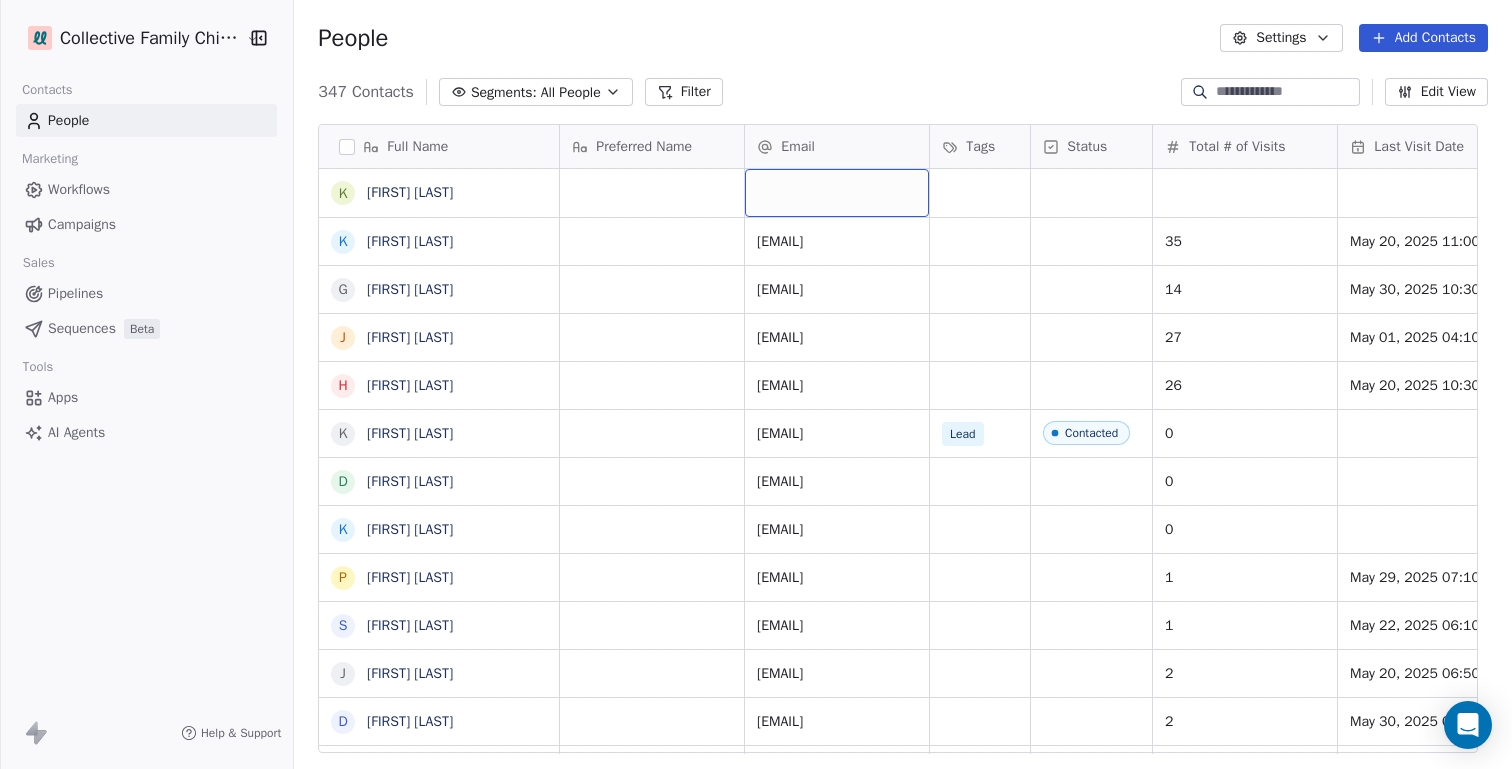 click at bounding box center (837, 193) 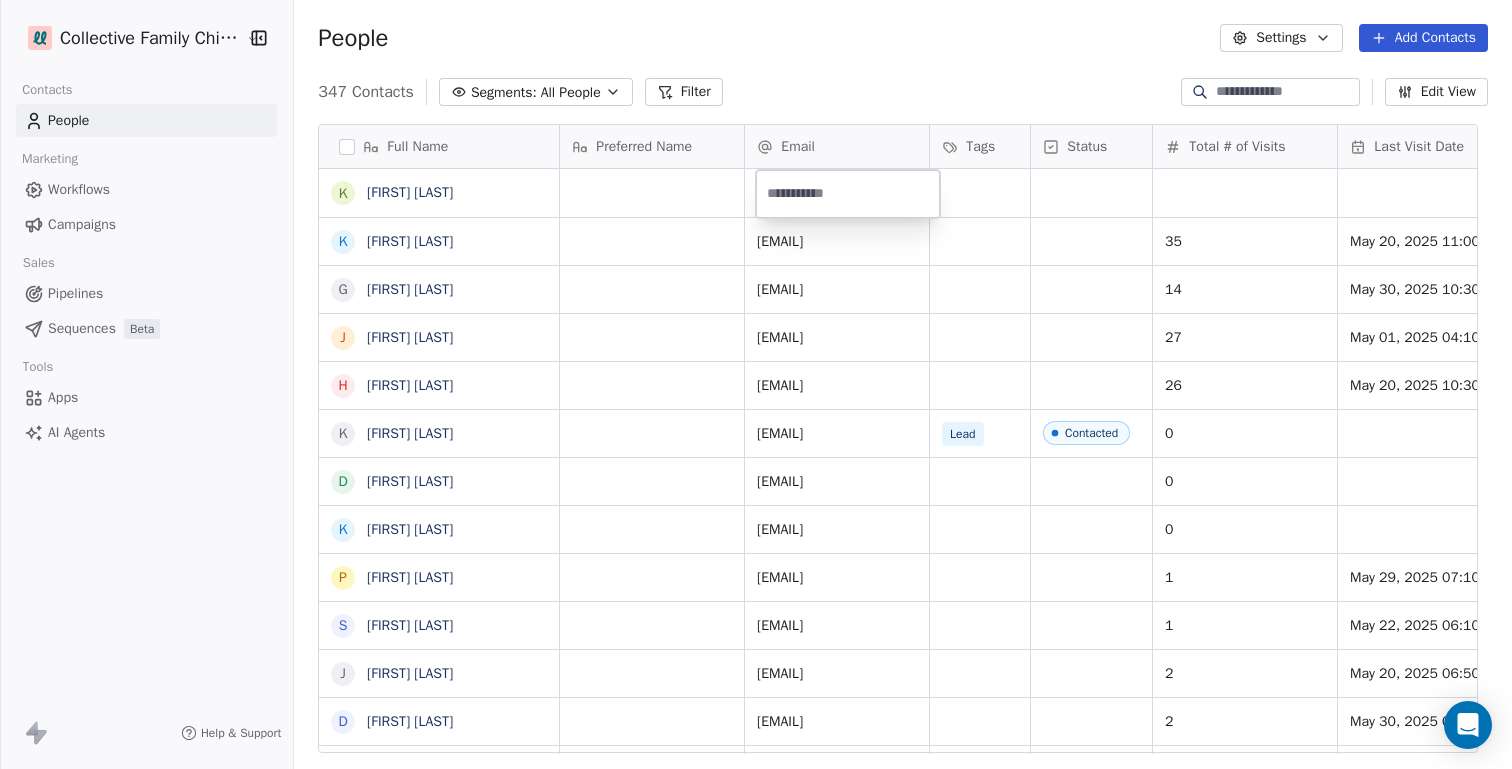type on "**********" 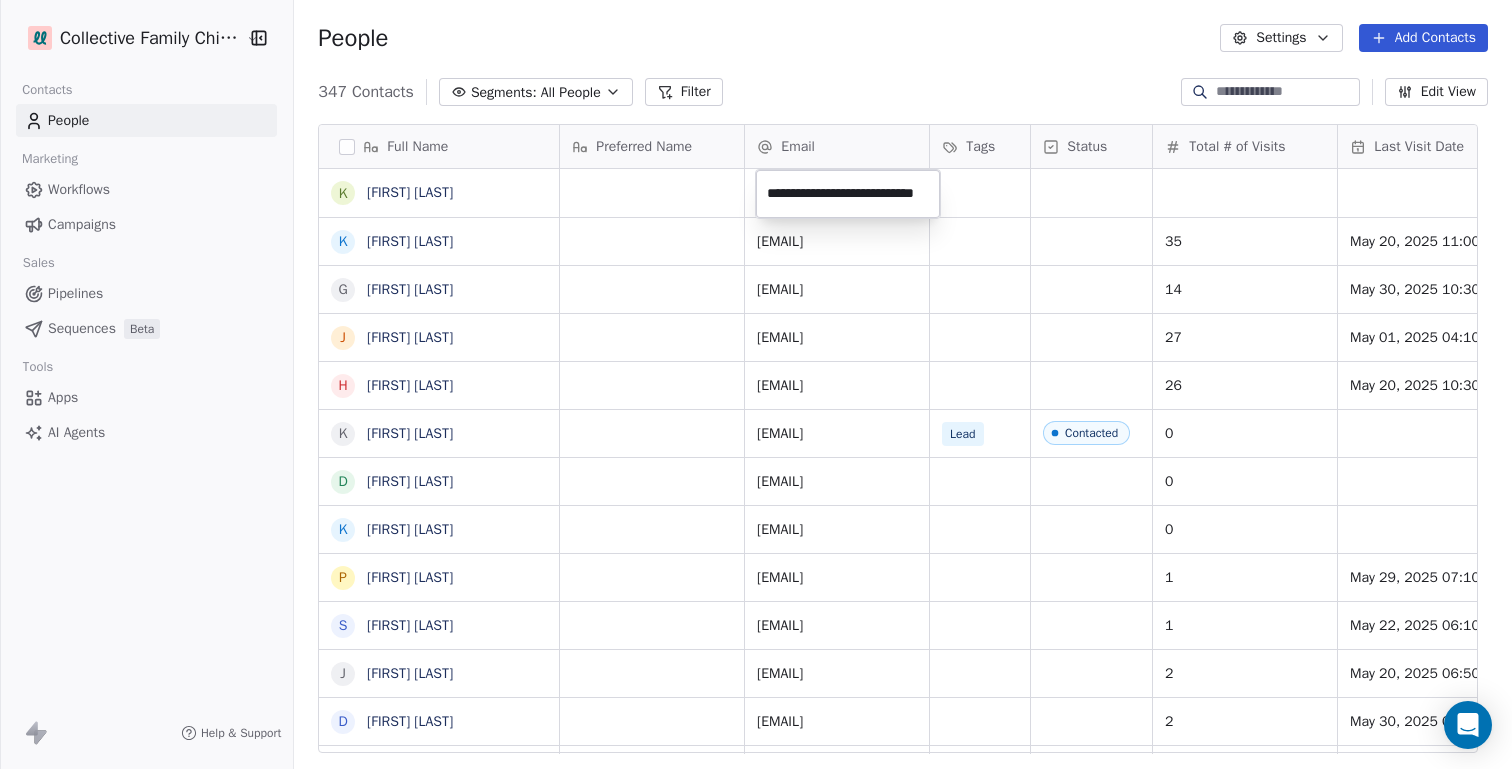 scroll, scrollTop: 0, scrollLeft: 39, axis: horizontal 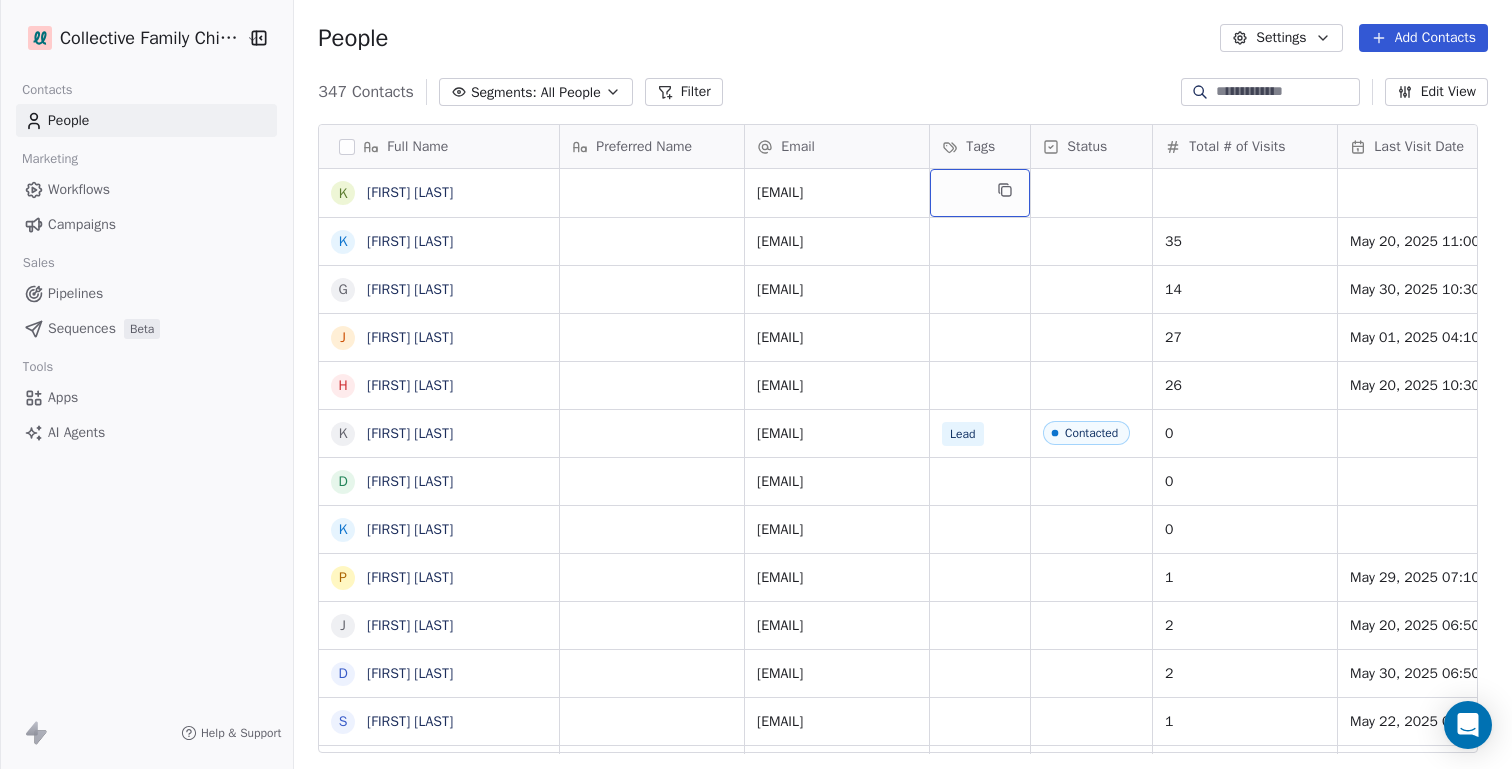 click at bounding box center (980, 193) 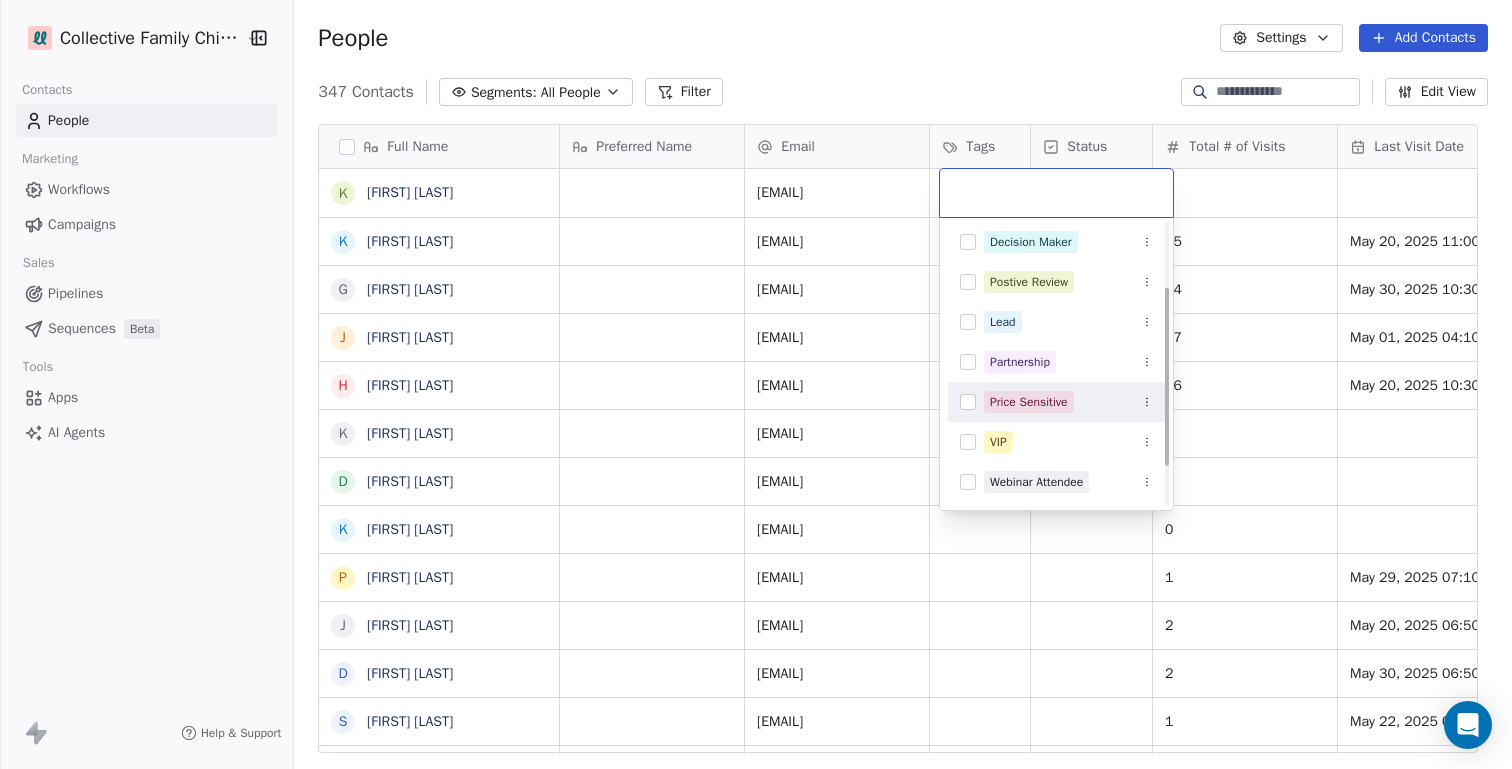 scroll, scrollTop: 0, scrollLeft: 0, axis: both 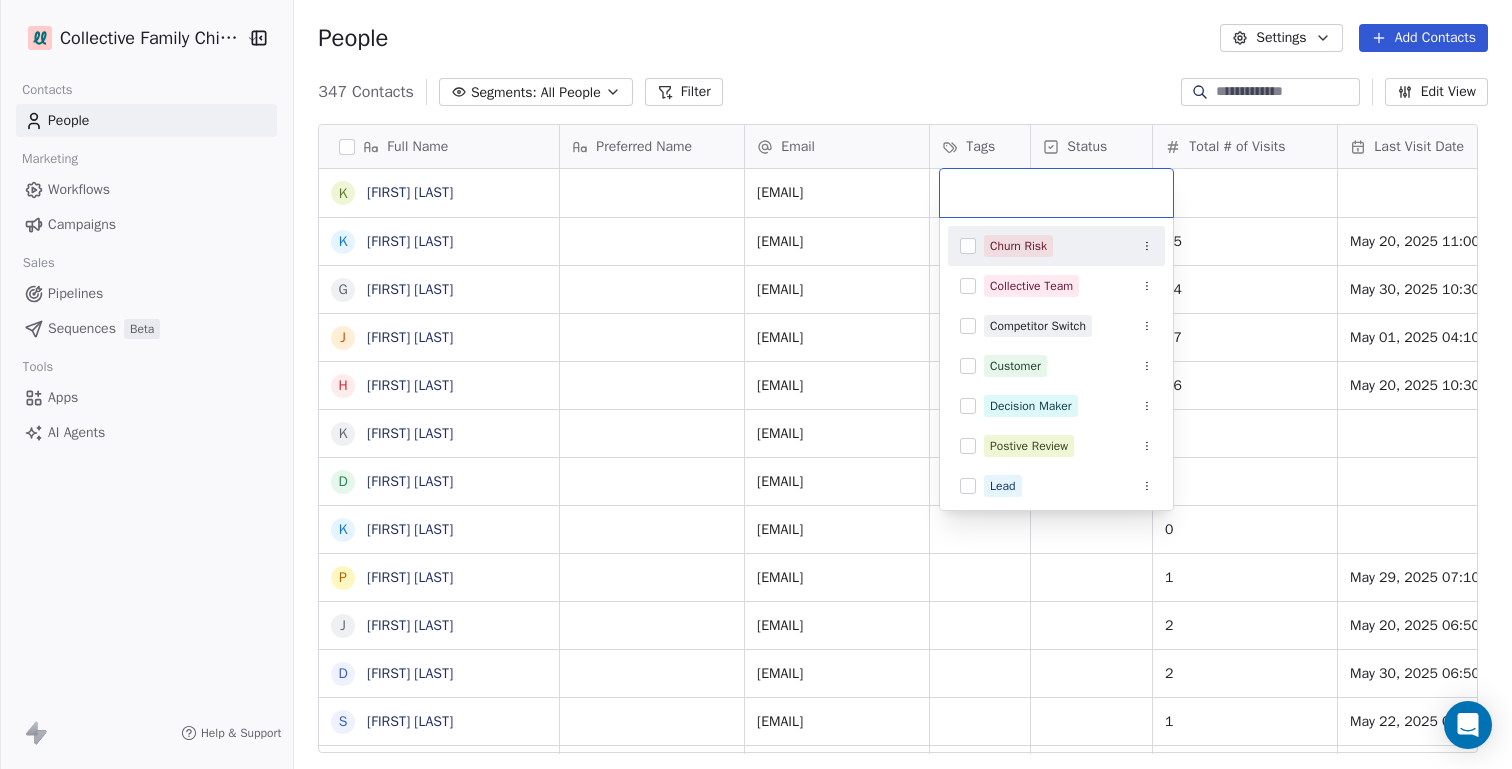 click on "Collective Family Chiropractic Contacts People Marketing Workflows Campaigns Sales Pipelines Sequences Beta Tools Apps AI Agents Help & Support People Settings Add Contacts 347 Contacts Segments: All People Filter Edit View Tag Add to Sequence Export Full Name K [FIRST] [LAST] K [FIRST] [LAST] G [FIRST] [LAST] J [FIRST] [LAST] H [FIRST] [LAST] K [FIRST] [LAST] D [FIRST] [LAST] K [FIRST] [LAST] P [FIRST] [LAST] S [FIRST] [LAST] J [FIRST] [LAST] D [FIRST] [LAST] C [FIRST] [LAST] B [FIRST] [LAST] C [FIRST] [LAST] N [FIRST] [LAST] H [FIRST] [LAST] L [FIRST] [LAST] G [FIRST] [LAST] J [FIRST] [LAST] S [FIRST] [LAST] W [FIRST] [LAST] M [FIRST] [LAST] A [FIRST] [LAST] H [FIRST] [LAST] J [FIRST] [LAST] J [FIRST] [LAST] W [FIRST] [LAST] F [FIRST] [LAST] O [FIRST] [LAST] B [FIRST] [LAST] N [FIRST] [LAST] E [FIRST] [LAST] [EMAIL] [EMAIL] 35 May 20, 2025 11:00 AM 14 27 26 Lead" at bounding box center (756, 459) 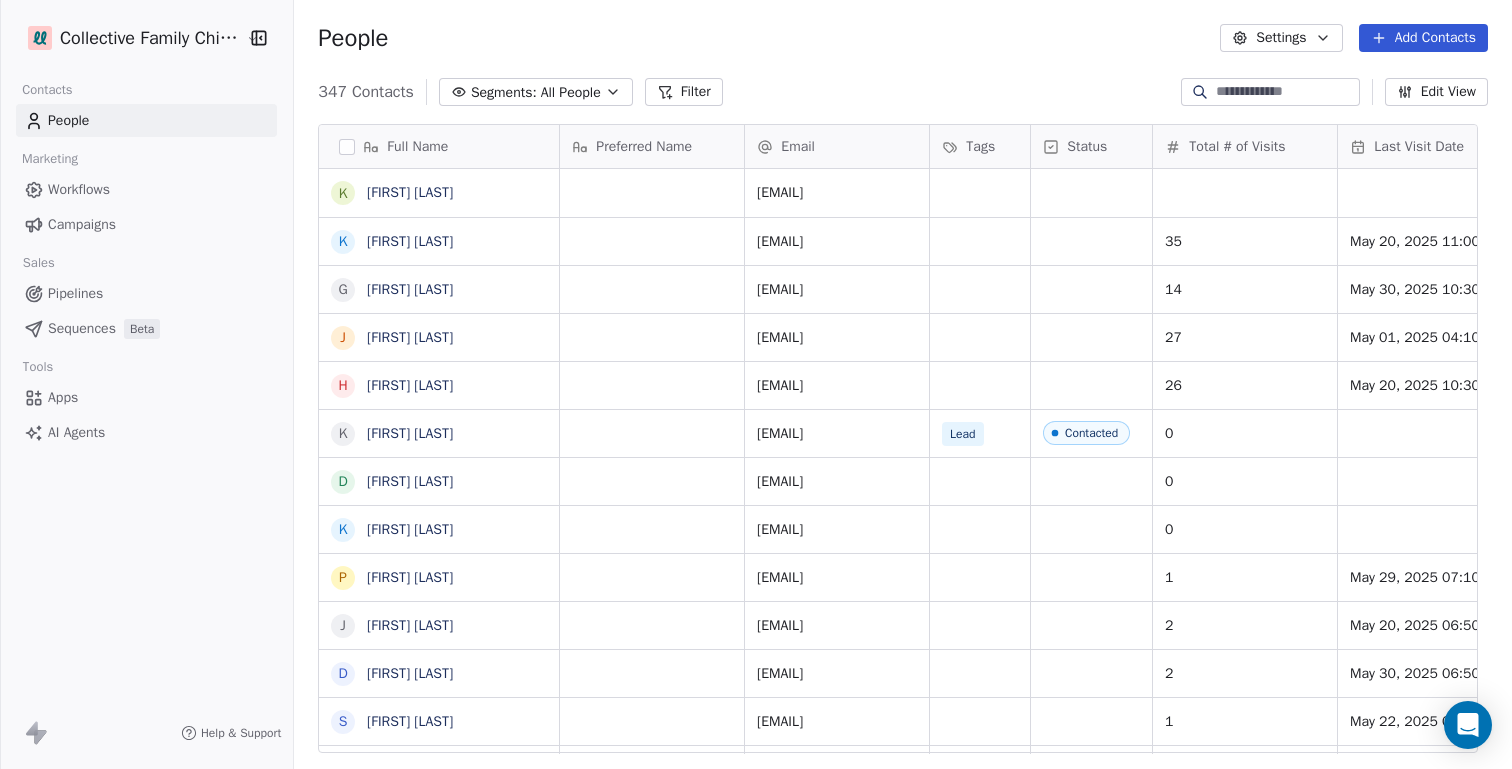 click on "Tags" at bounding box center (980, 147) 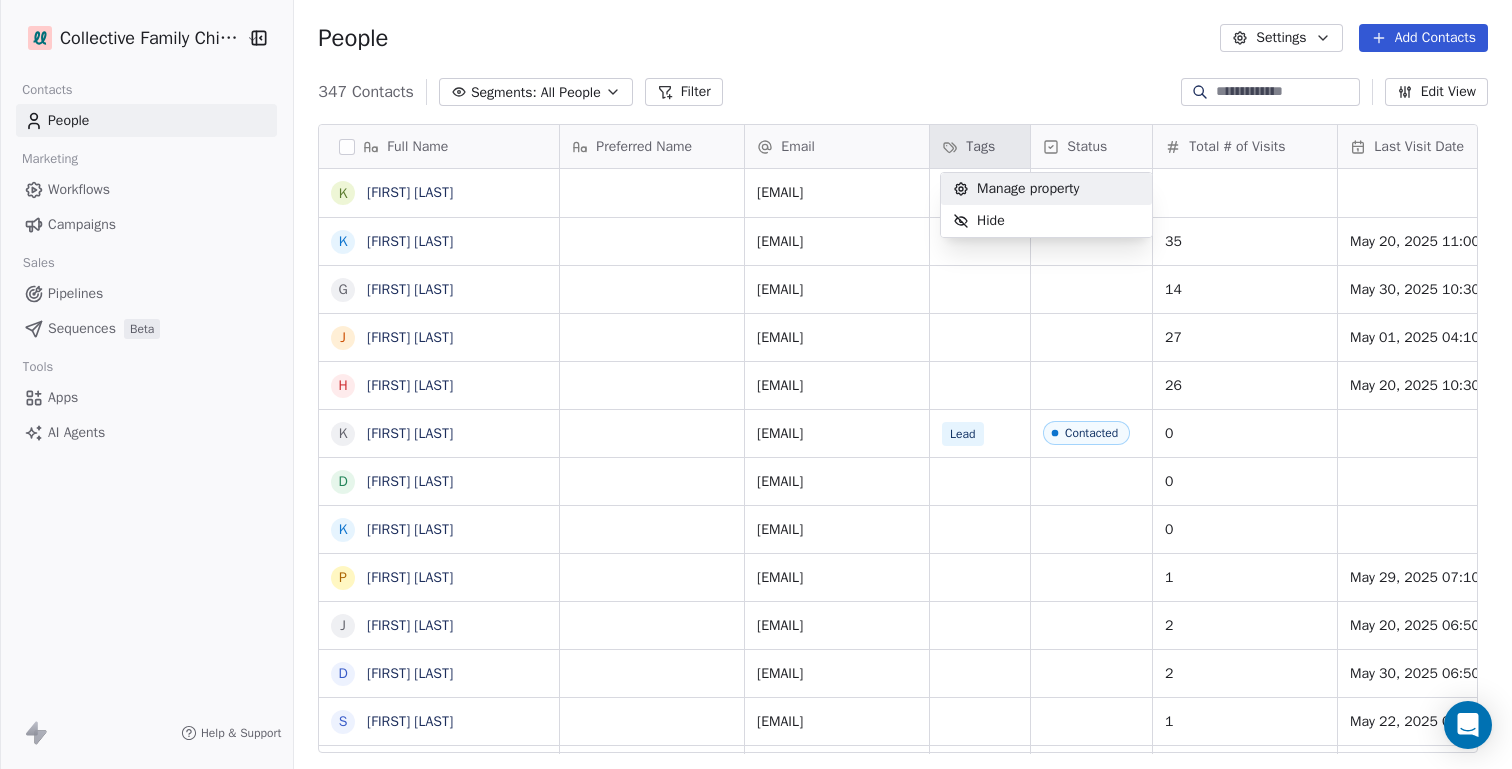 click on "Manage property" at bounding box center [1028, 189] 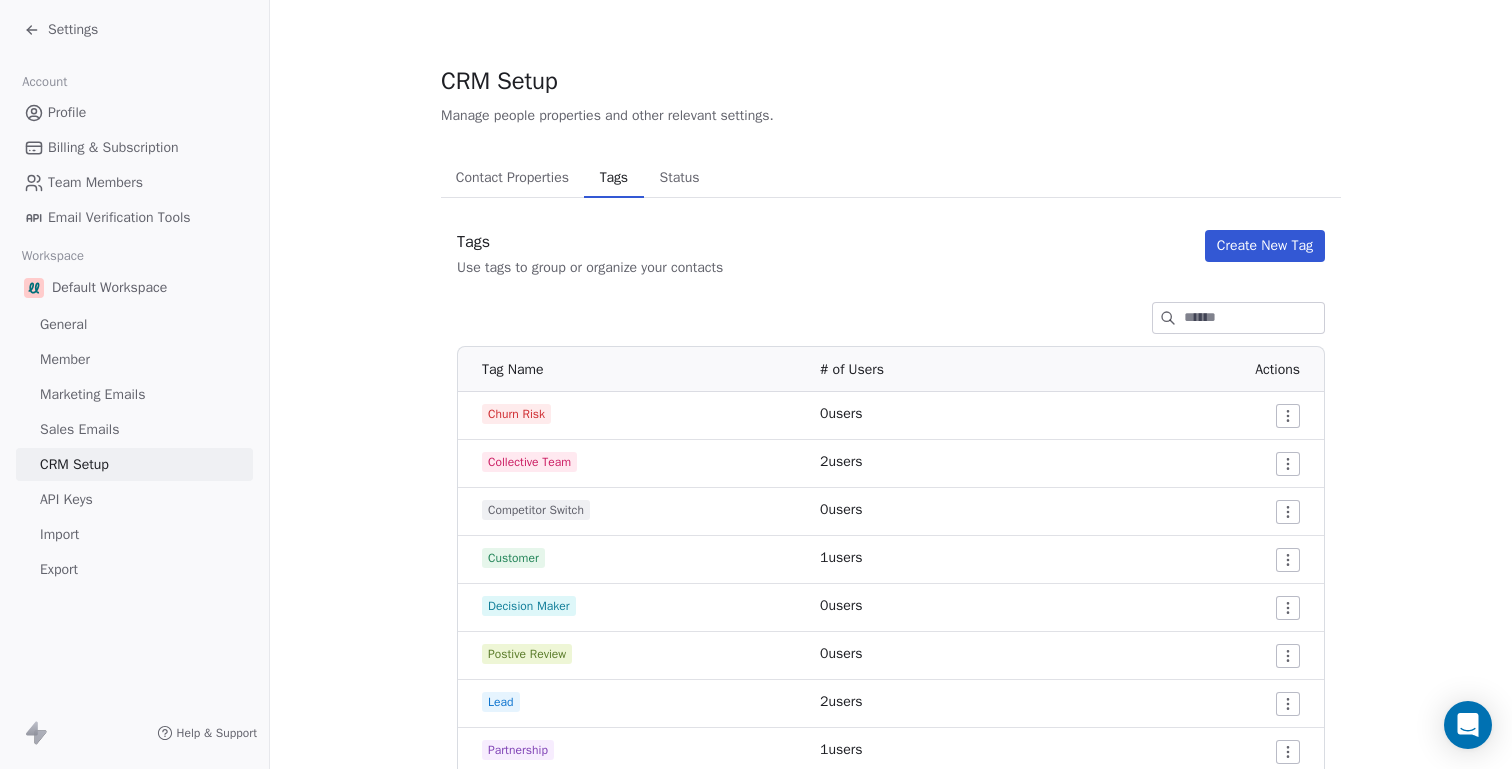 click on "Create New Tag" at bounding box center [1265, 246] 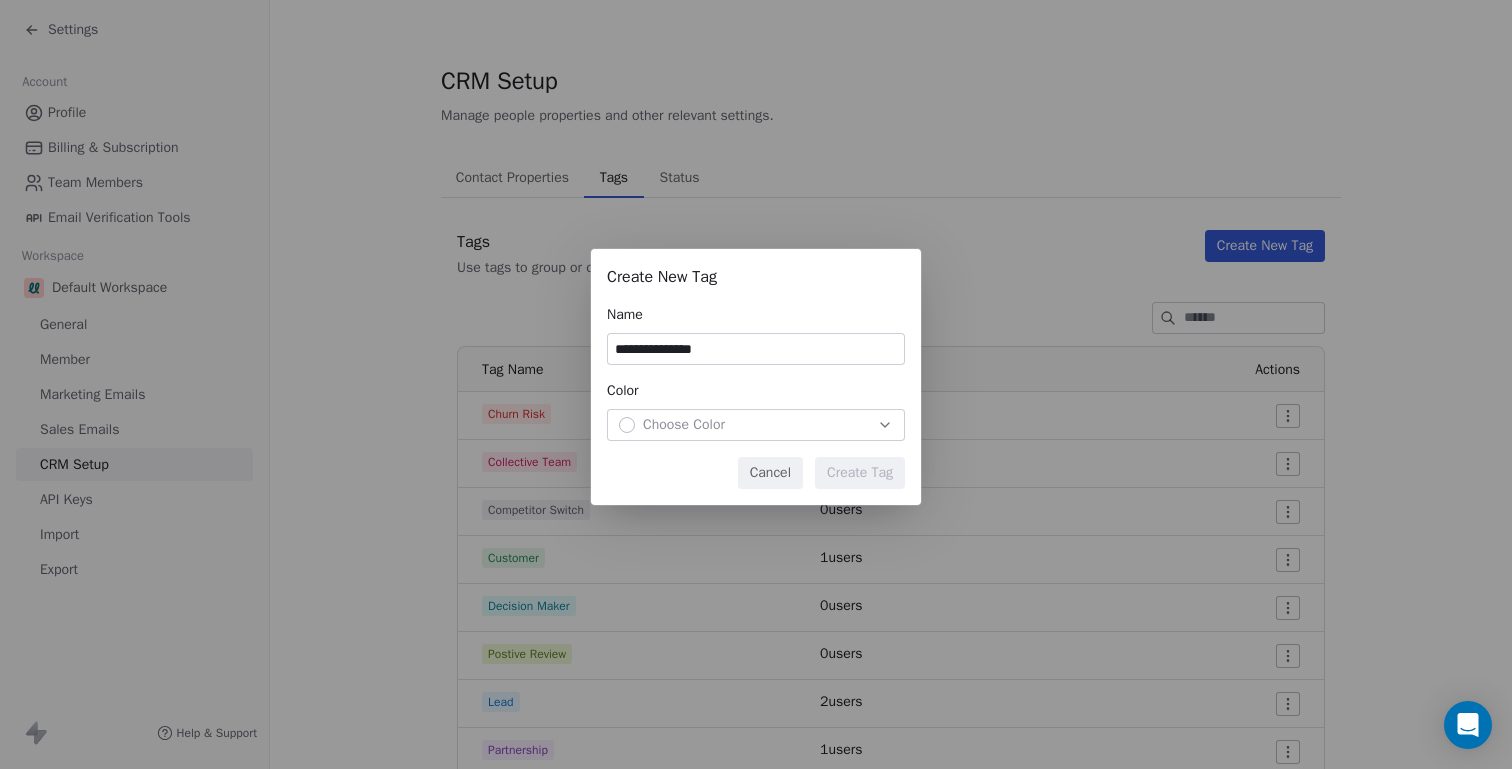 type on "**********" 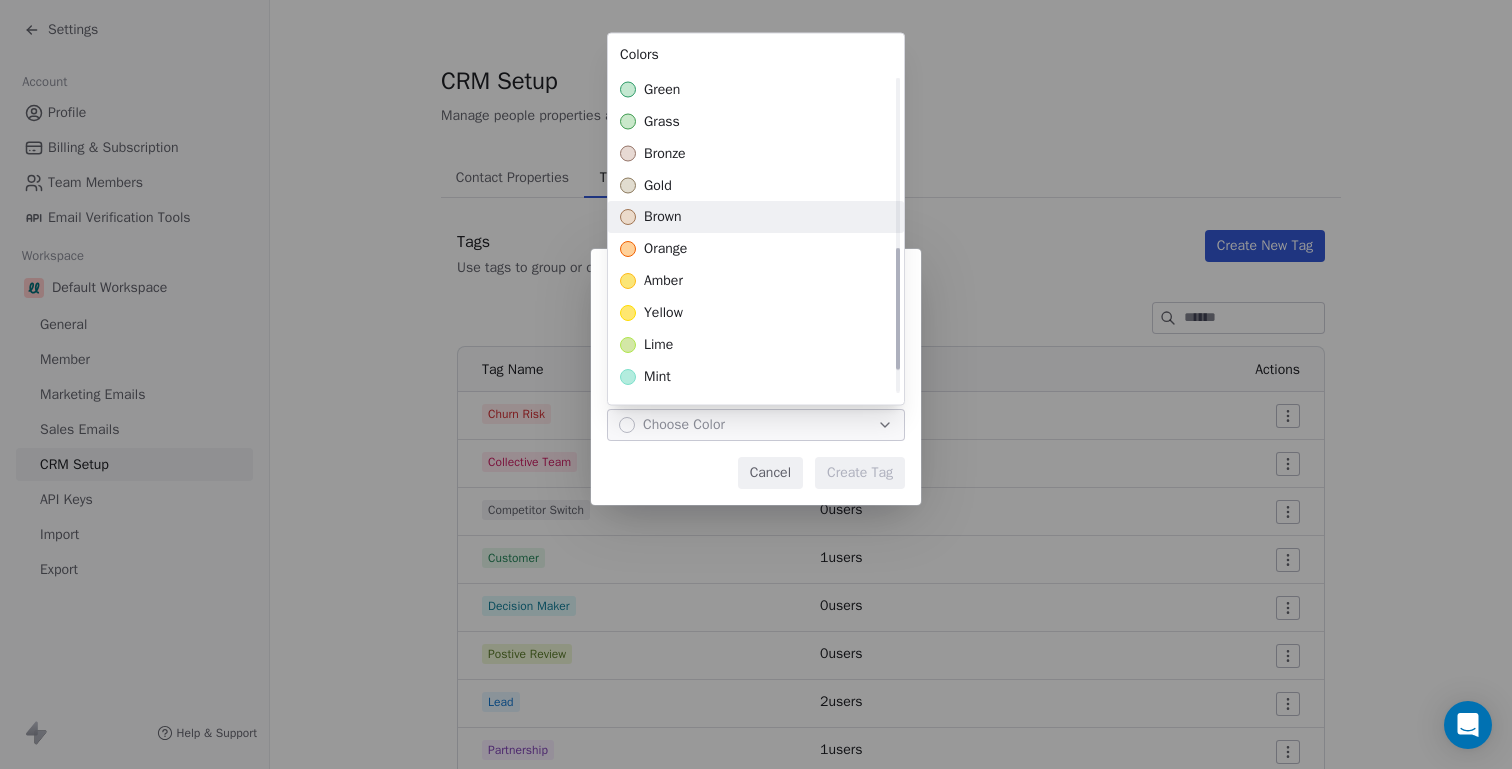 scroll, scrollTop: 509, scrollLeft: 0, axis: vertical 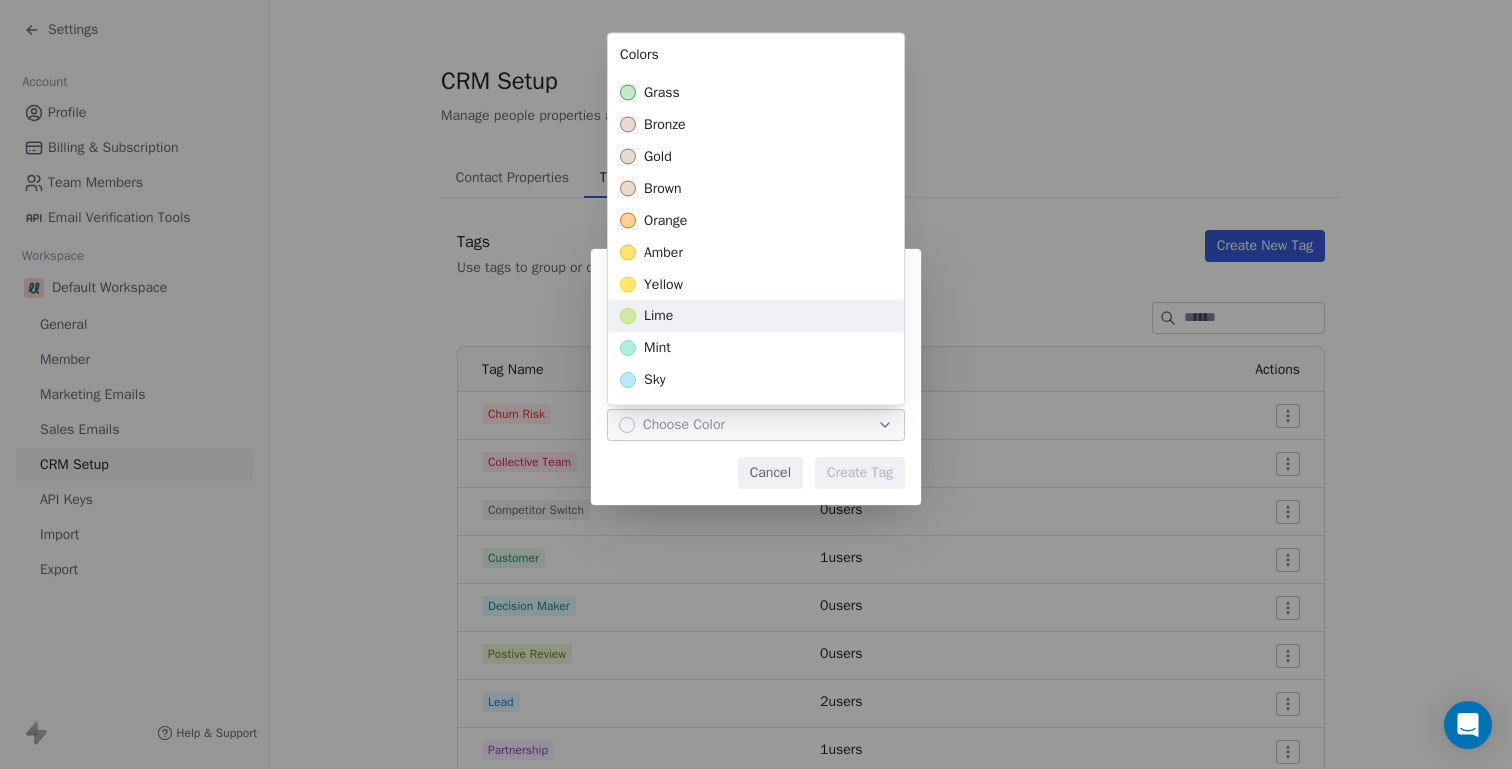 click on "lime" at bounding box center [658, 317] 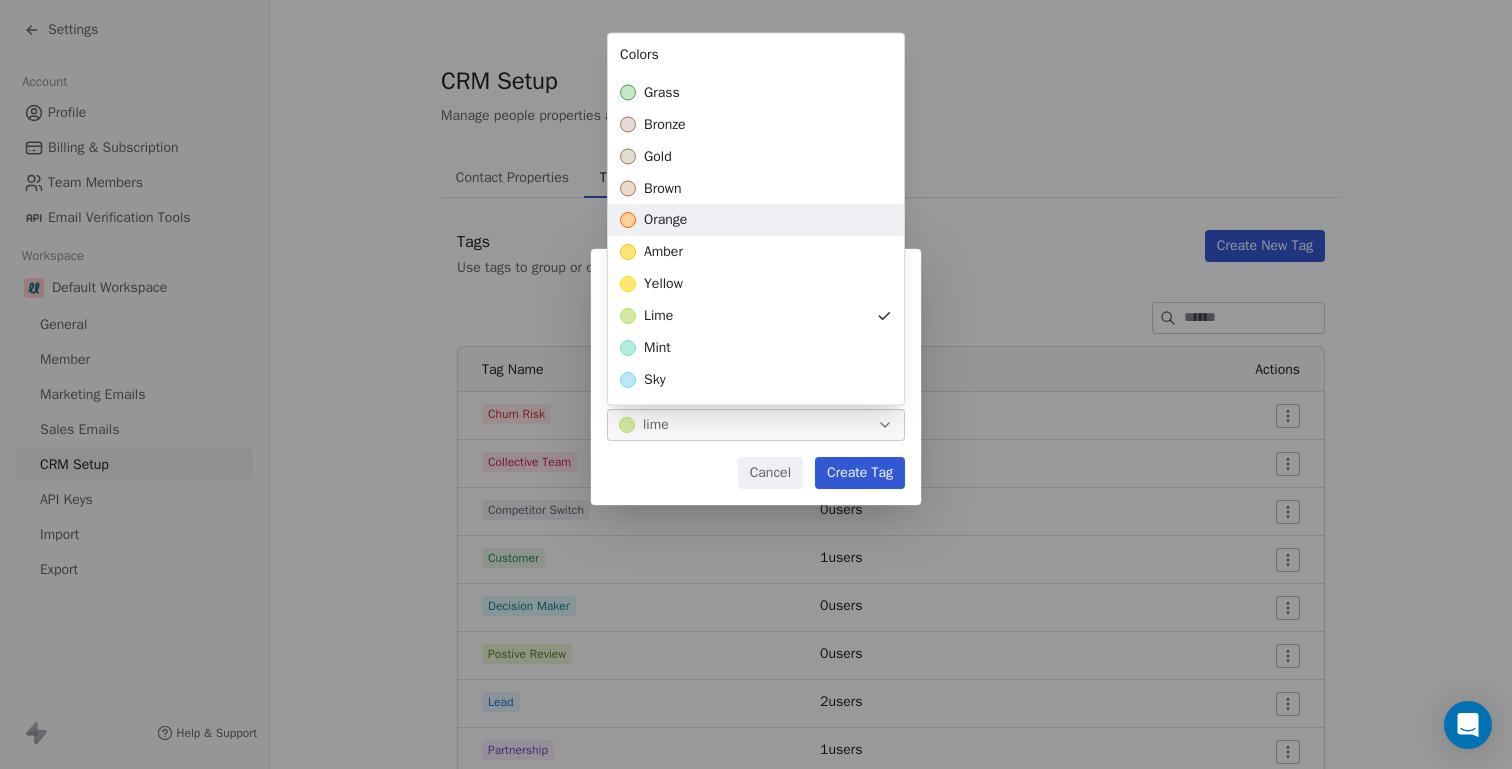 click on "orange" at bounding box center [665, 221] 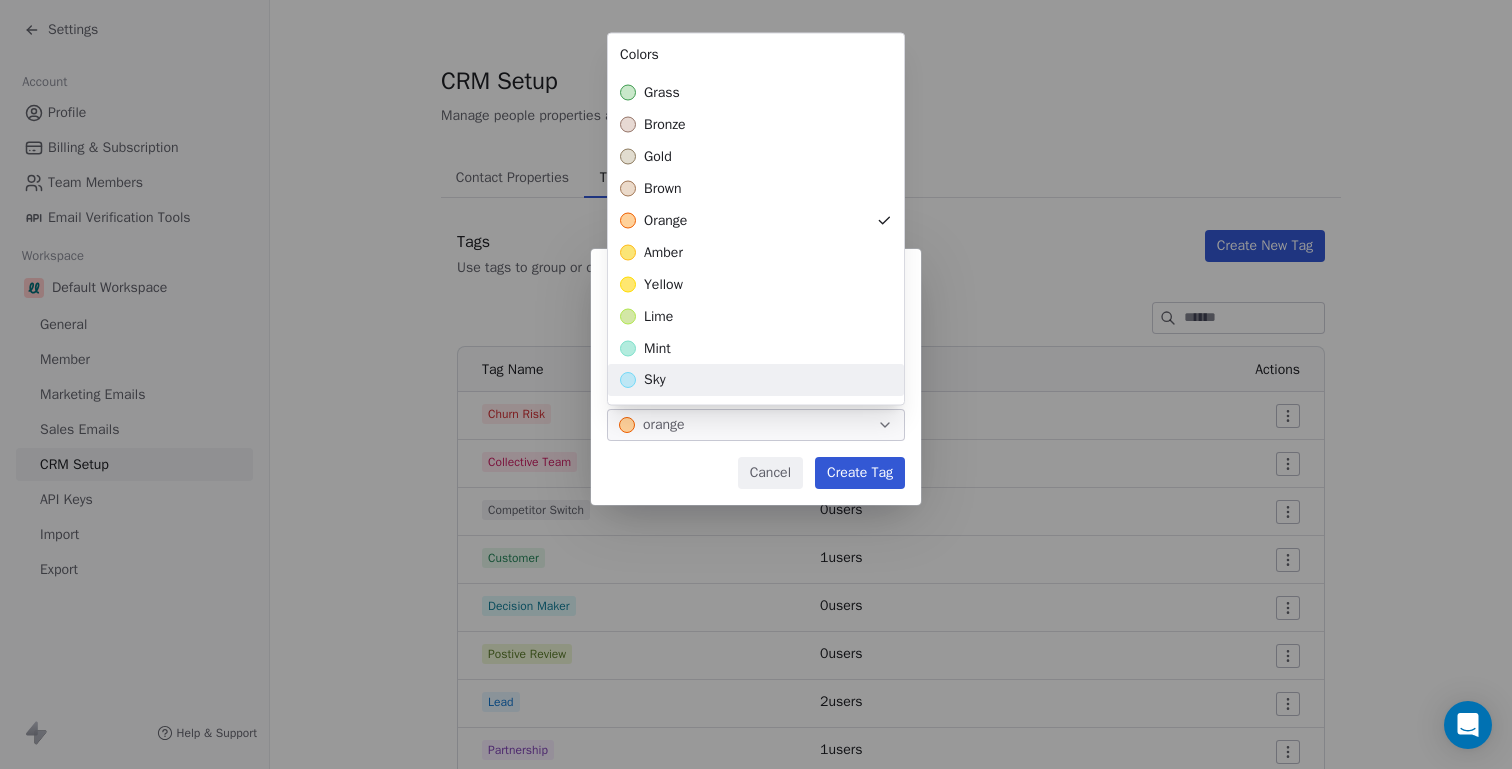 click on "**********" at bounding box center [756, 384] 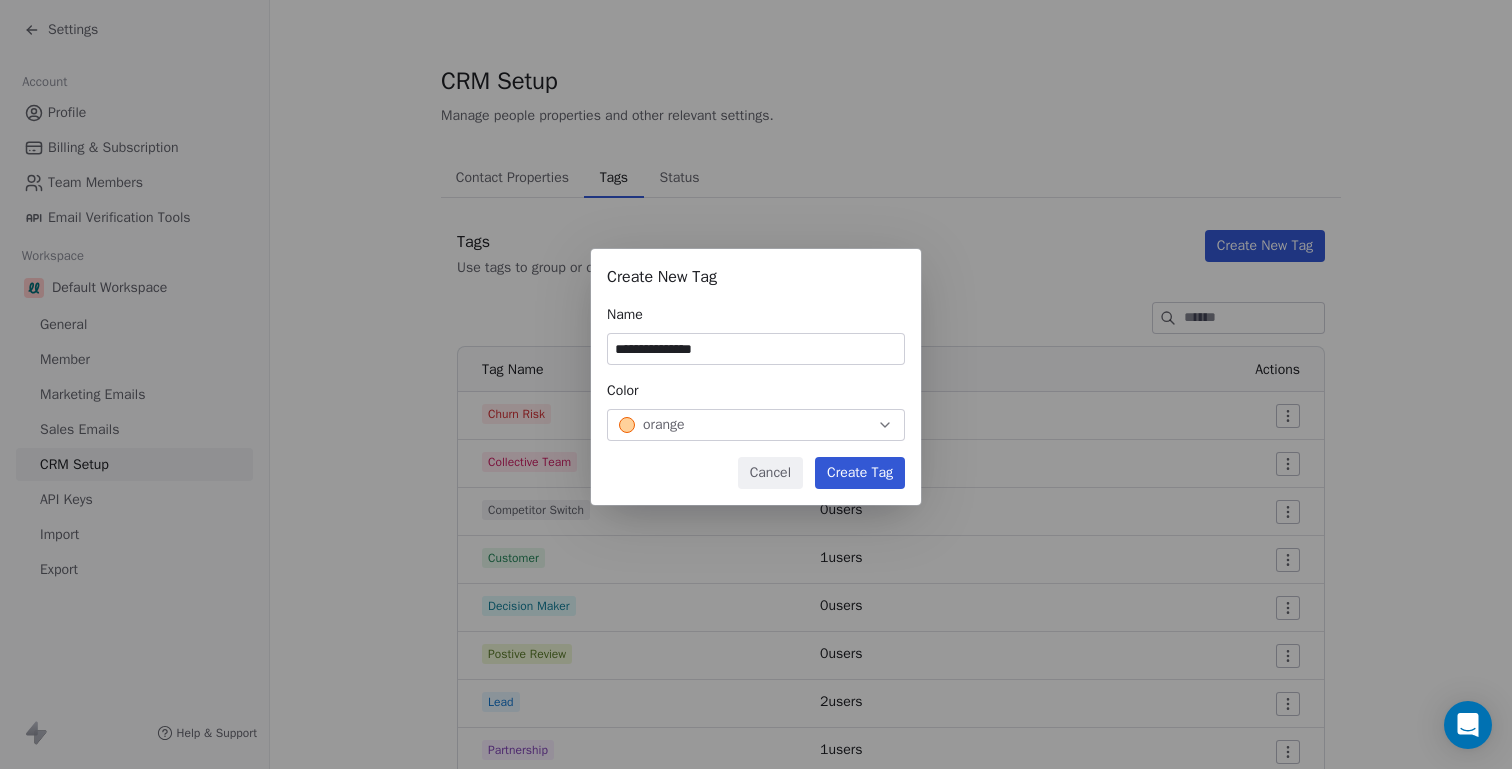 click on "Create Tag" at bounding box center (860, 473) 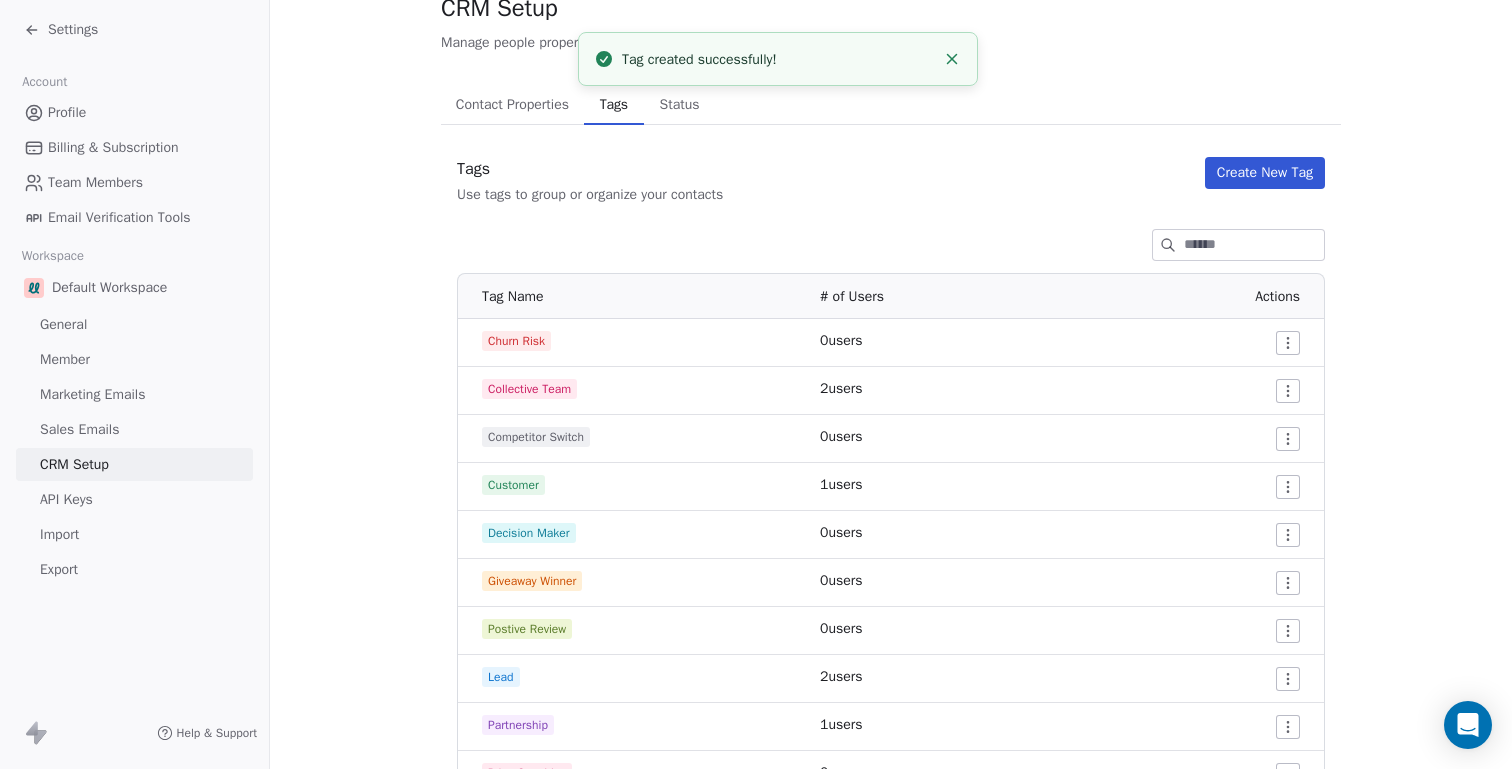scroll, scrollTop: 0, scrollLeft: 0, axis: both 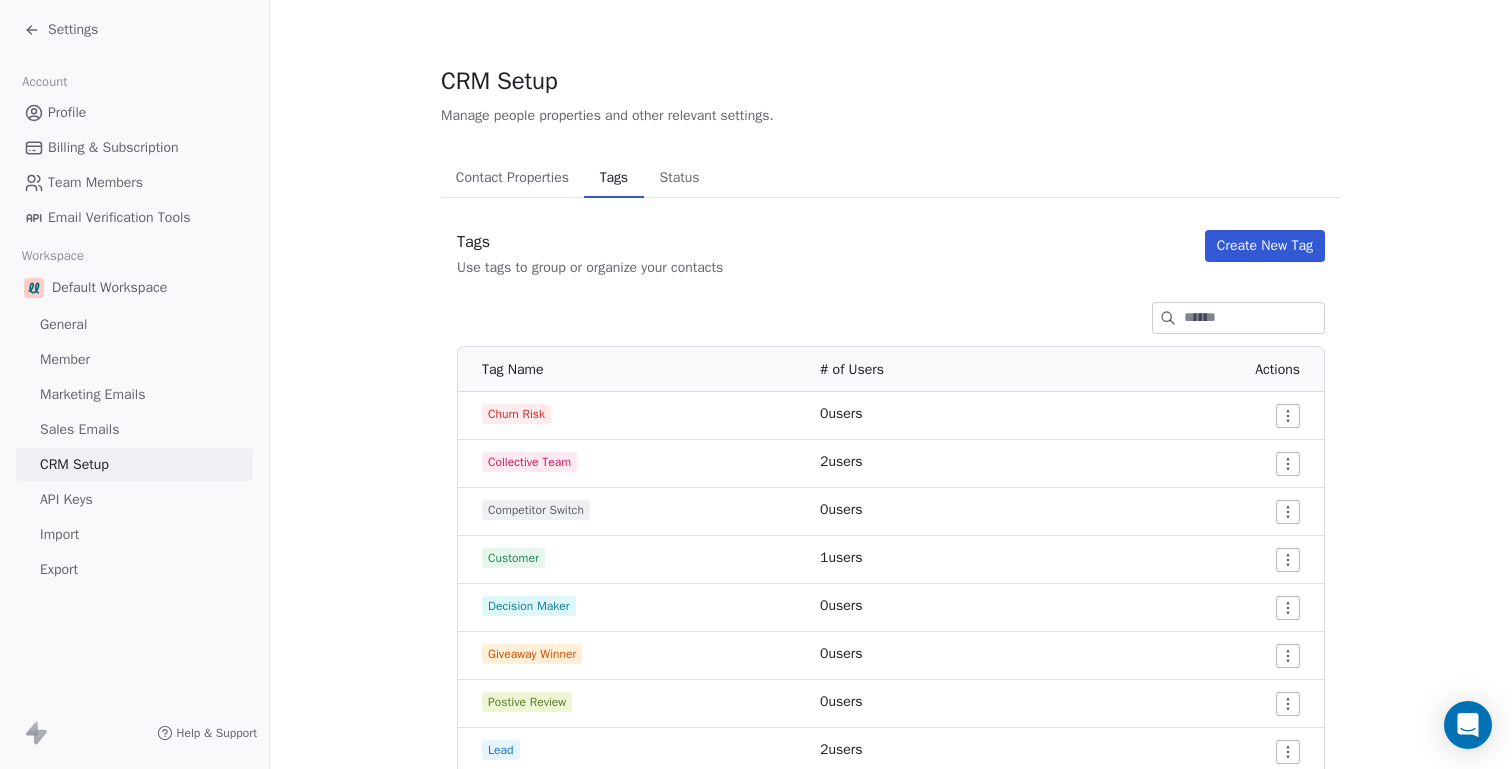 click on "Settings" at bounding box center (73, 30) 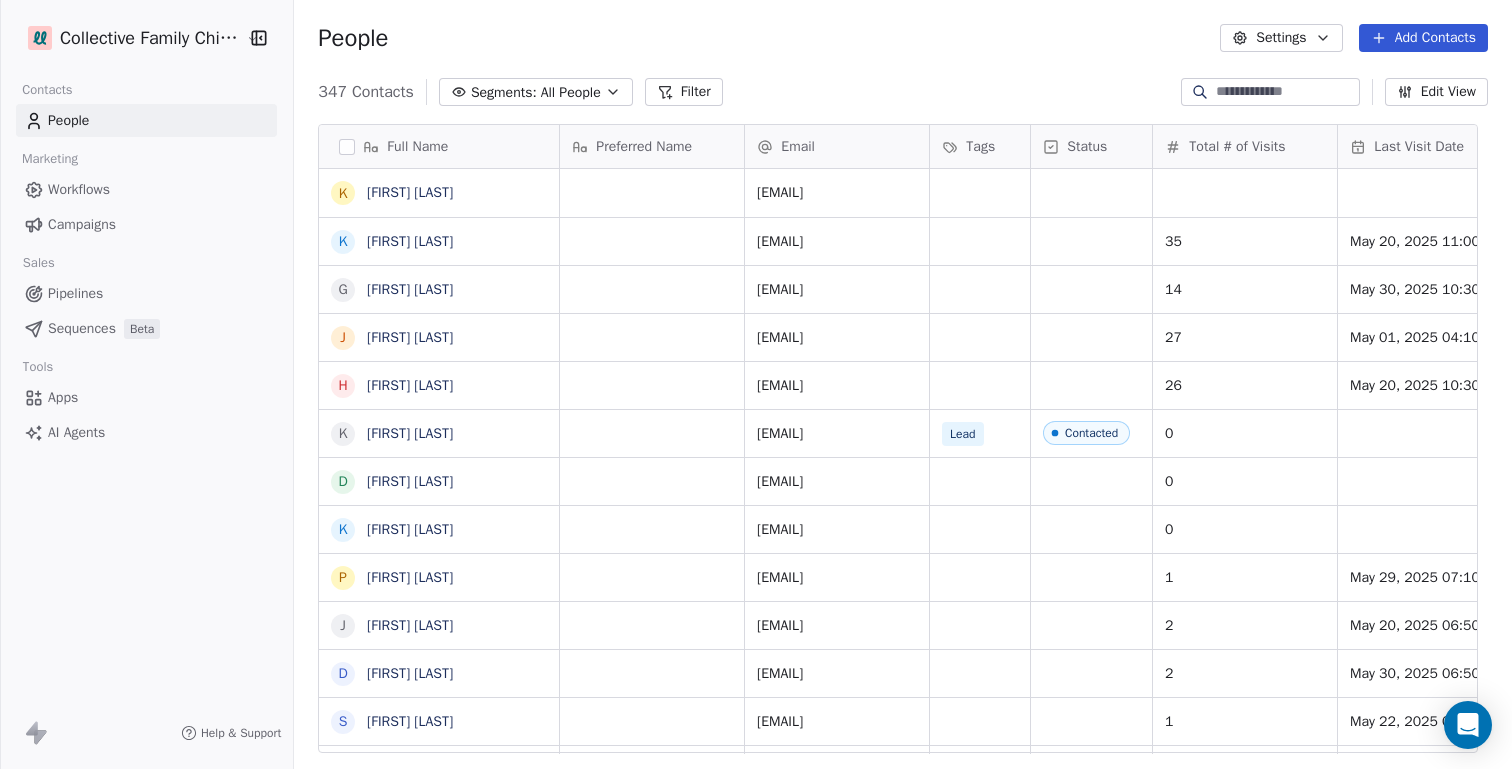 scroll, scrollTop: 16, scrollLeft: 16, axis: both 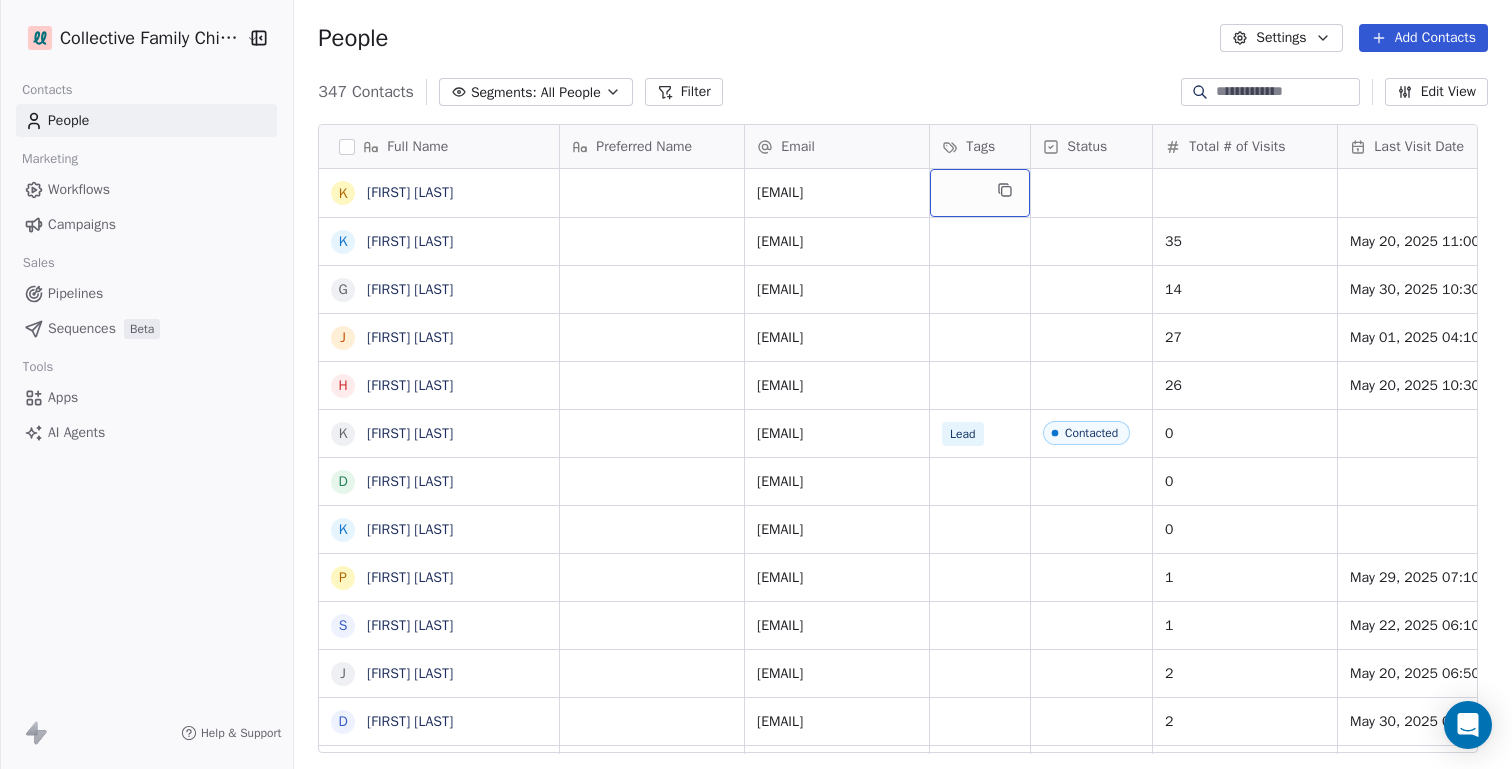 click at bounding box center [980, 193] 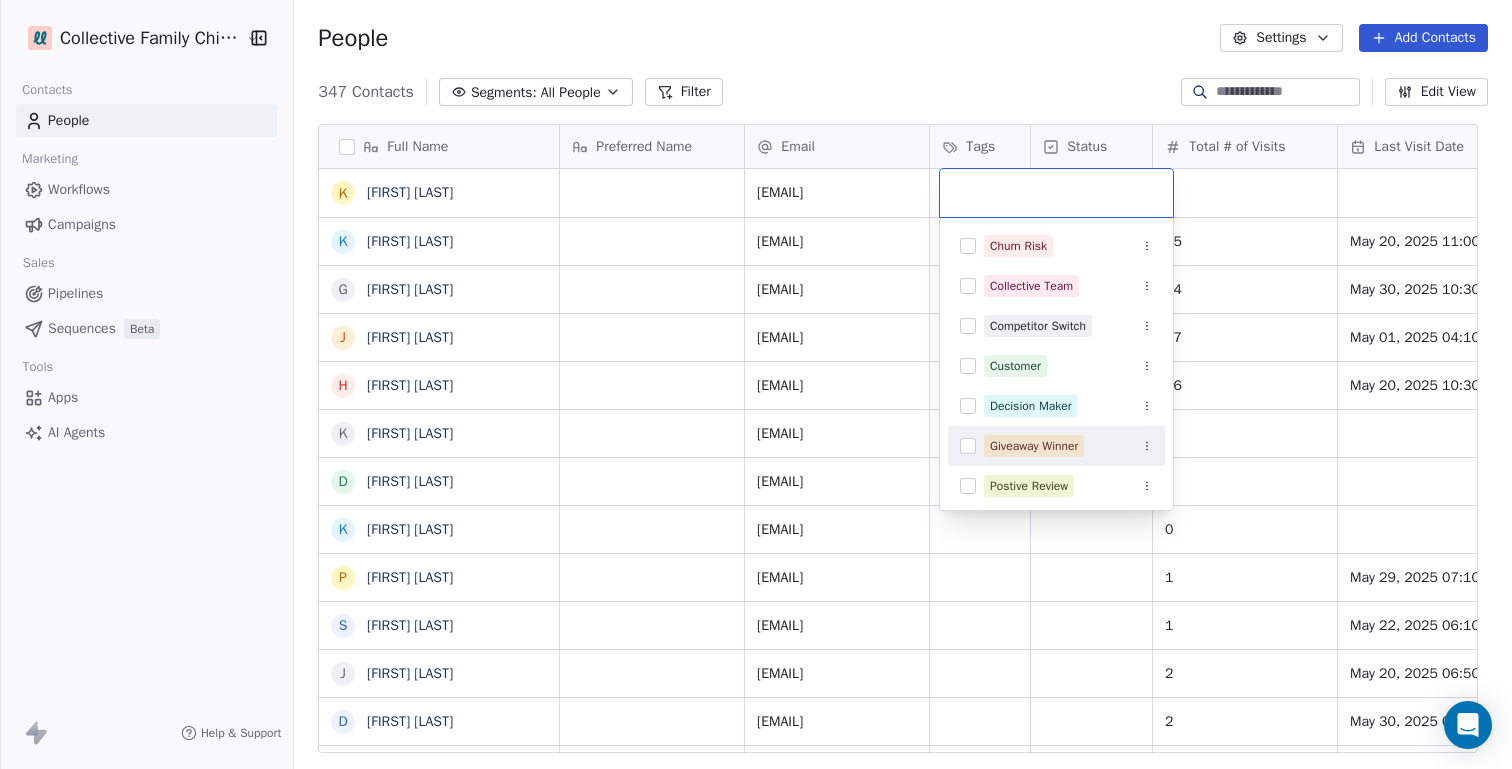 click at bounding box center (968, 446) 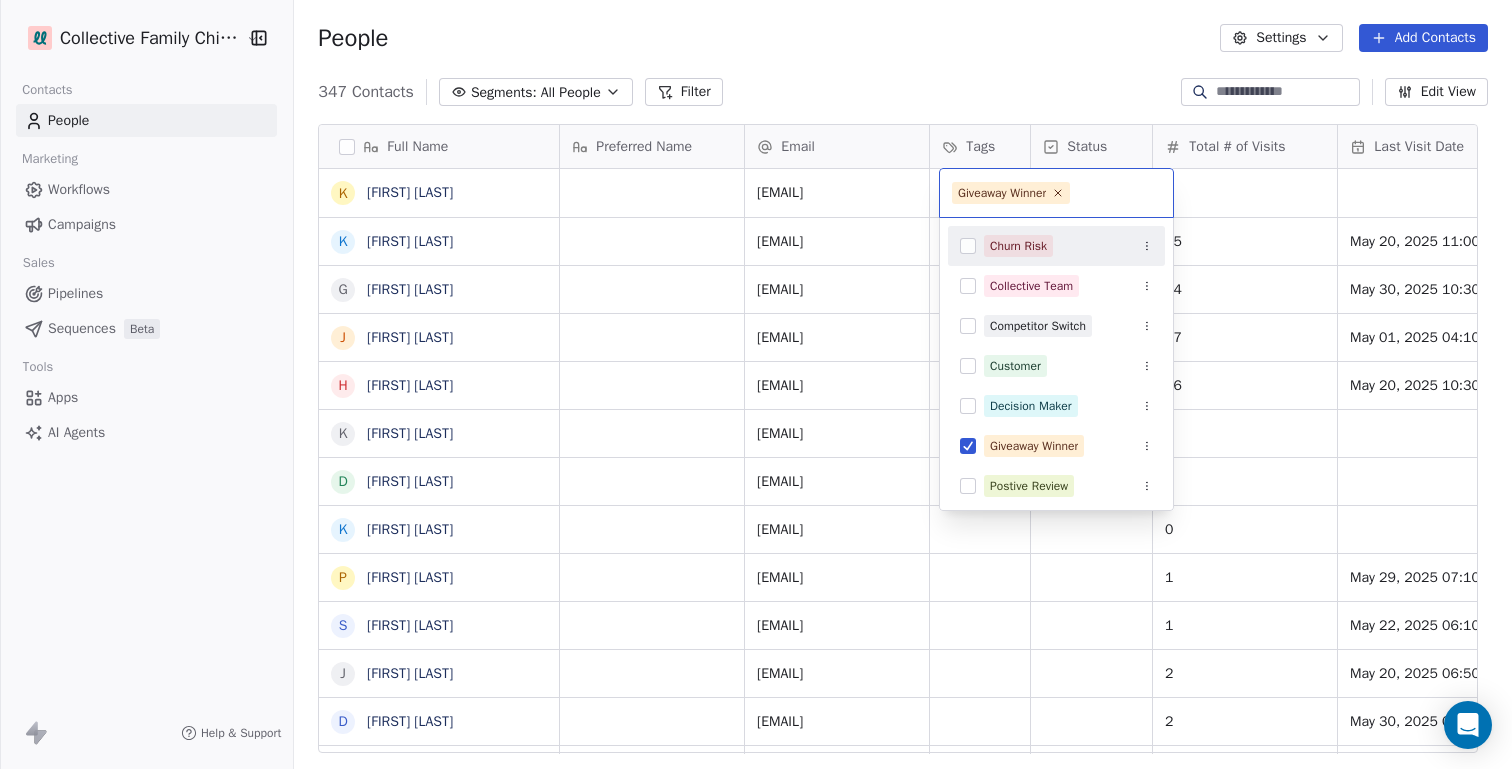 click on "Collective Family Chiropractic Contacts People Marketing Workflows Campaigns Sales Pipelines Sequences Beta Tools Apps AI Agents Help & Support People Settings Add Contacts 347 Contacts Segments: All People Filter Edit View Tag Add to Sequence Export Full Name K [FIRST] [LAST] K [FIRST] [LAST] G [FIRST] [LAST] J [FIRST] [LAST] H [FIRST] [LAST] K [FIRST] [LAST] D [FIRST] [LAST] K [FIRST] [LAST] P [FIRST] [LAST] S [FIRST] [LAST] J [FIRST] [LAST] D [FIRST] [LAST] C [FIRST] [LAST] B [FIRST] [LAST] C [FIRST] [LAST] N [FIRST] [LAST] H [FIRST] [LAST] L [FIRST] [LAST] G [FIRST] [LAST] J [FIRST] [LAST] S [FIRST] [LAST] W [FIRST] [LAST] M [FIRST] [LAST] A [FIRST] [LAST] H [FIRST] [LAST] H [FIRST] [LAST] J [FIRST] [LAST] J [FIRST] [LAST] W [FIRST] [LAST] F [FIRST] [LAST] O [FIRST] [LAST] B [FIRST] [LAST] N [FIRST] [LAST] E [FIRST] [LAST] Preferred Name Email Tags Status Total # of Visits Last Visit Date AMT Days Since Last Visit Patient Status Has Children [EMAIL] [EMAIL] 35 May 20, 2025 11:00 AM [EMAIL] 14 27 26 Lead" at bounding box center [756, 459] 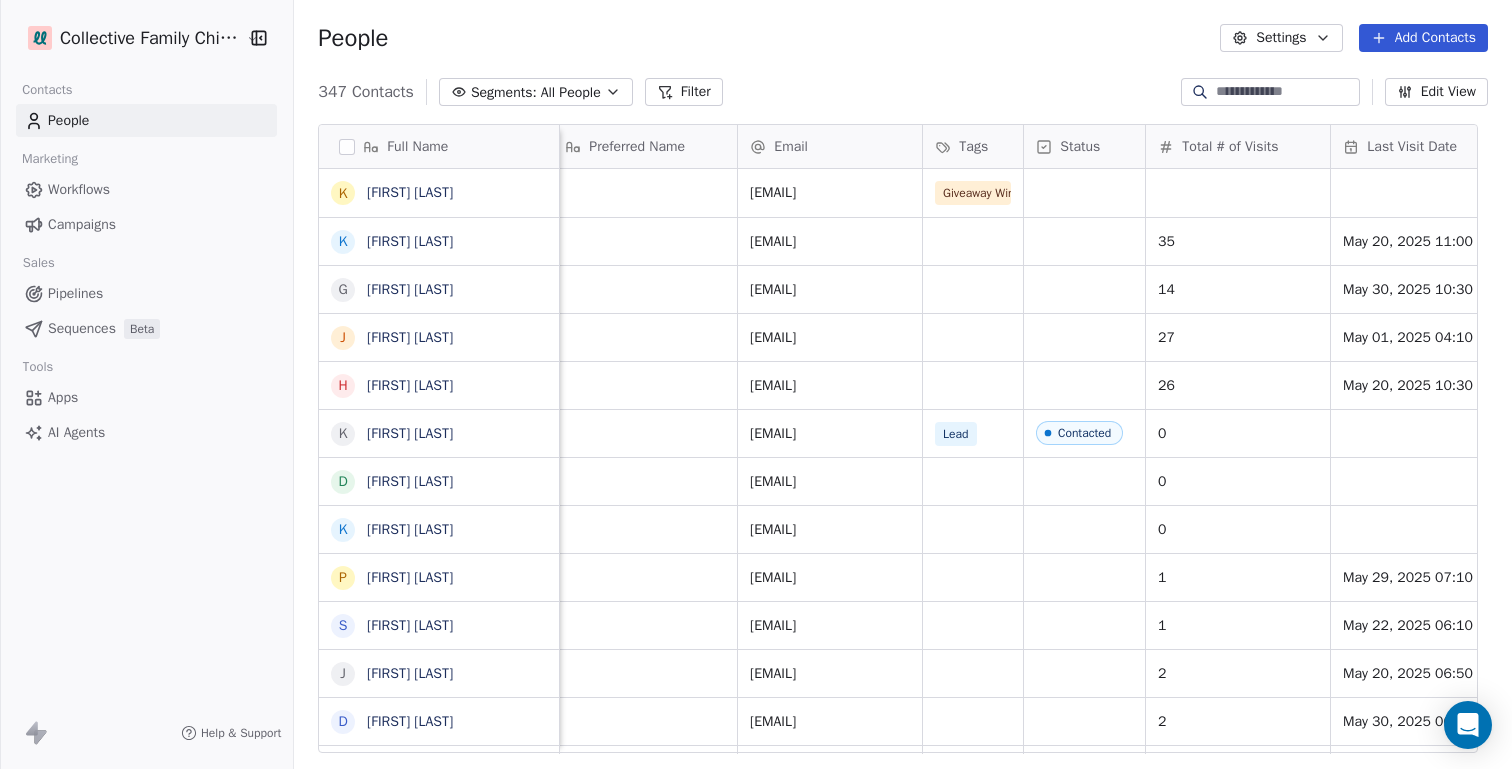 scroll, scrollTop: 2, scrollLeft: 0, axis: vertical 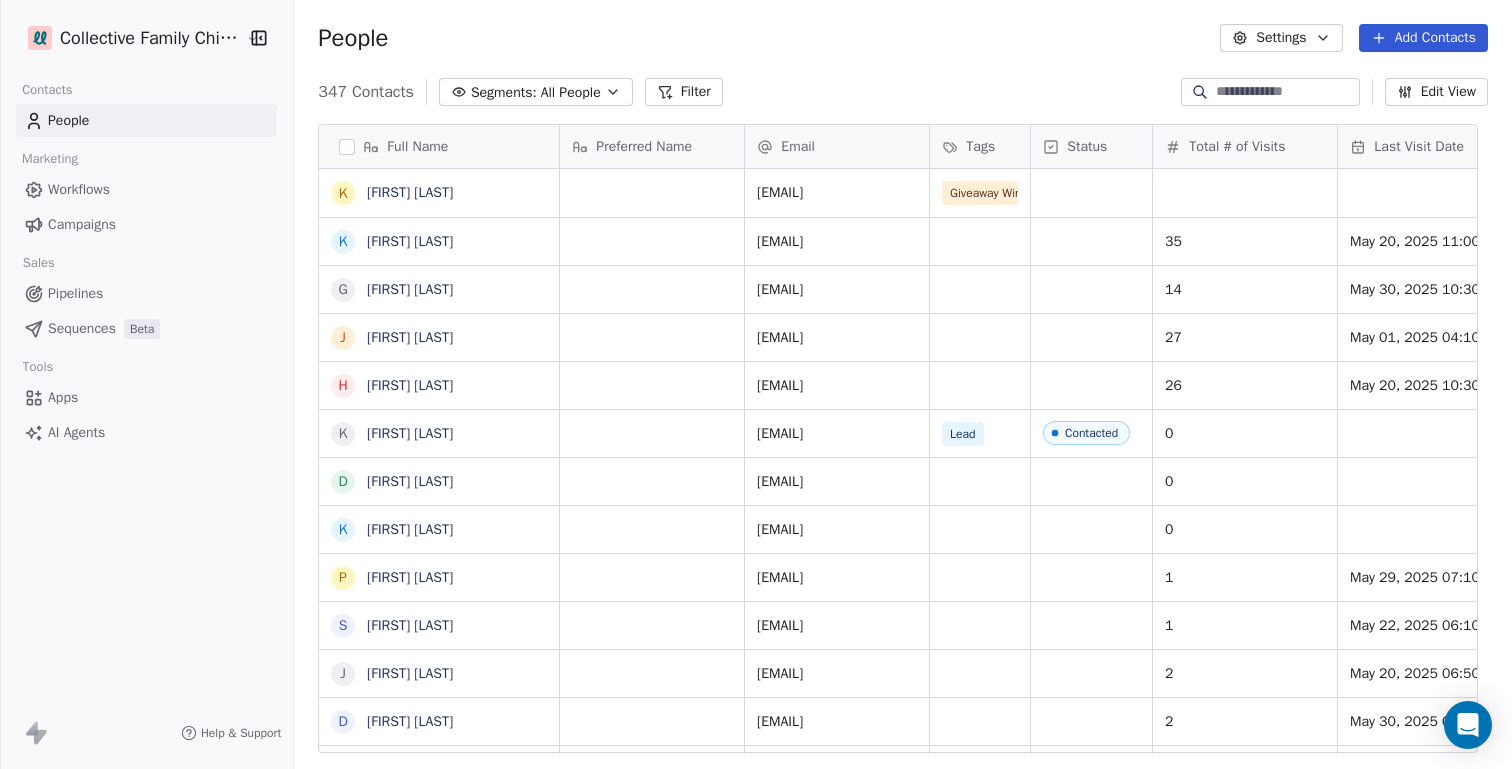 click at bounding box center [1286, 92] 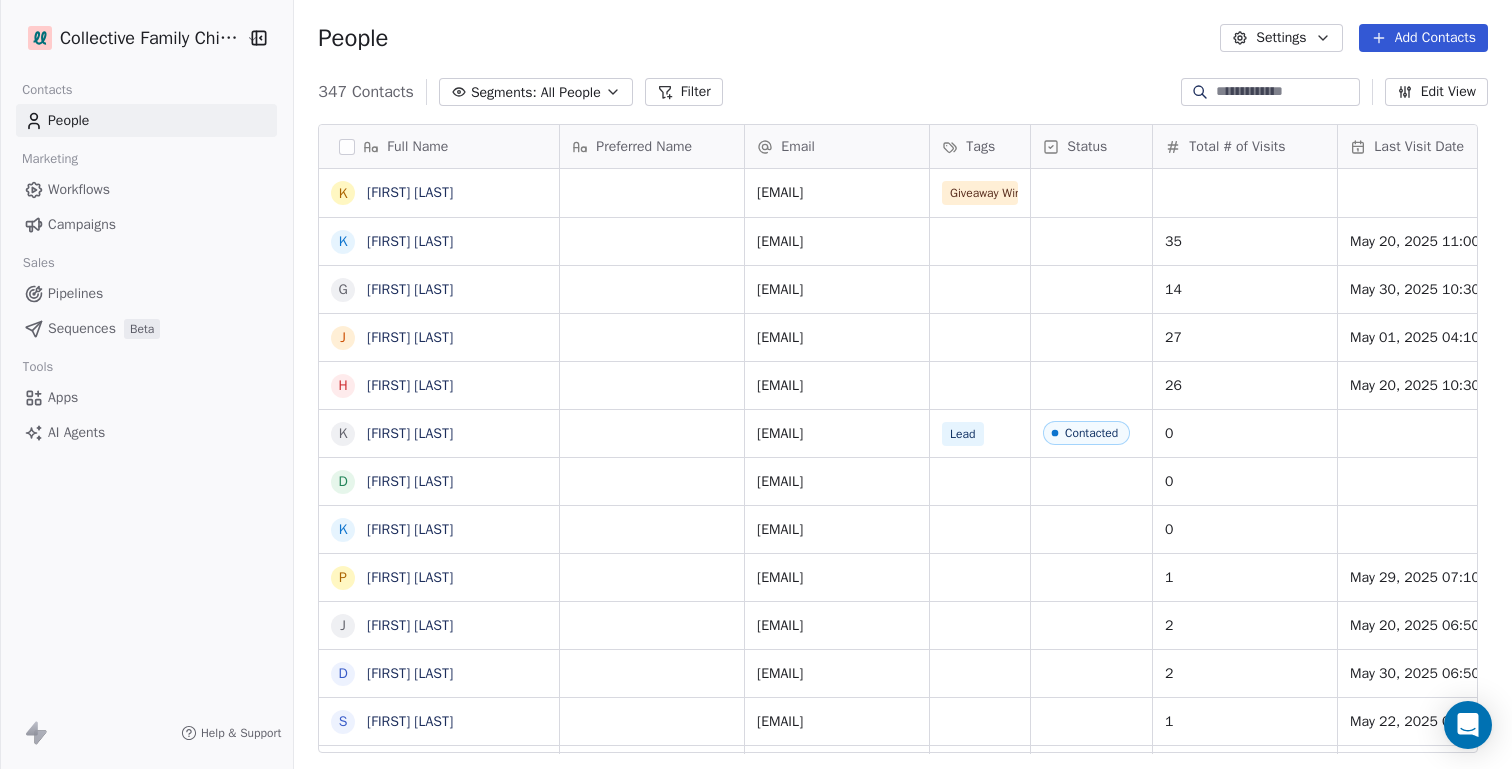 paste on "**********" 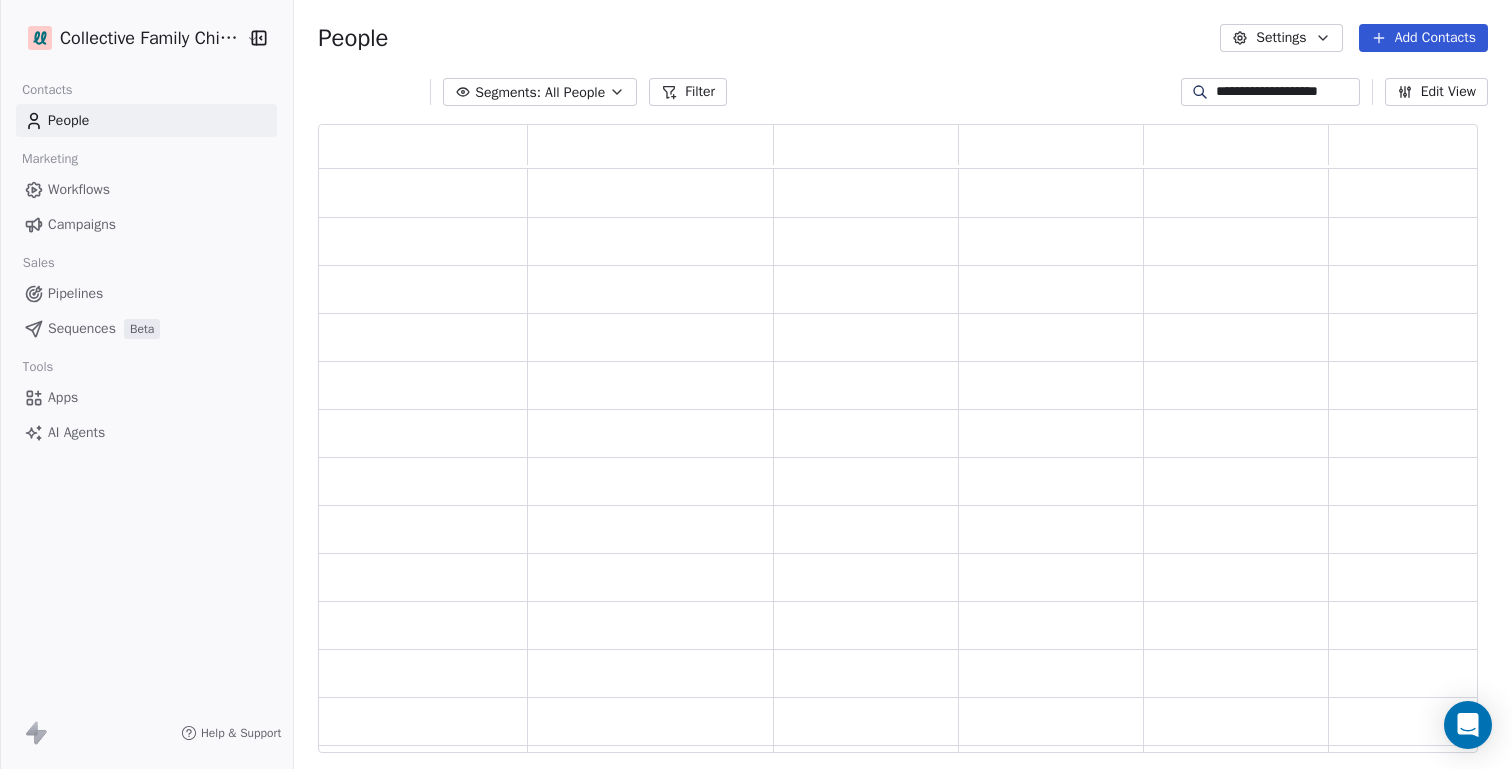 scroll, scrollTop: 16, scrollLeft: 16, axis: both 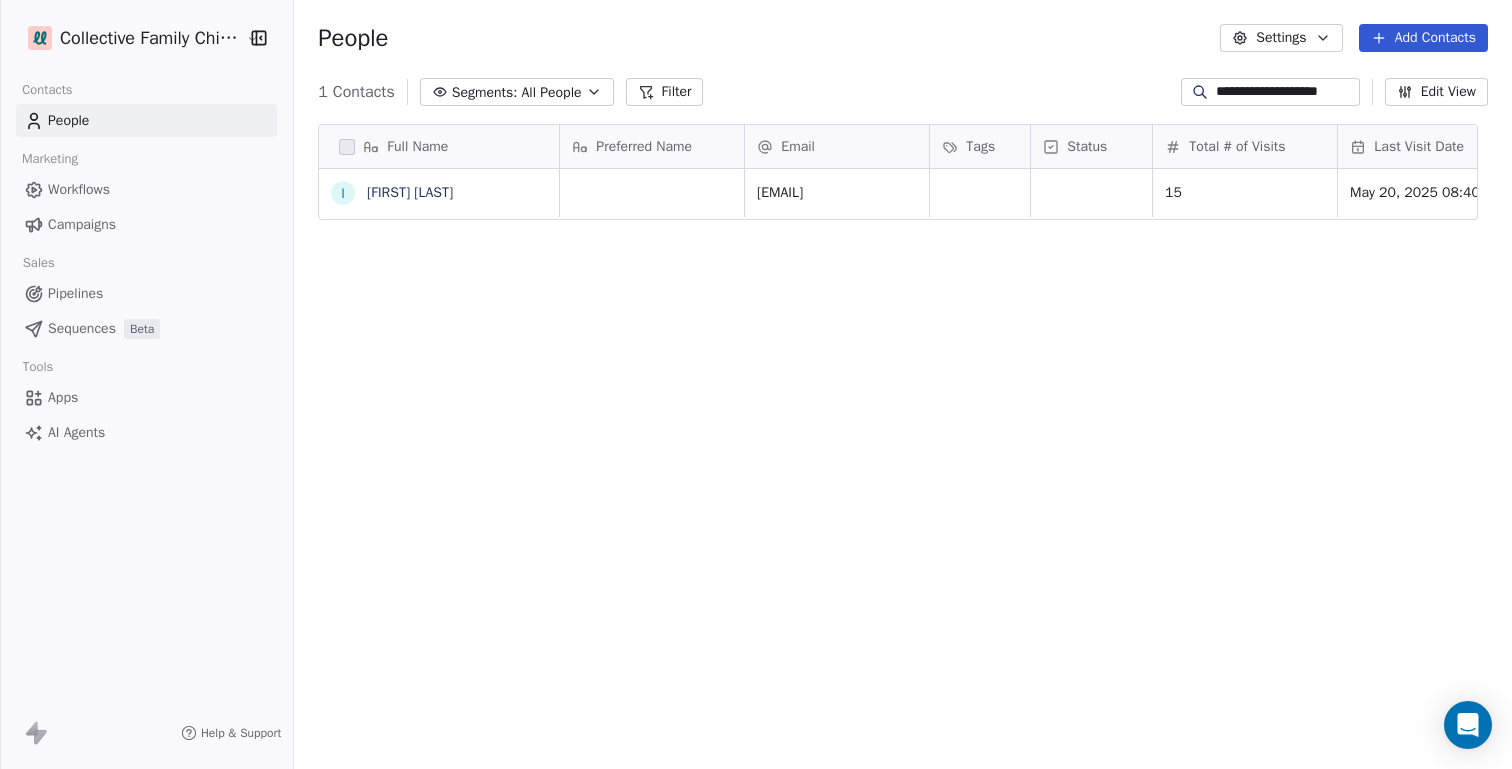 drag, startPoint x: 1346, startPoint y: 92, endPoint x: 1135, endPoint y: 97, distance: 211.05923 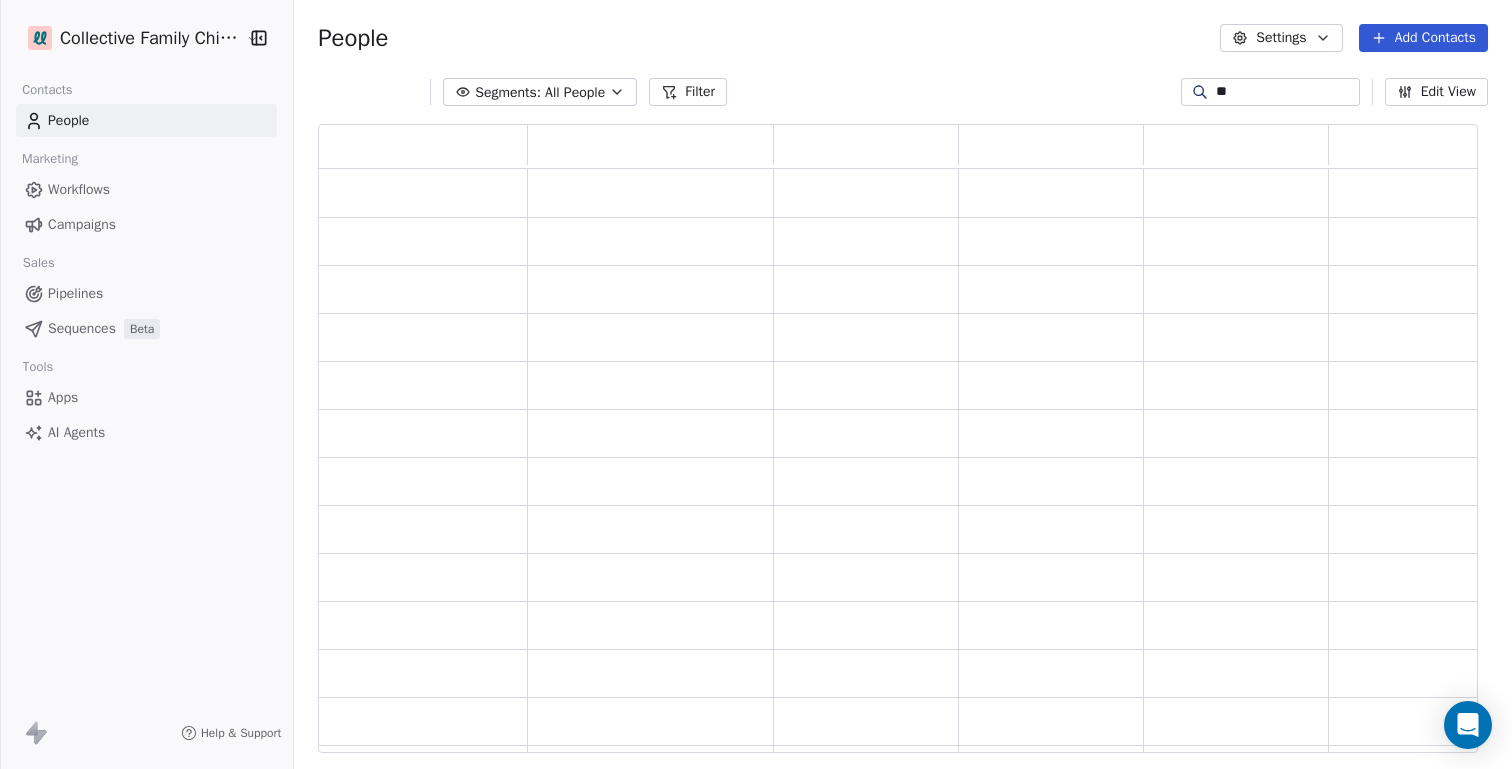scroll, scrollTop: 16, scrollLeft: 16, axis: both 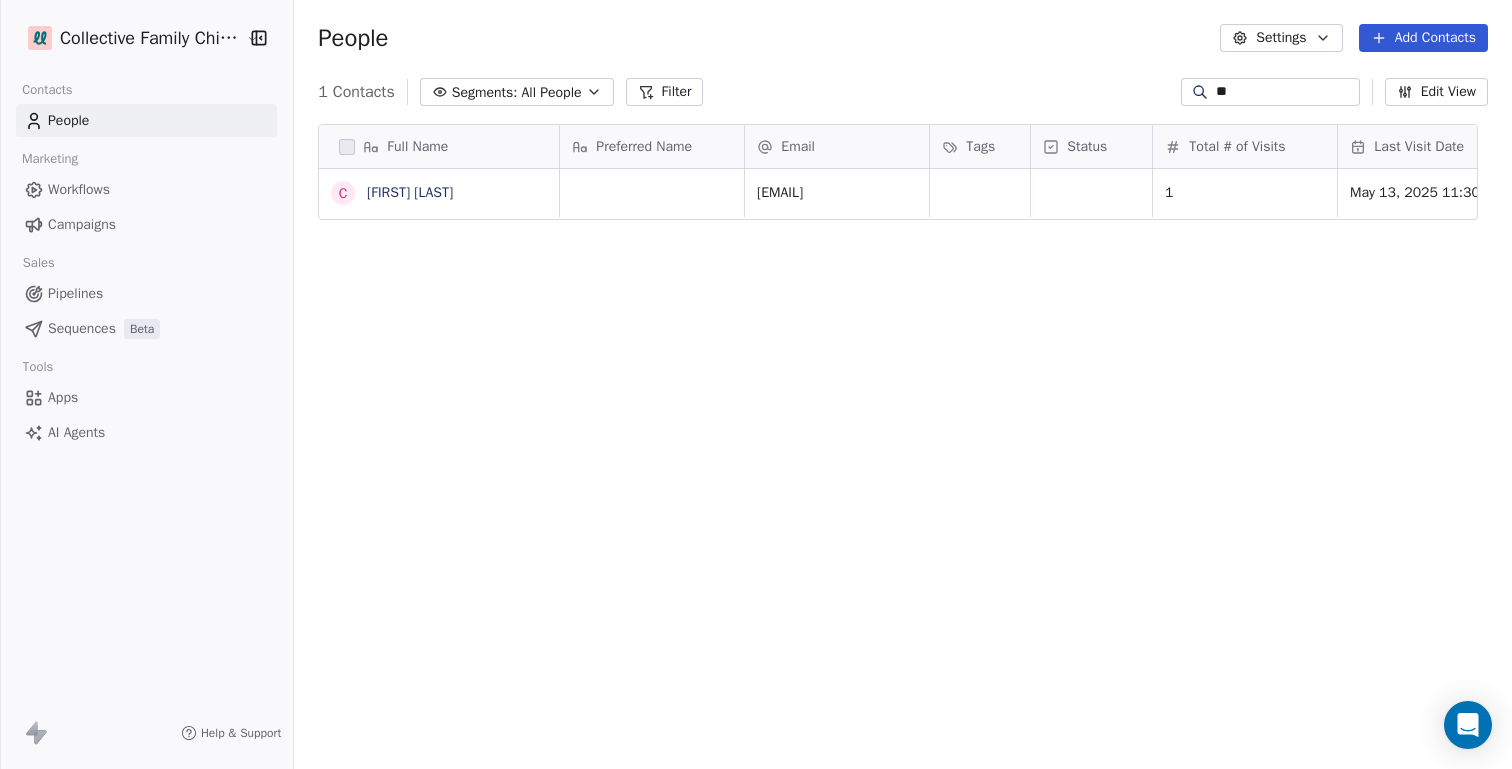 type on "*" 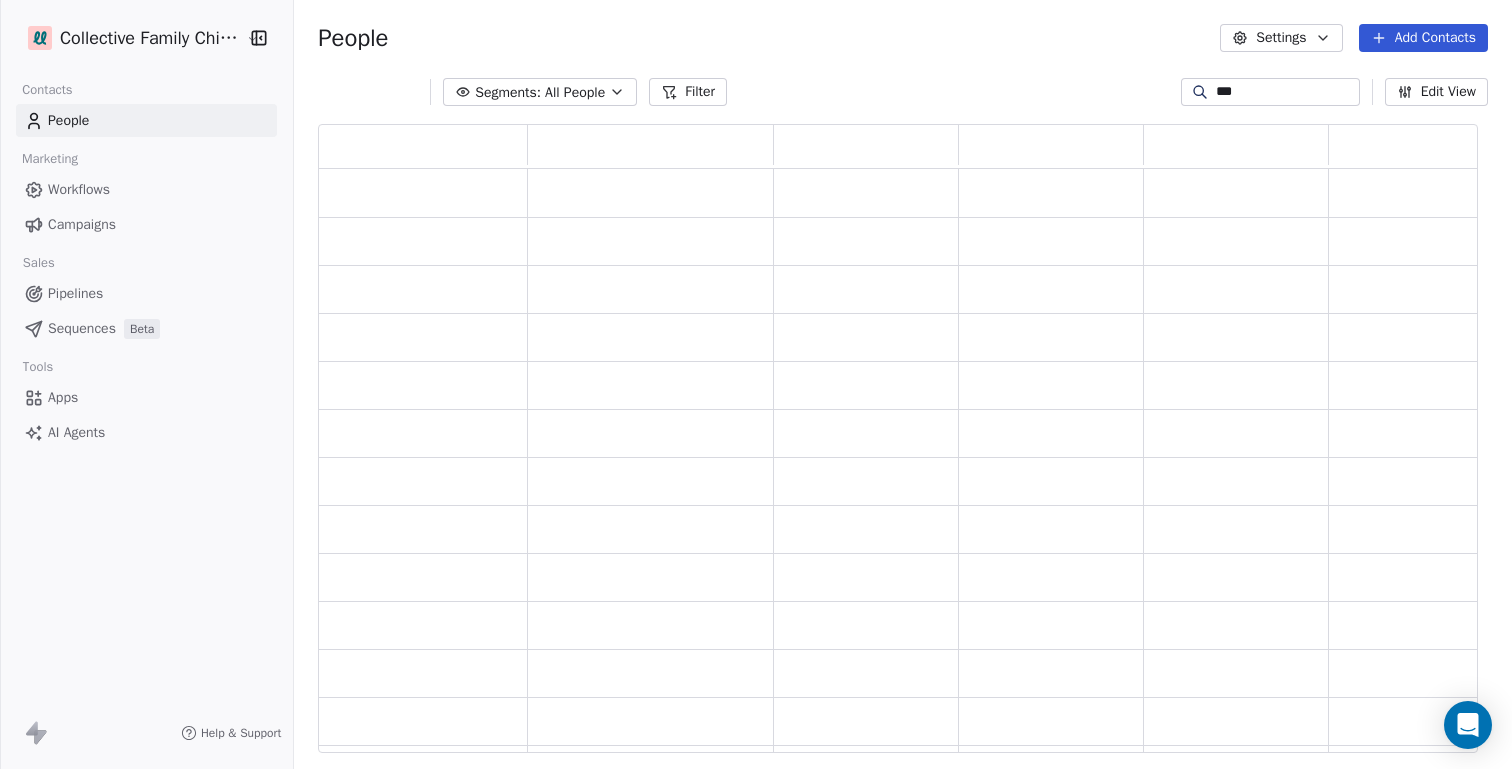 scroll, scrollTop: 16, scrollLeft: 16, axis: both 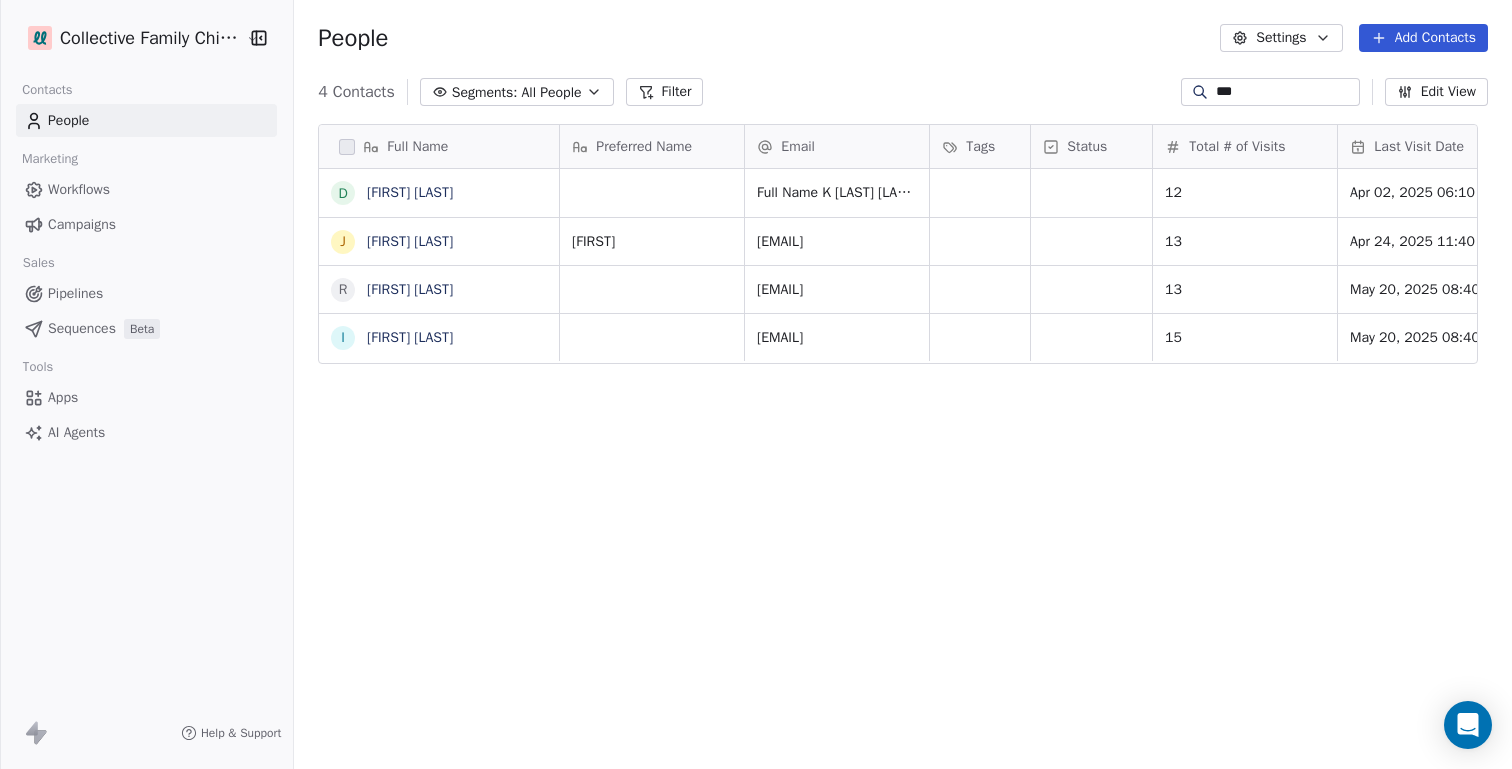 type on "***" 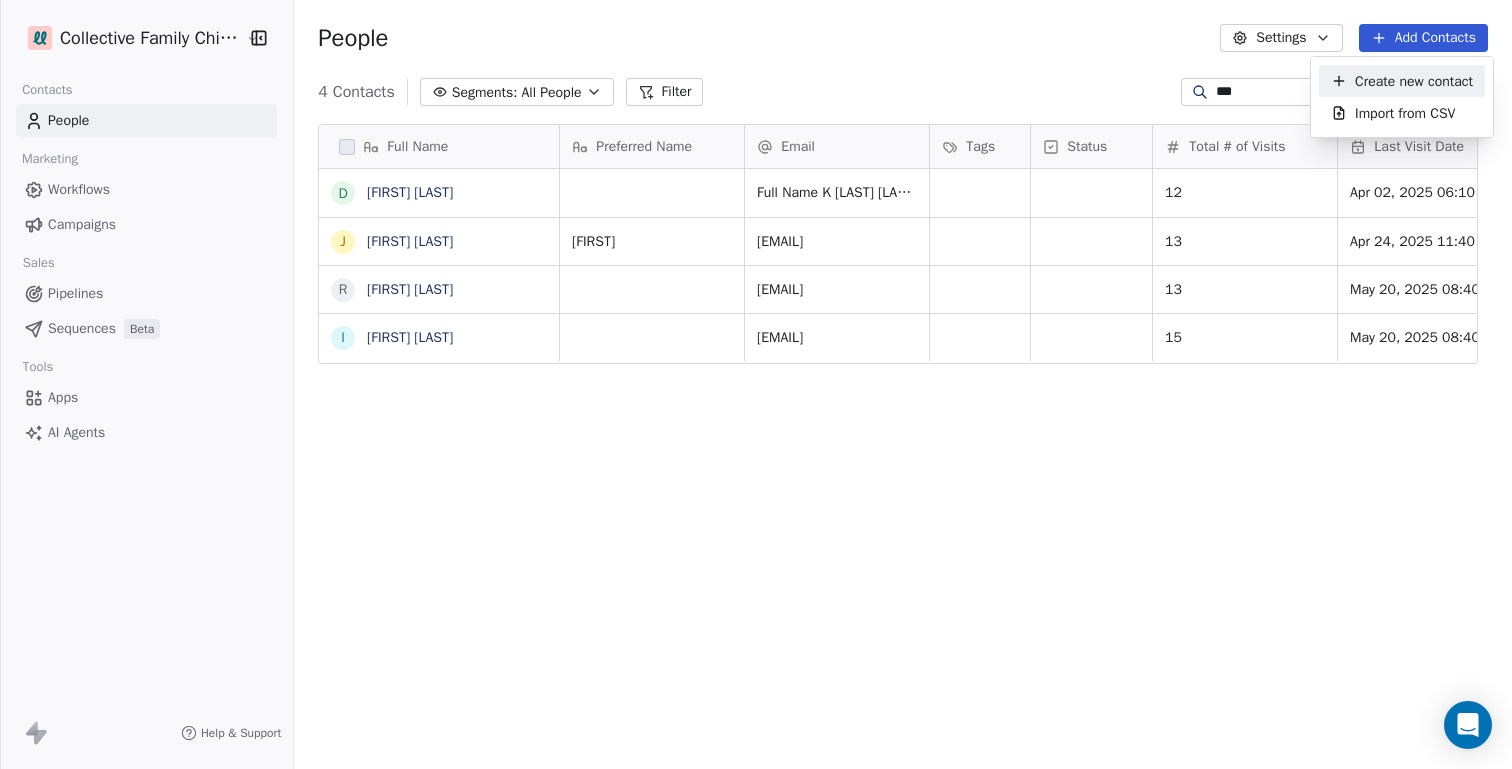click on "Create new contact" at bounding box center [1414, 81] 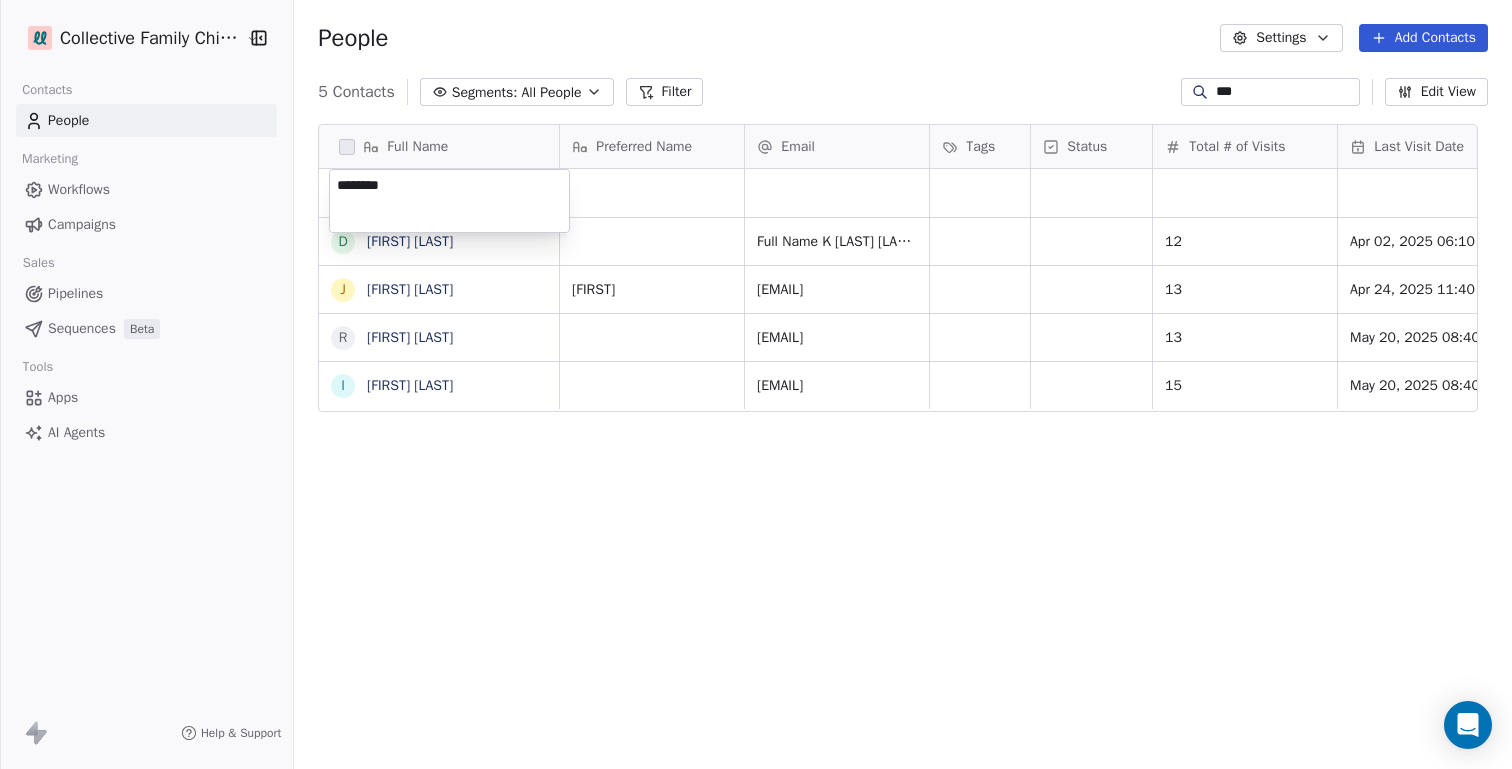 type on "*********" 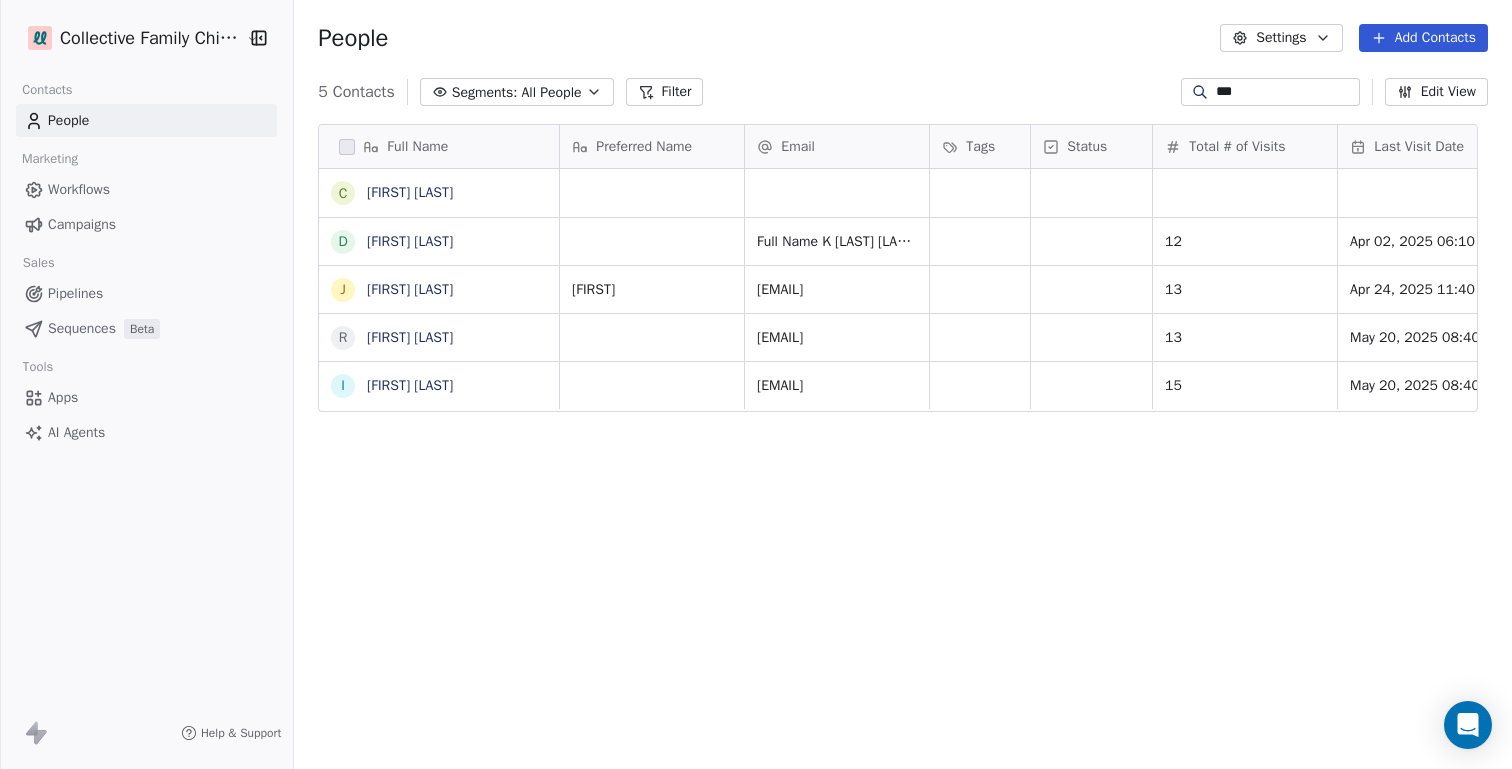 click on "Full Name C [FIRST] [LAST] D [FIRST] [LAST] J [FIRST] [LAST] R [FIRST] [LAST] I [FIRST] [LAST] Preferred Name Email Tags Status Total # of Visits Last Visit Date AMT Days Since Last Visit Patient Status Has Children [EMAIL] 12 Apr 02, 2025 06:10 AM True Tyler [EMAIL] 13 Apr 24, 2025 11:40 AM True [EMAIL] 13 May 20, 2025 08:40 AM True [EMAIL] 15 May 20, 2025 08:40 AM True
To pick up a draggable item, press the space bar.
While dragging, use the arrow keys to move the item.
Press space again to drop the item in its new position, or press escape to cancel." at bounding box center (756, 459) 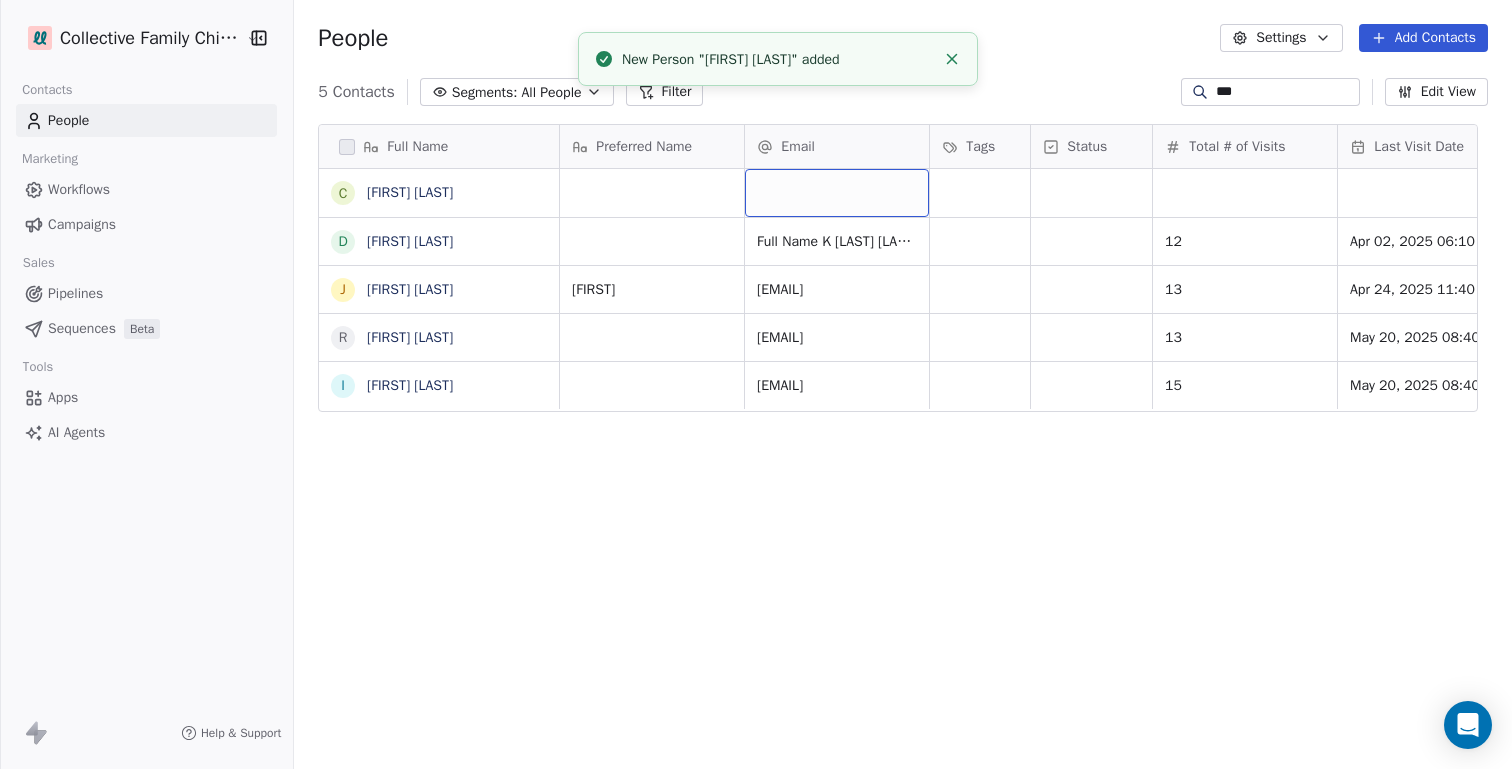 click at bounding box center (837, 193) 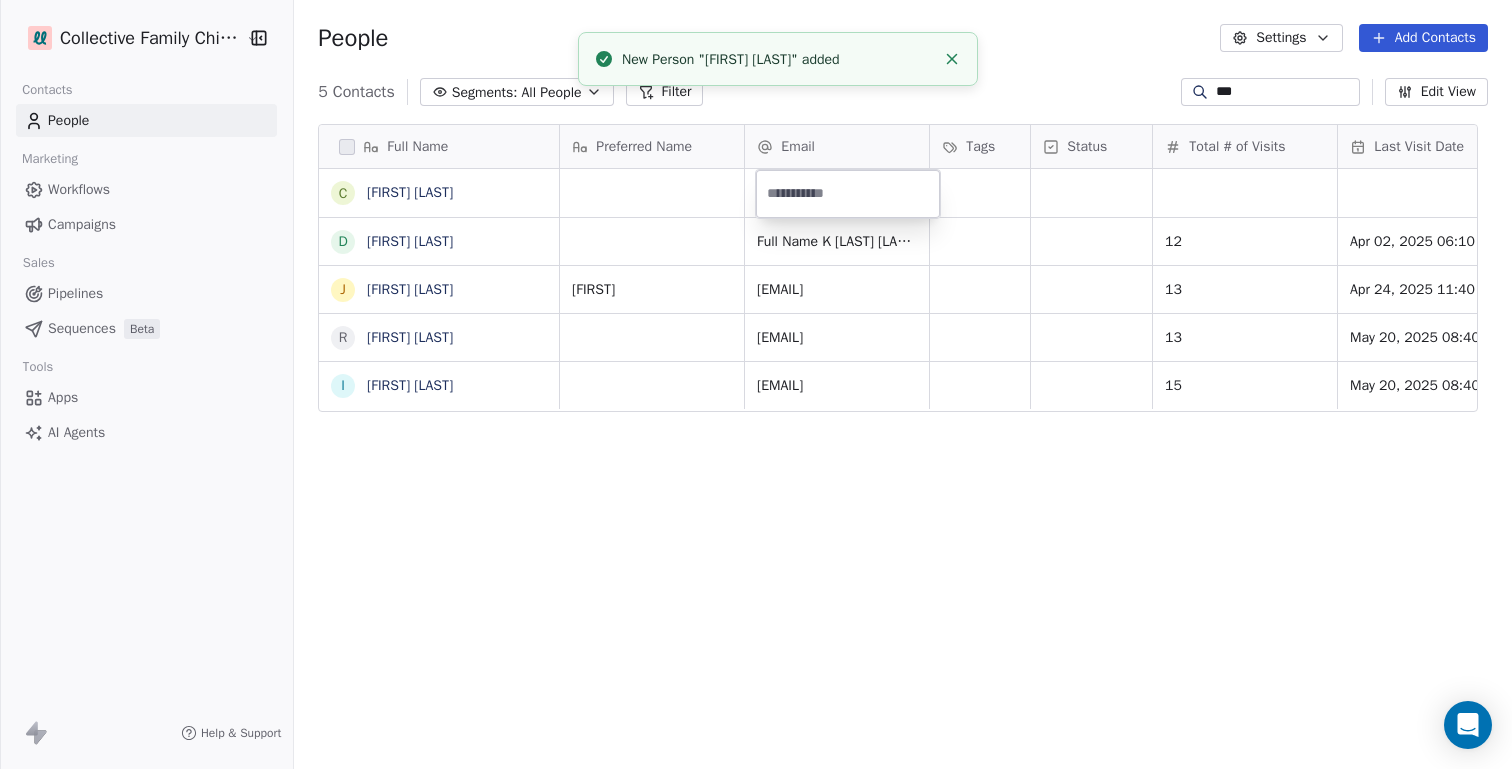 type on "**********" 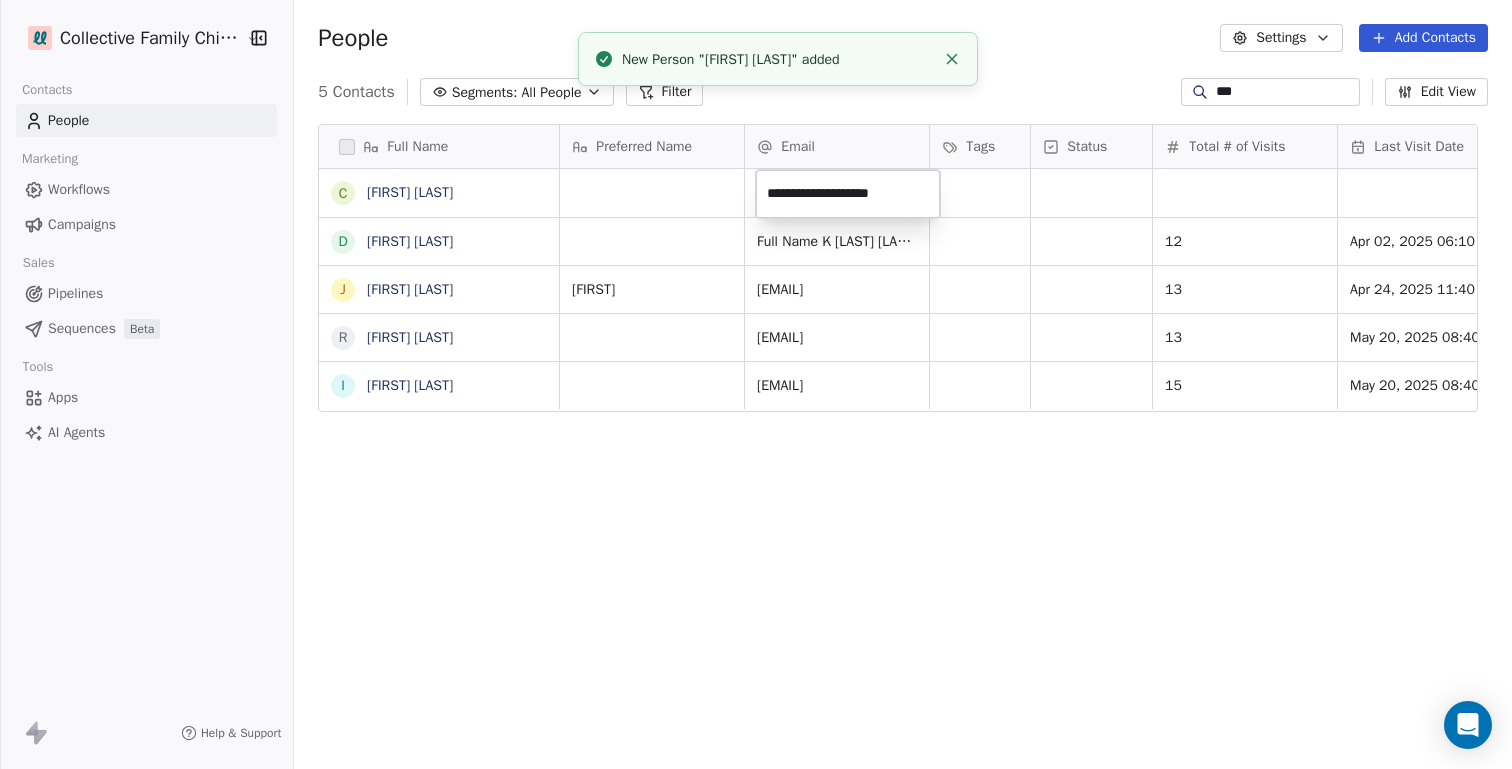 click on "**********" at bounding box center (756, 459) 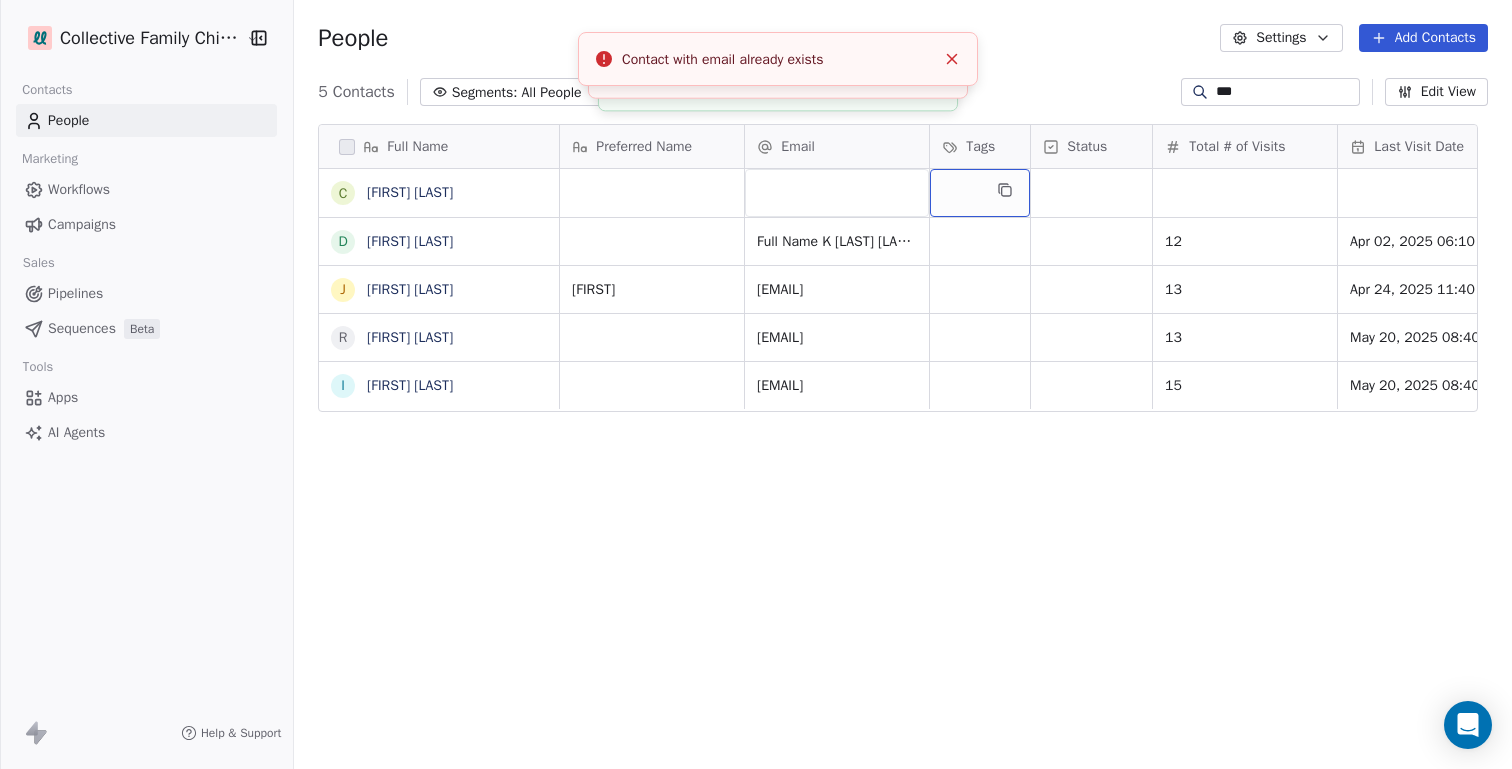 click at bounding box center [980, 193] 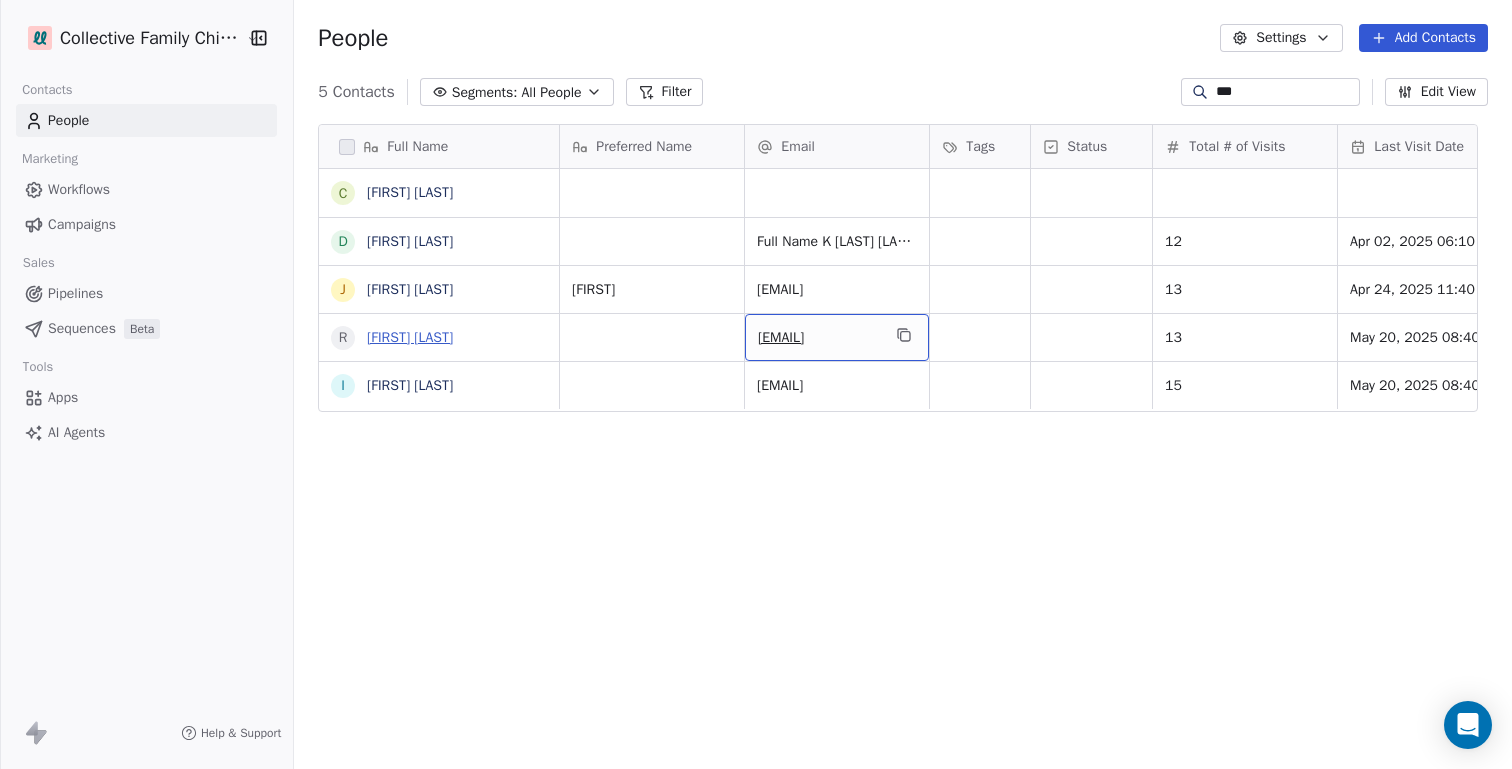 click on "[FIRST] [LAST]" at bounding box center [410, 337] 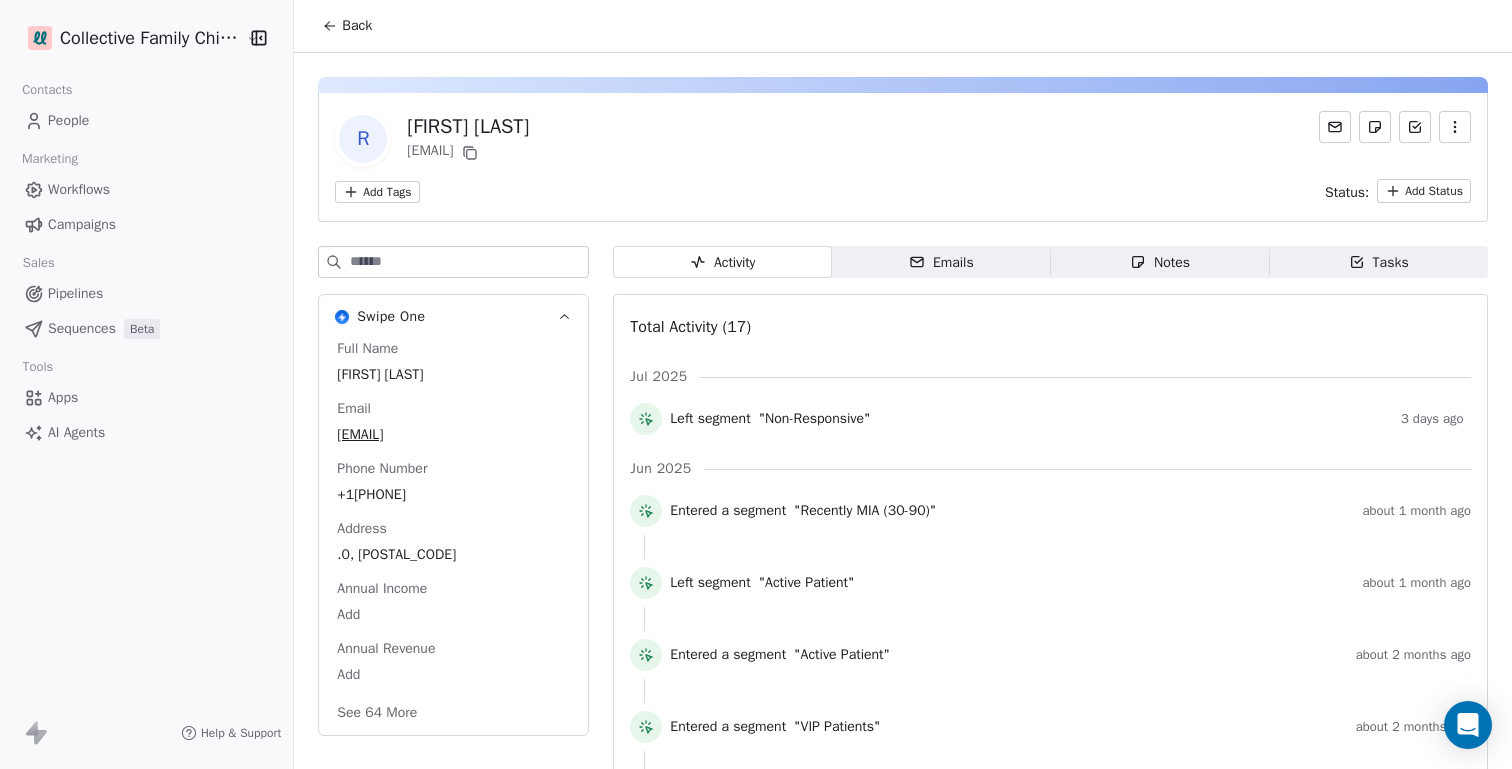 click at bounding box center [1455, 127] 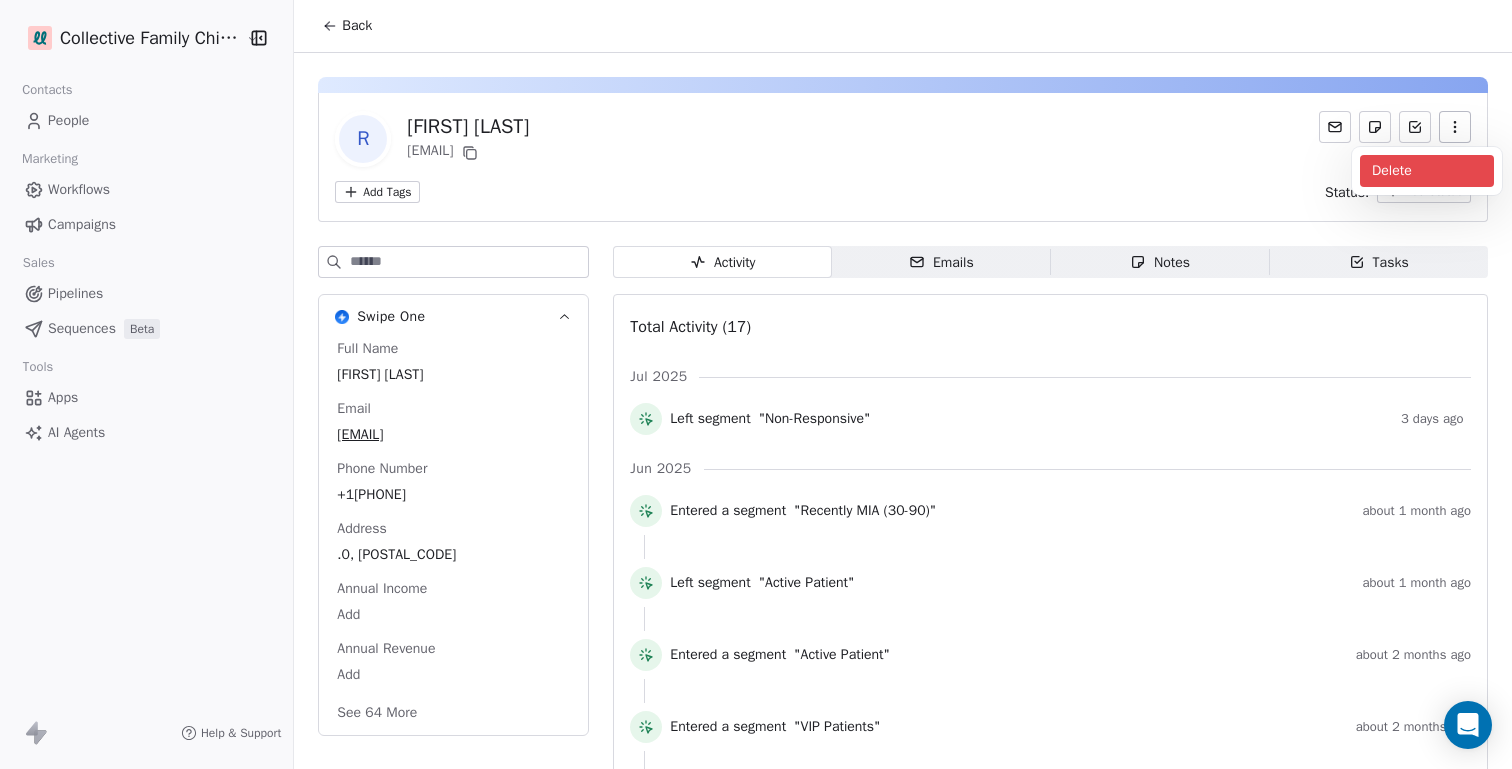 click on "Delete" at bounding box center [1427, 171] 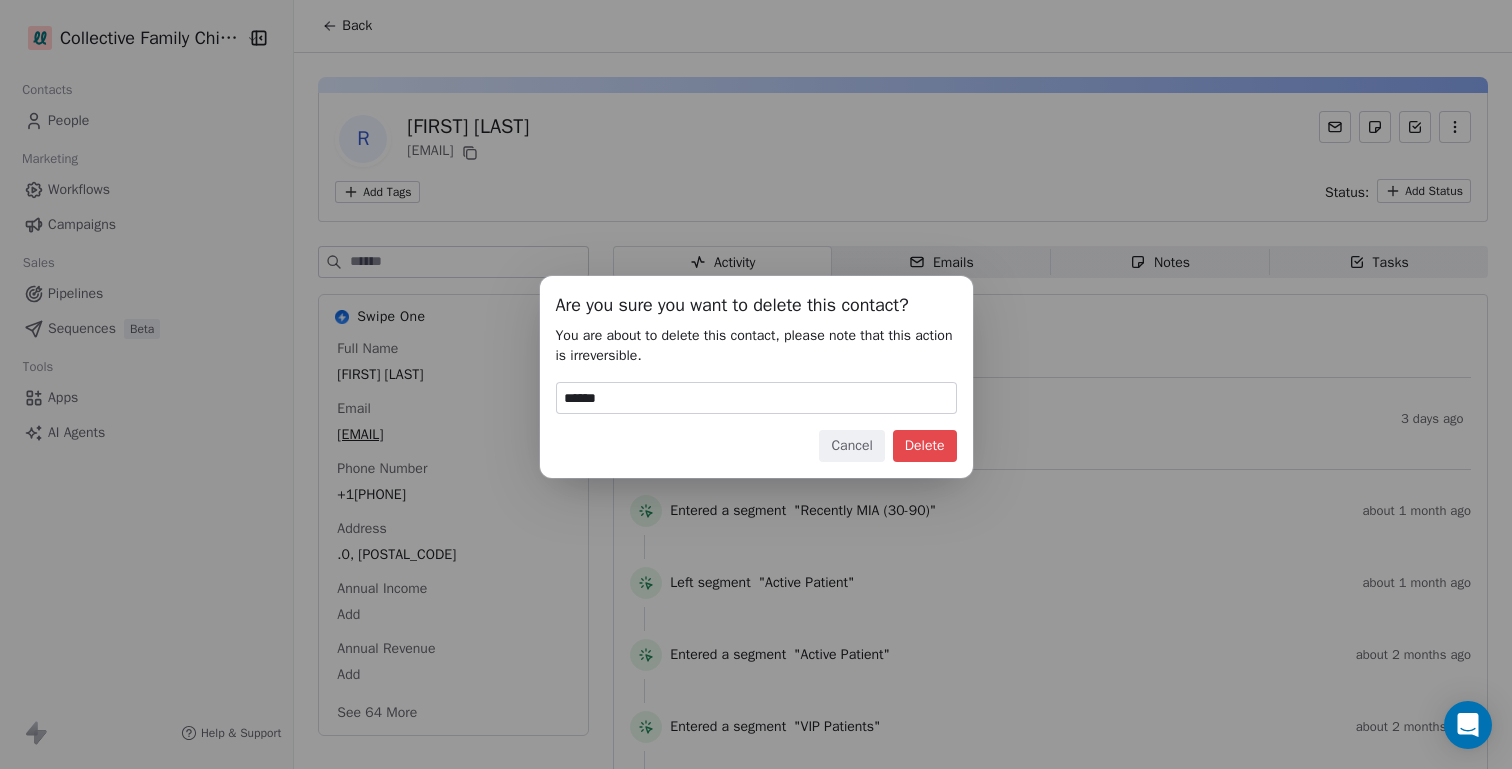 type on "******" 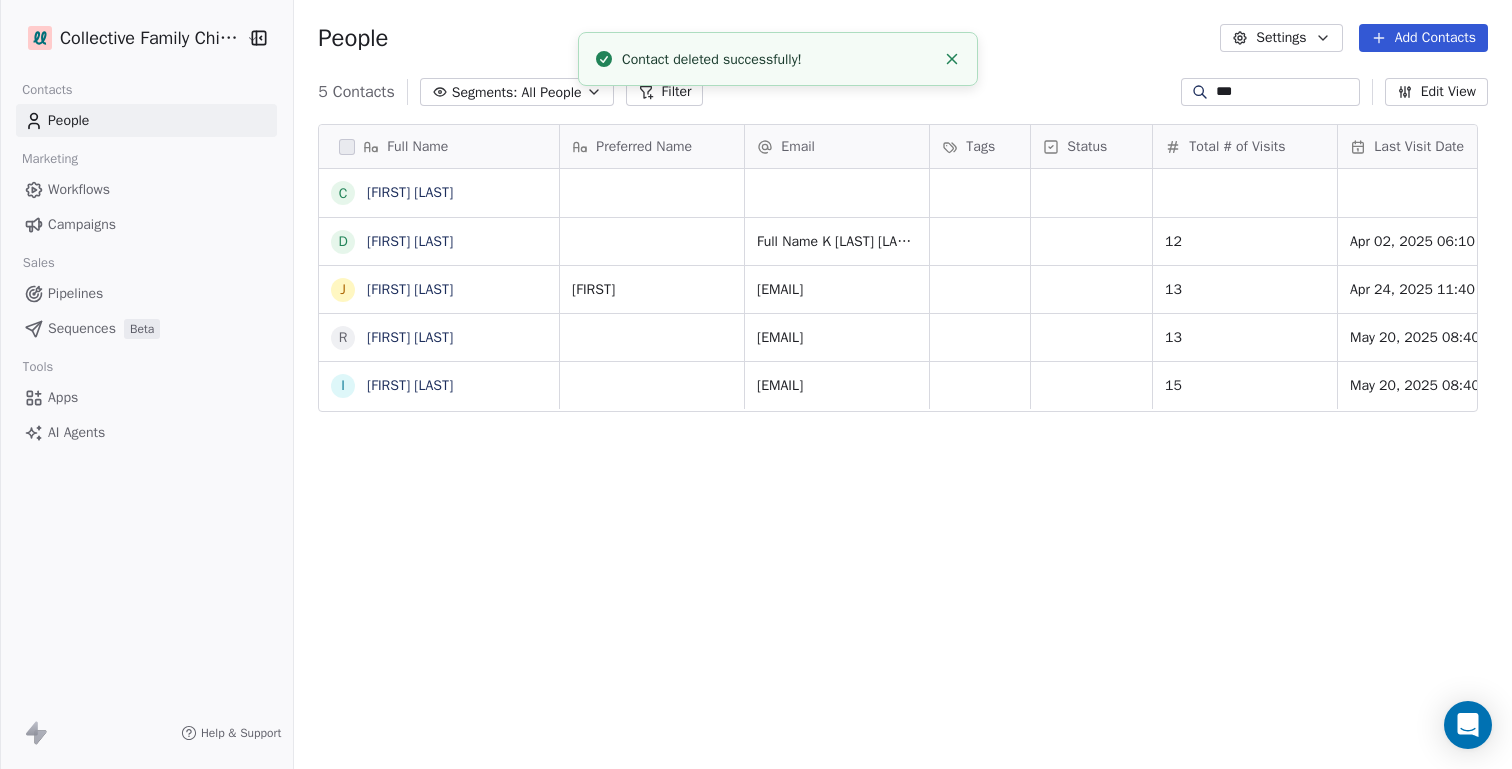 scroll, scrollTop: 16, scrollLeft: 16, axis: both 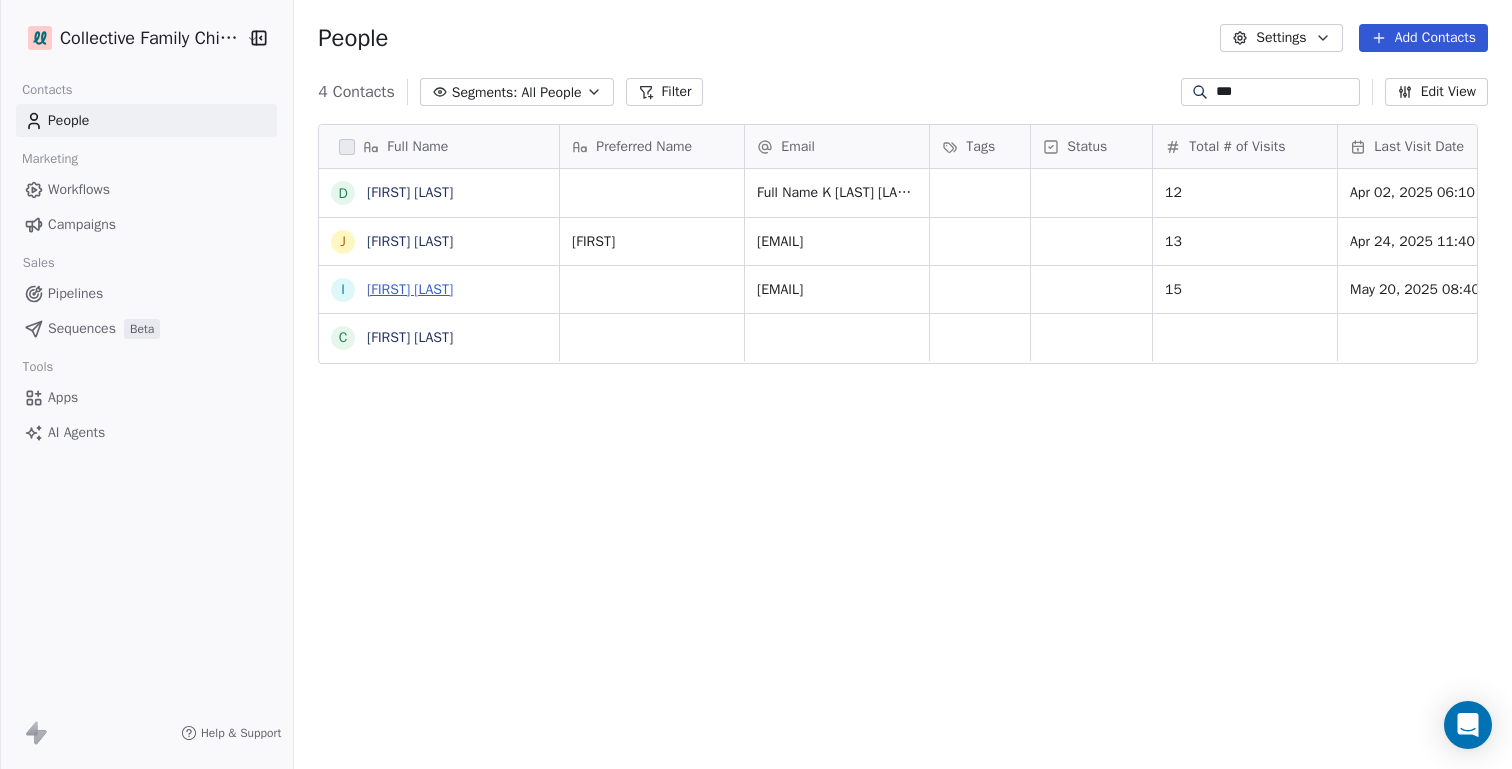 click on "[FIRST] [LAST]" at bounding box center (410, 289) 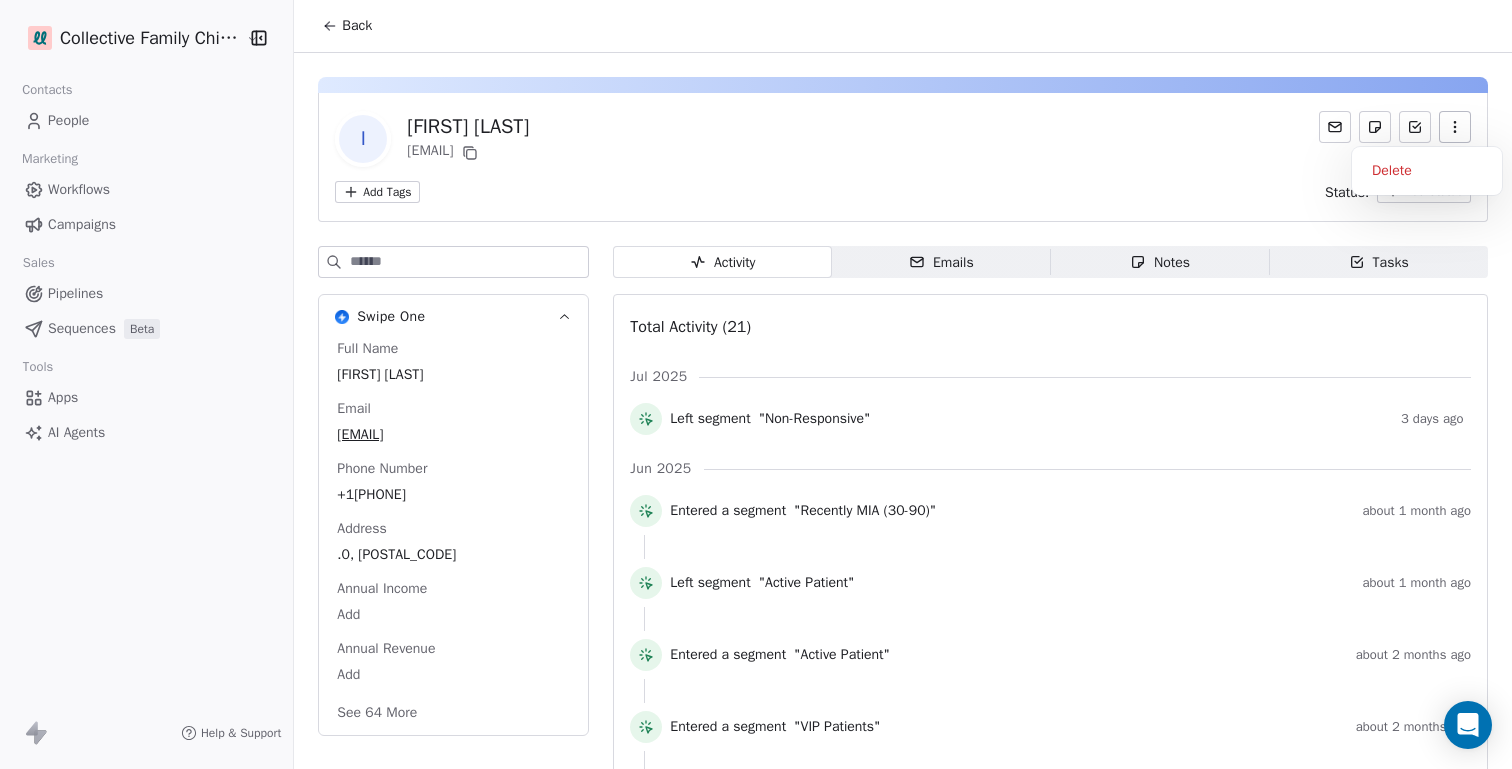 click 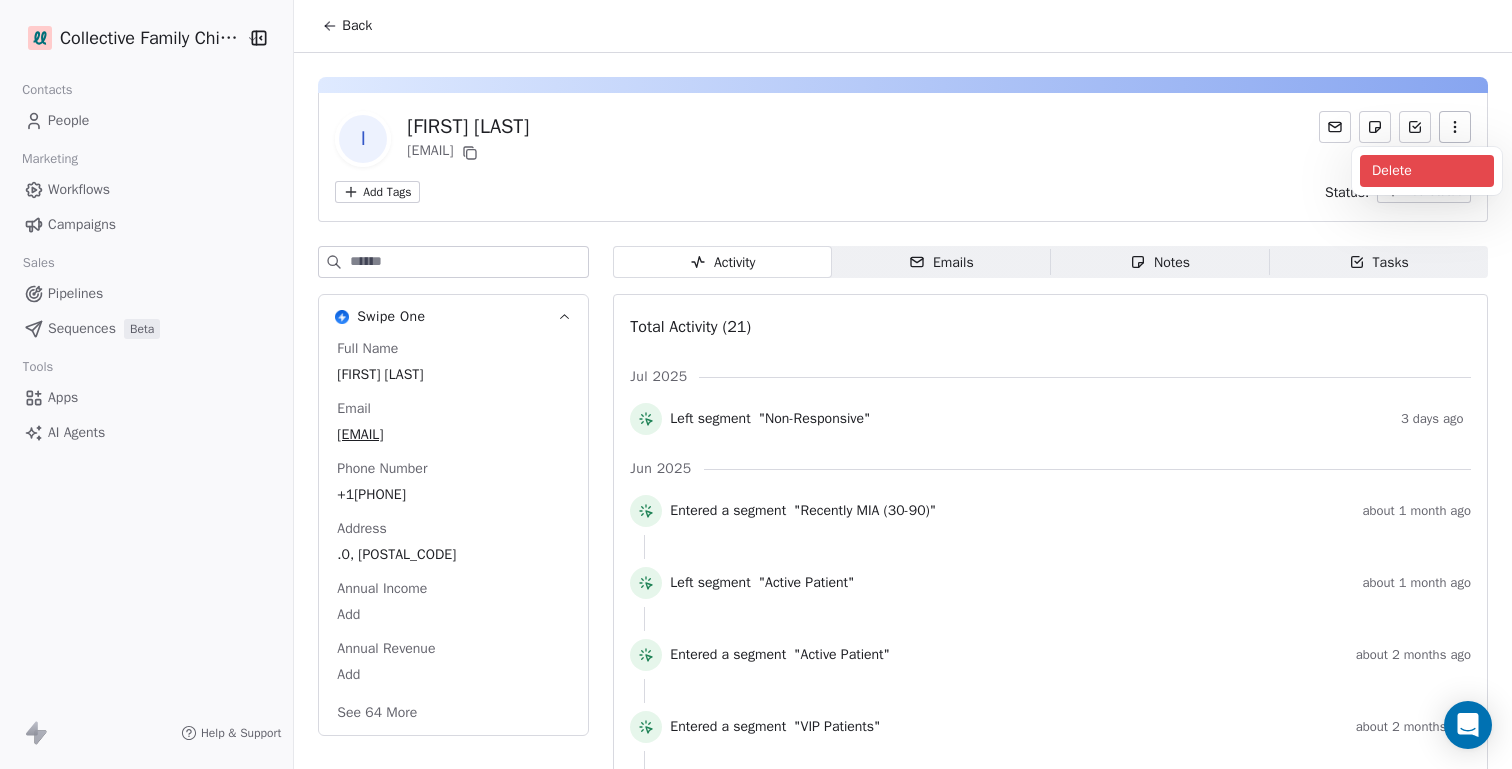 click on "Delete" at bounding box center [1427, 171] 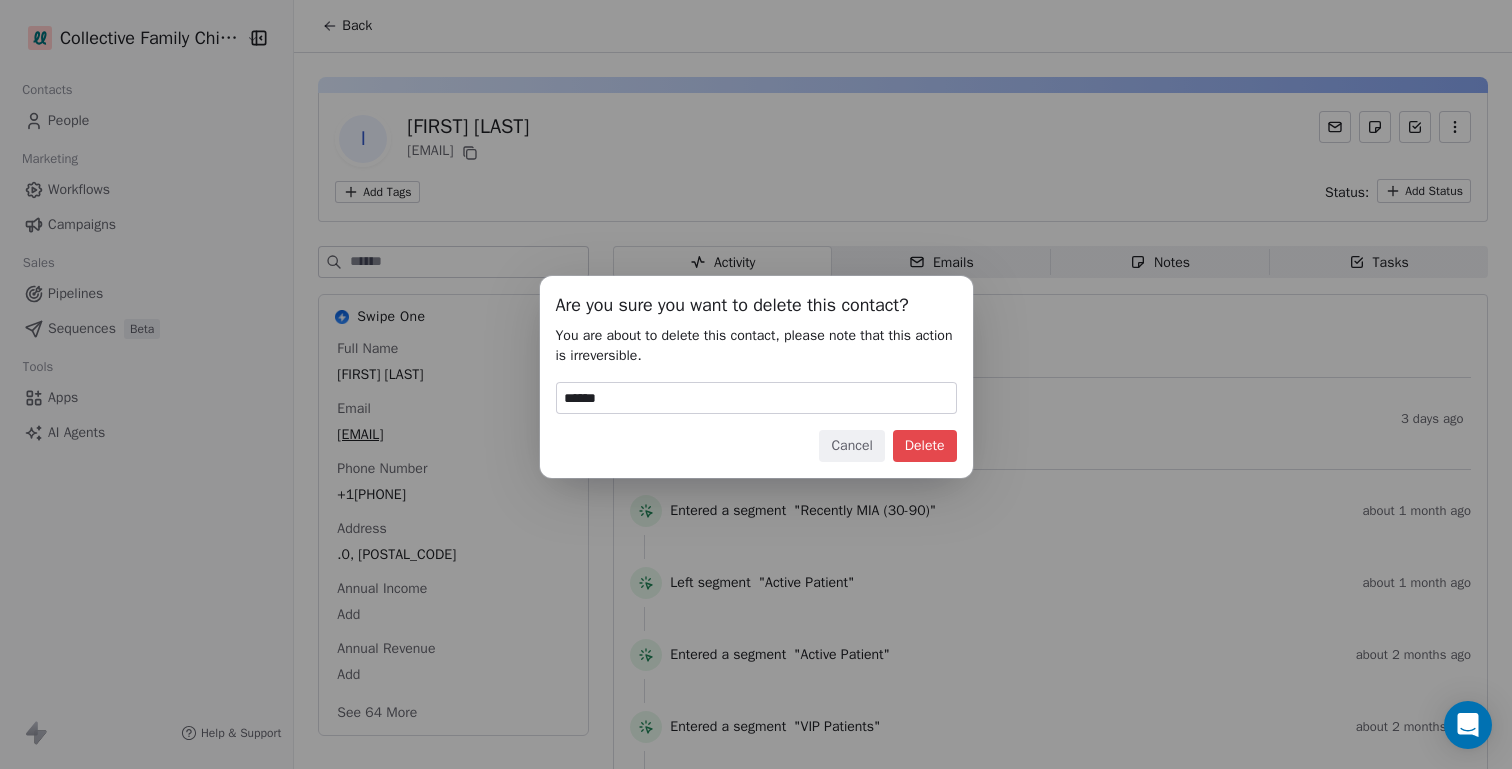 type on "******" 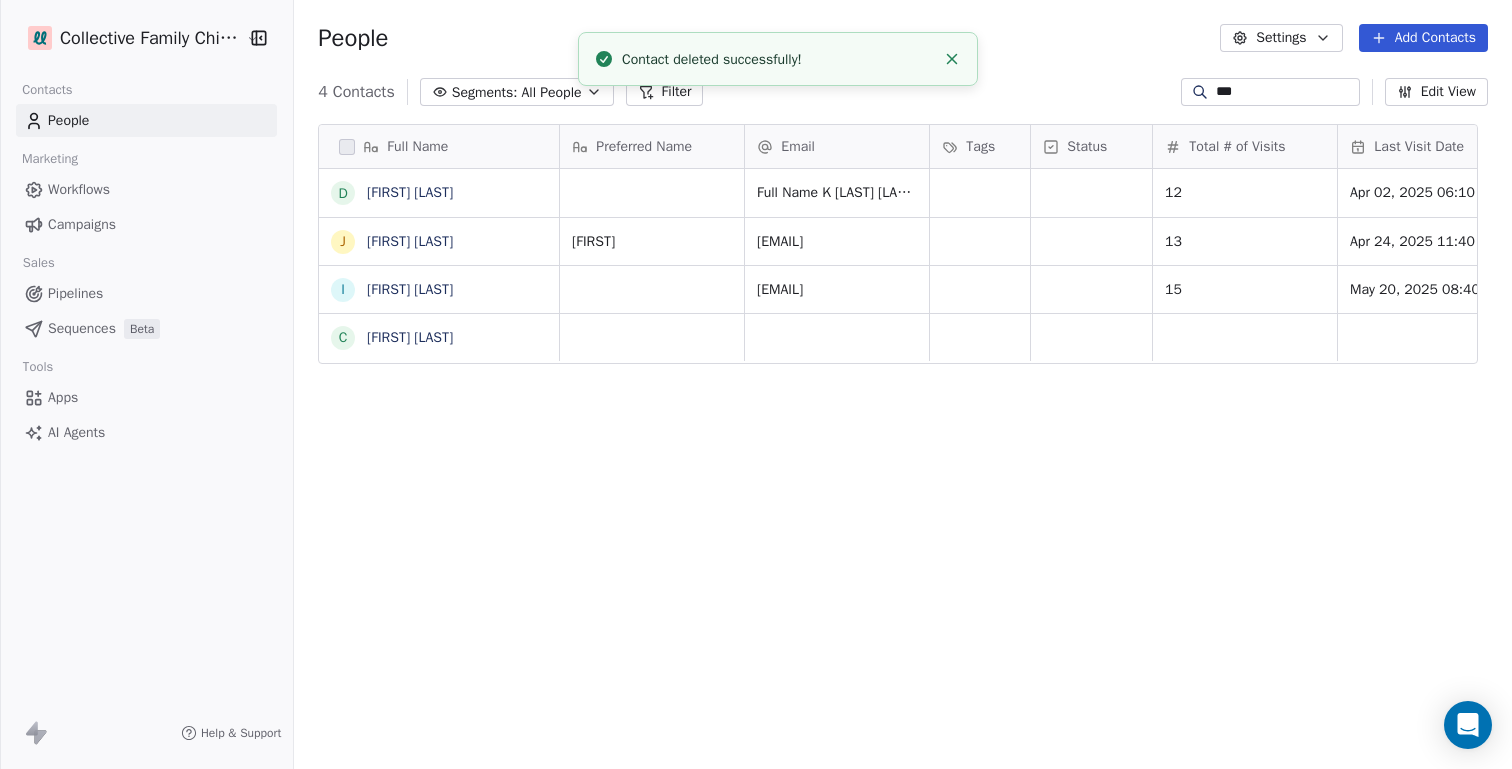 scroll, scrollTop: 16, scrollLeft: 16, axis: both 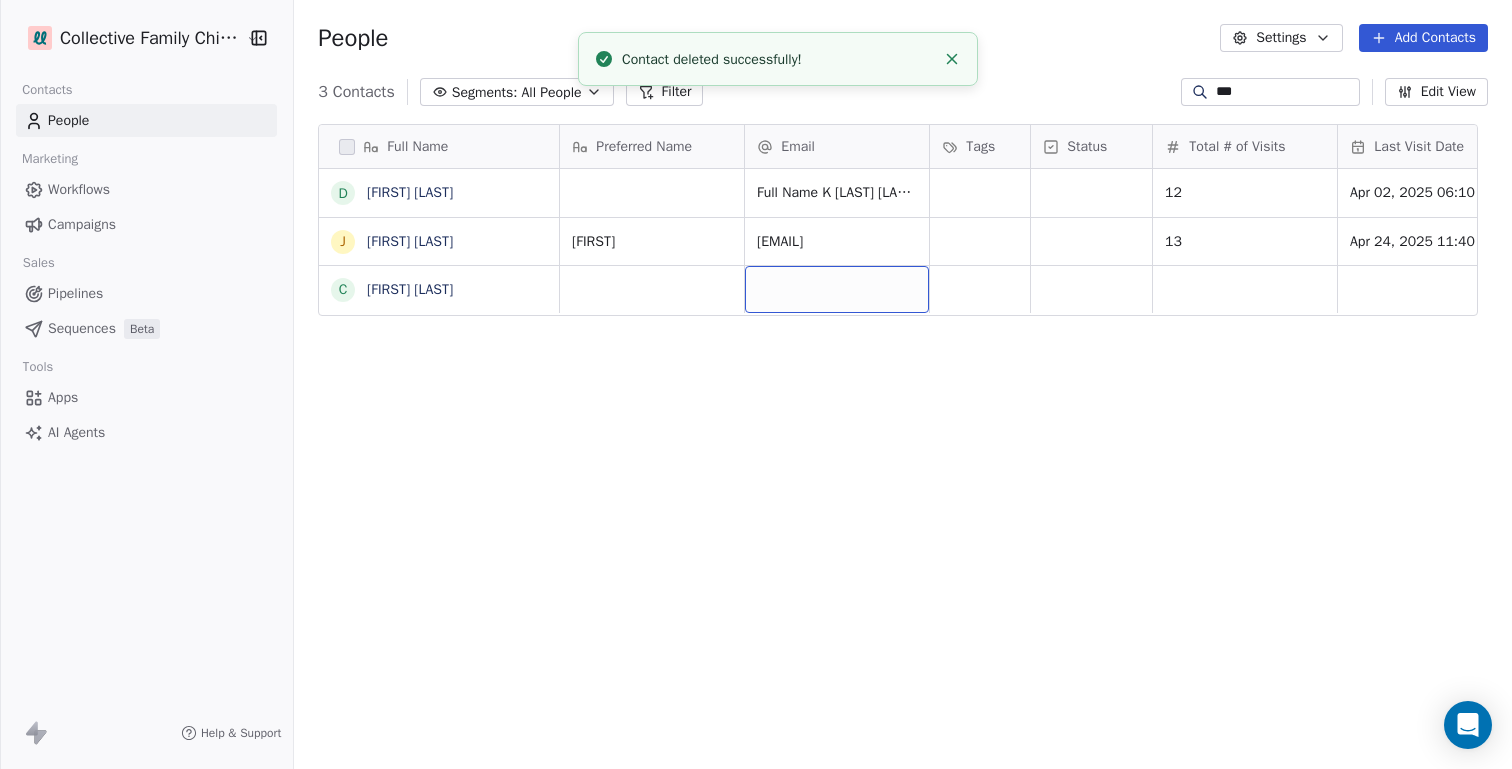 click at bounding box center [837, 289] 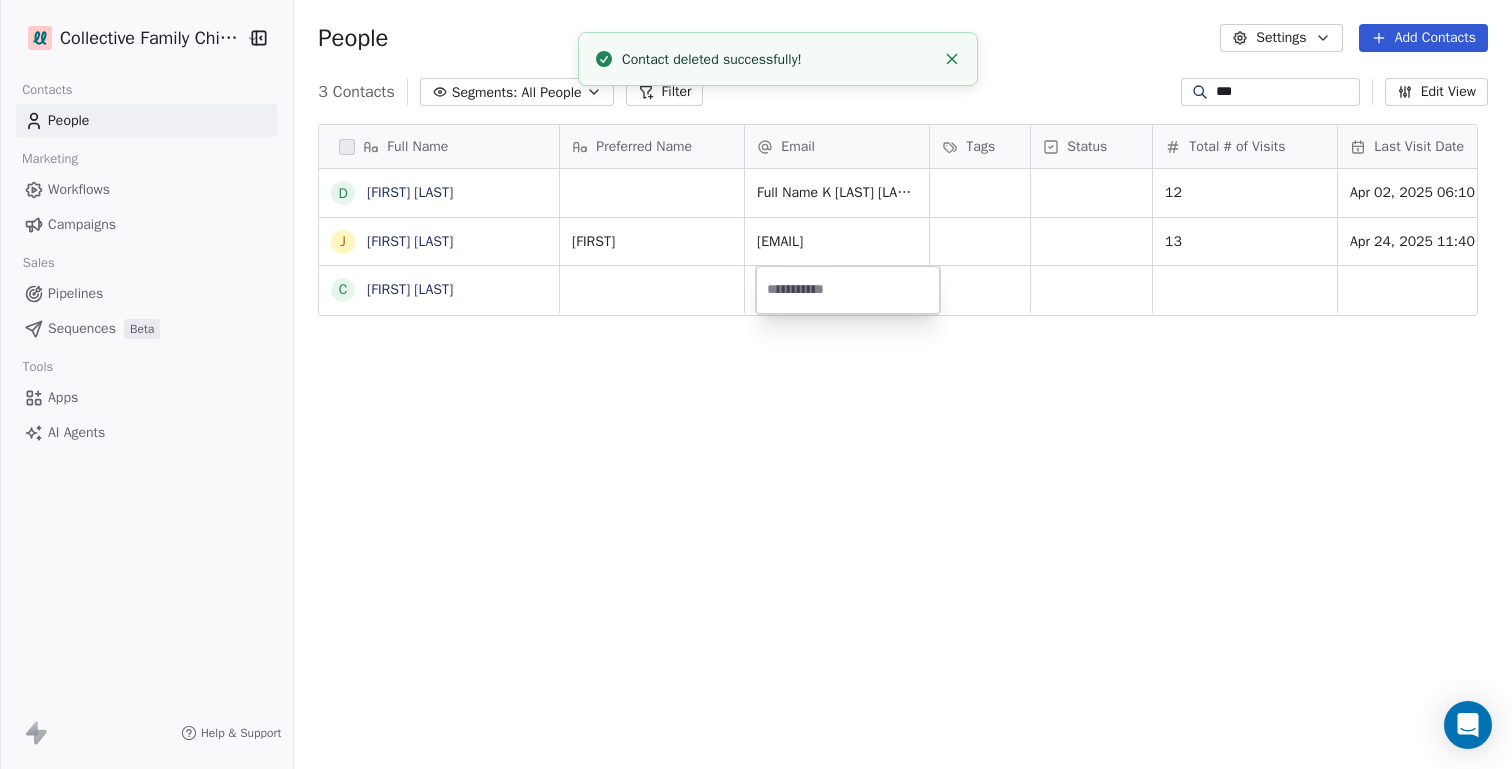 type on "**********" 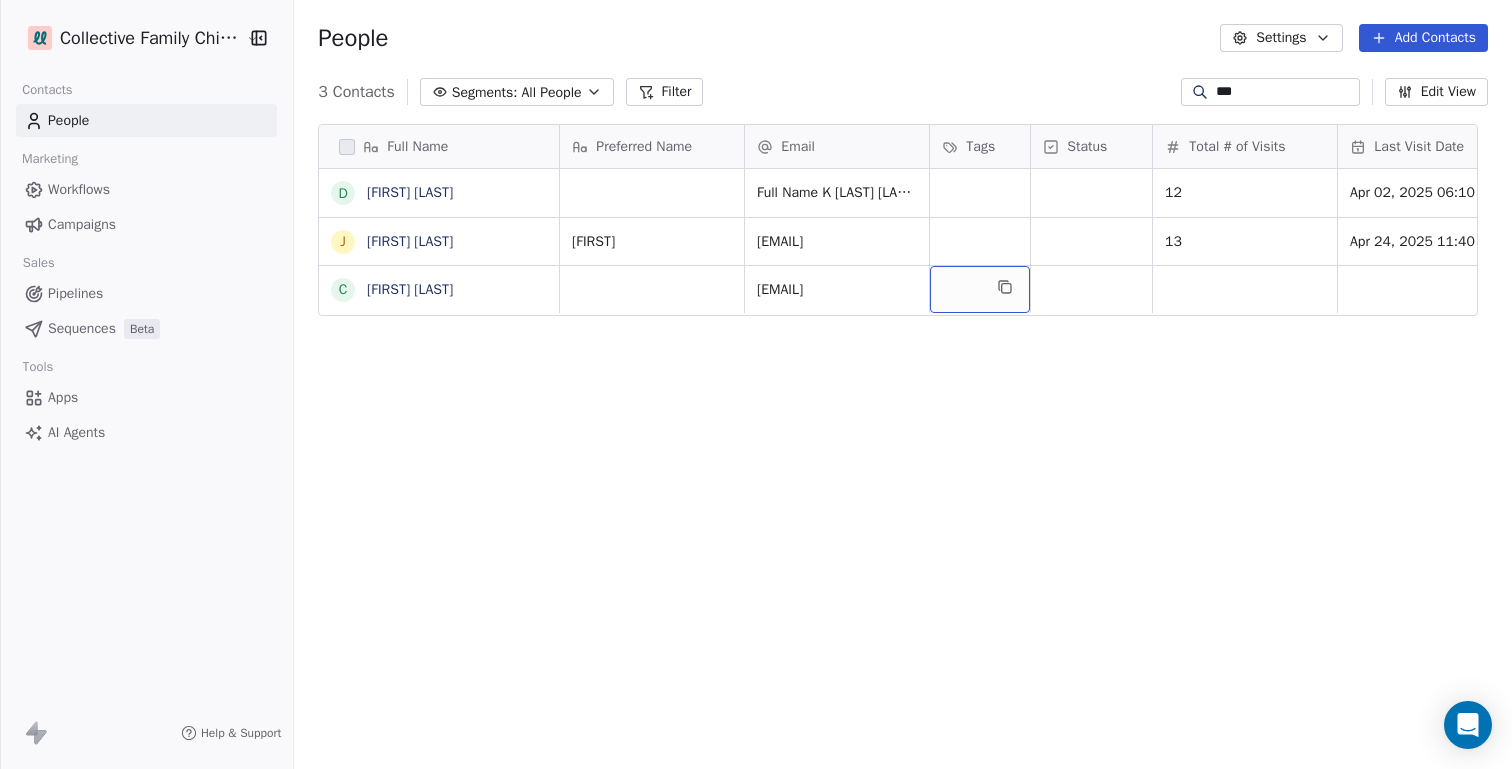 click at bounding box center [980, 289] 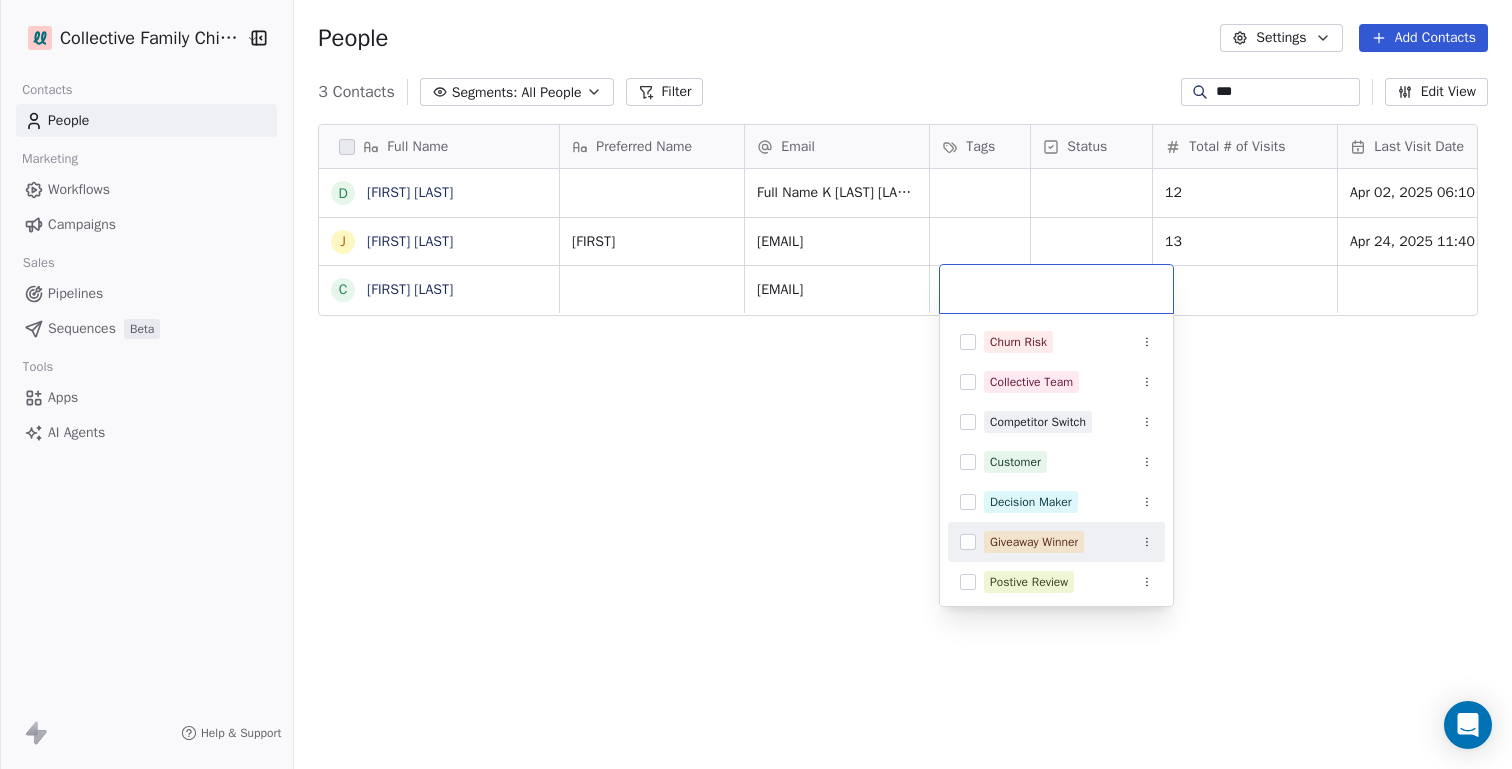 click at bounding box center [968, 542] 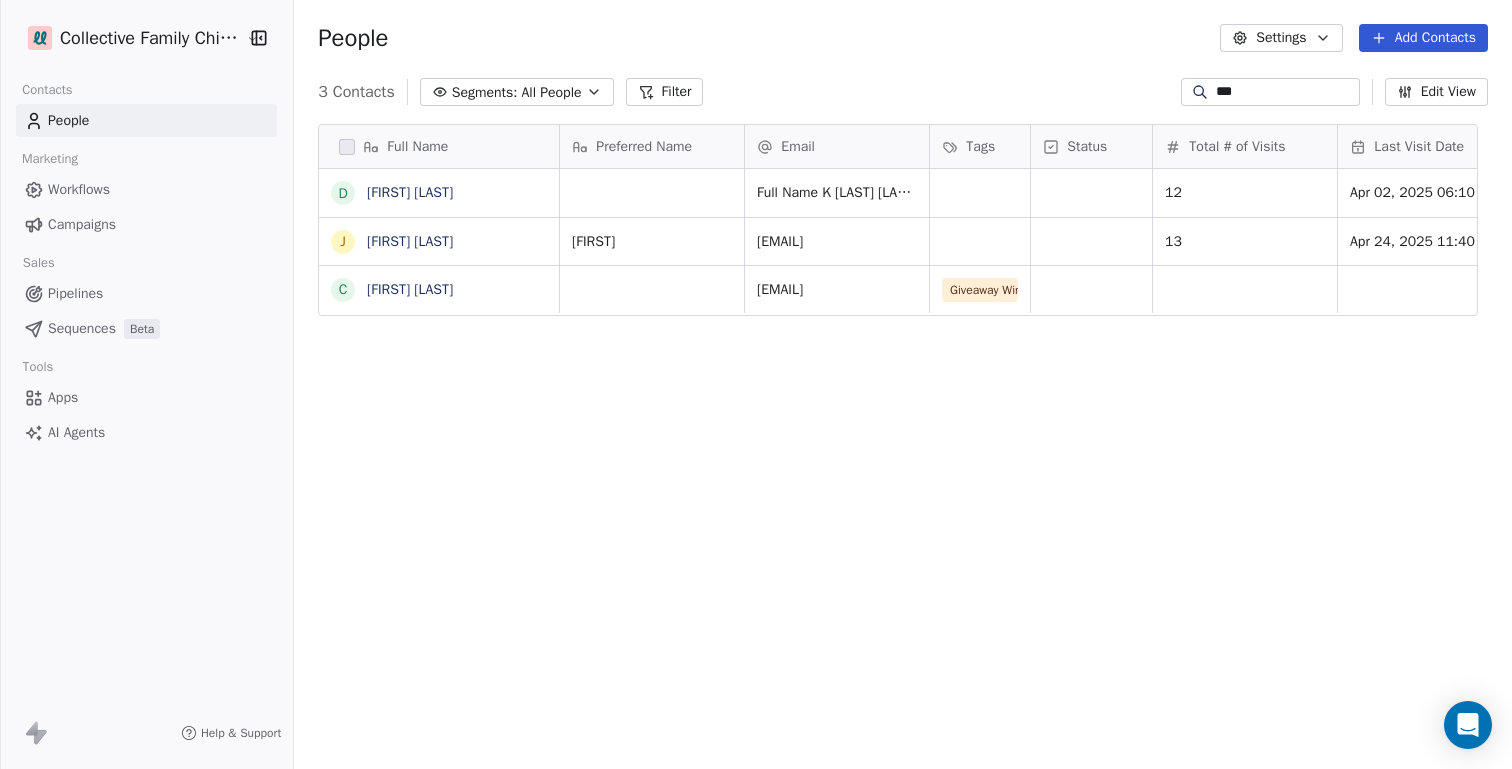 click on "Full Name D [FIRST] [LAST] J [FIRST] [LAST] C [FIRST] [LAST] Preferred Name Email Tags Status Total # of Visits Last Visit Date AMT Days Since Last Visit Patient Status Has Children [EMAIL] 12 Apr 02, 2025 06:10 AM True Tyler [EMAIL] 13 Apr 24, 2025 11:40 AM True [EMAIL] Giveaway Winner
To pick up a draggable item, press the space bar.
While dragging, use the arrow keys to move the item.
Press space again to drop the item in its new position, or press escape to cancel." at bounding box center [756, 459] 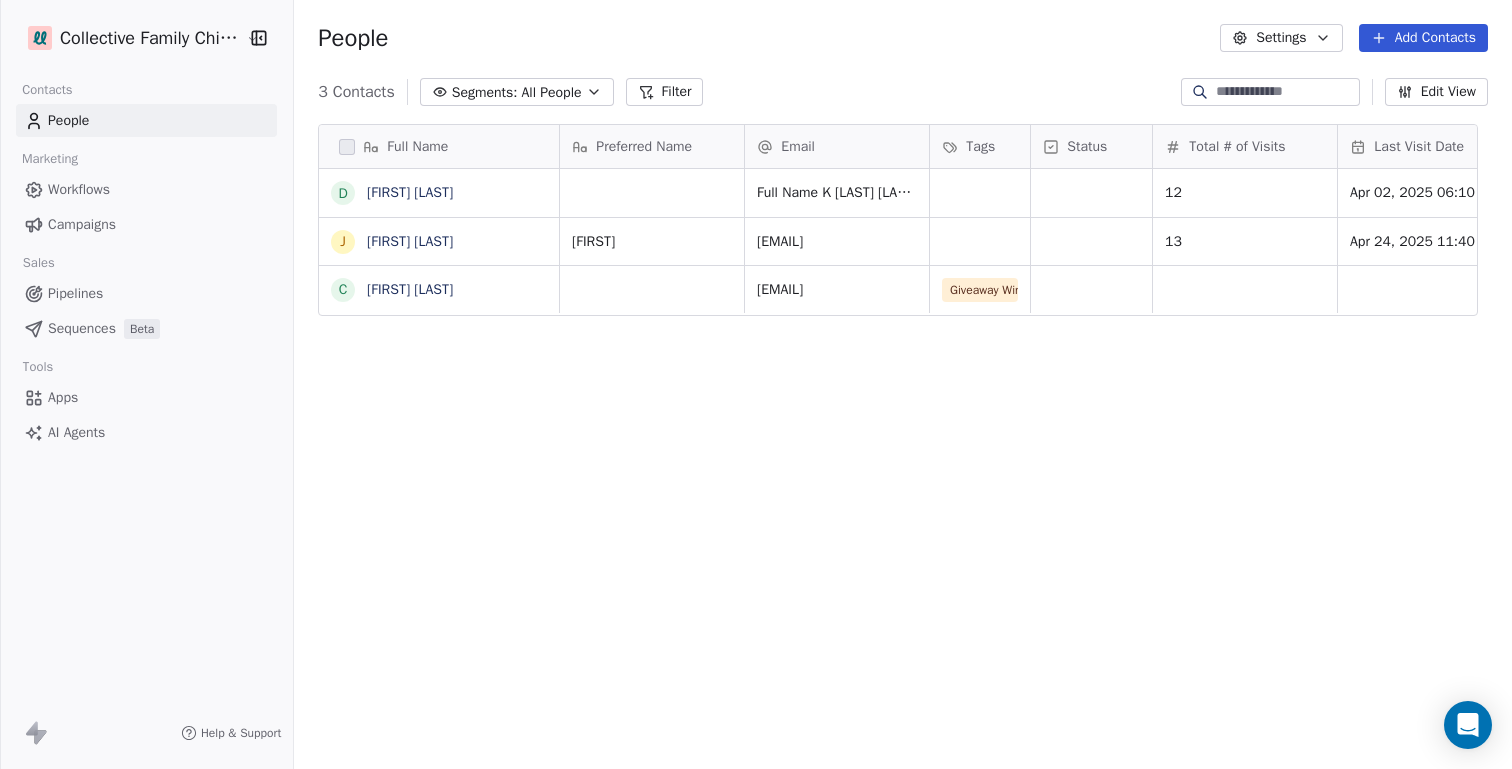 paste on "**********" 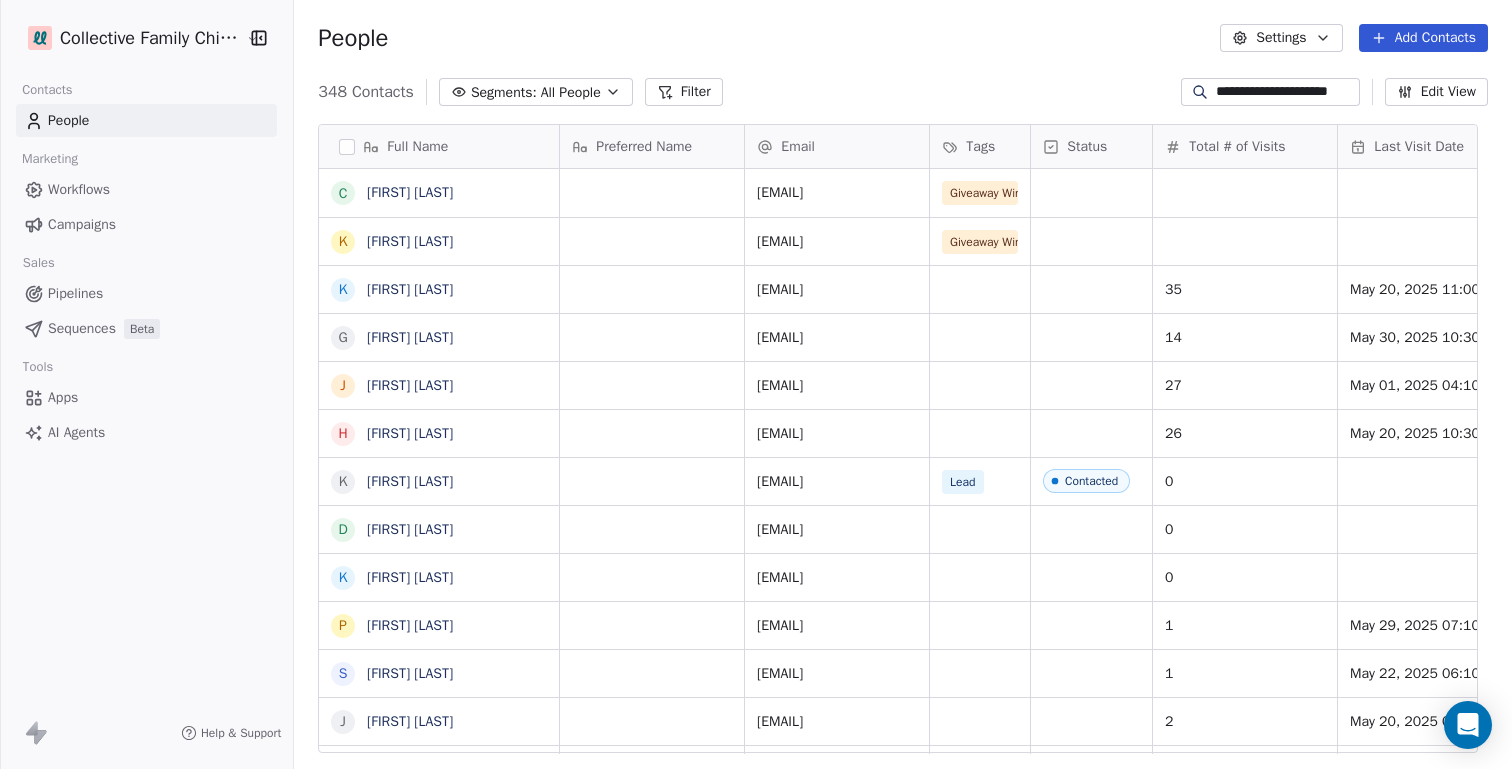 scroll, scrollTop: 0, scrollLeft: 5, axis: horizontal 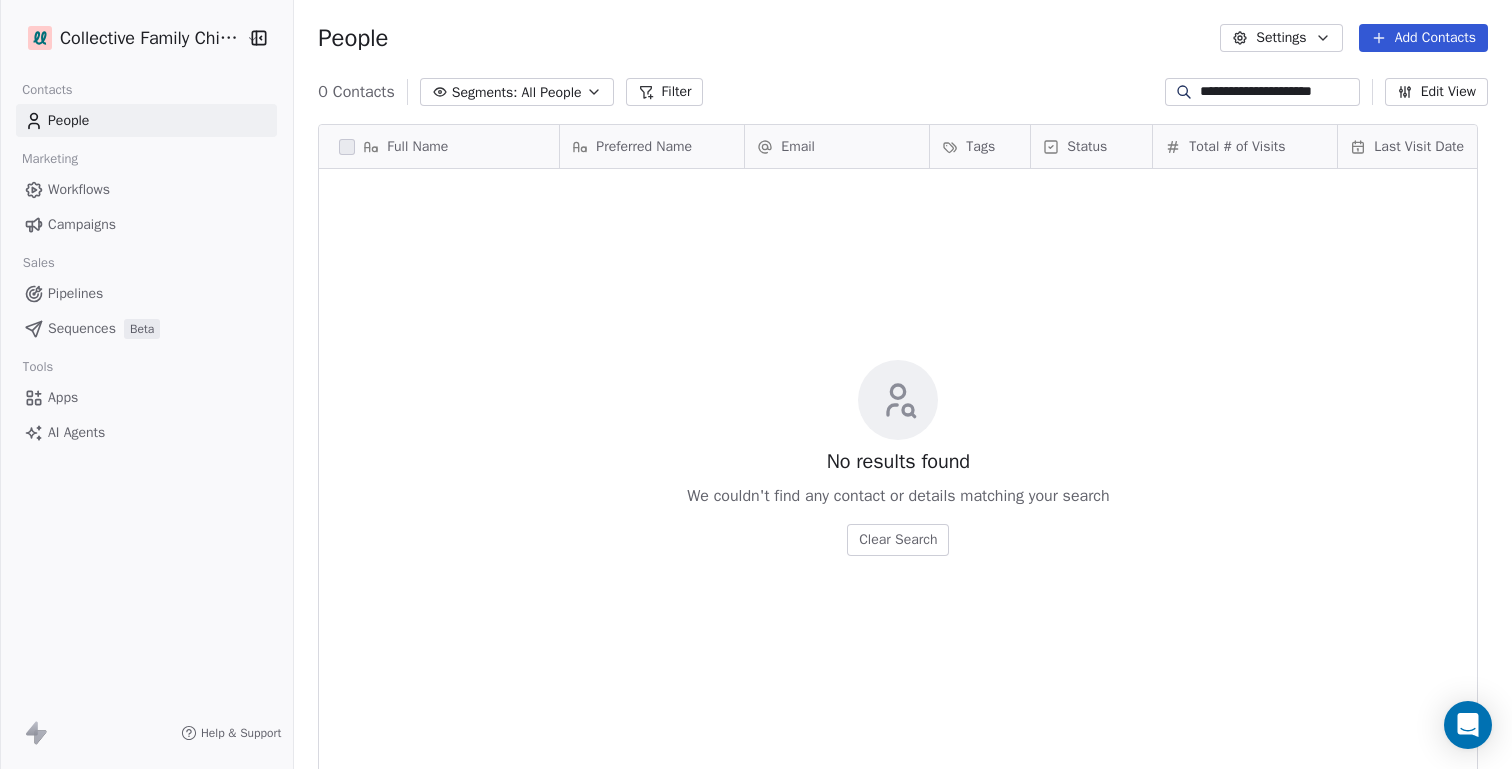 type on "**********" 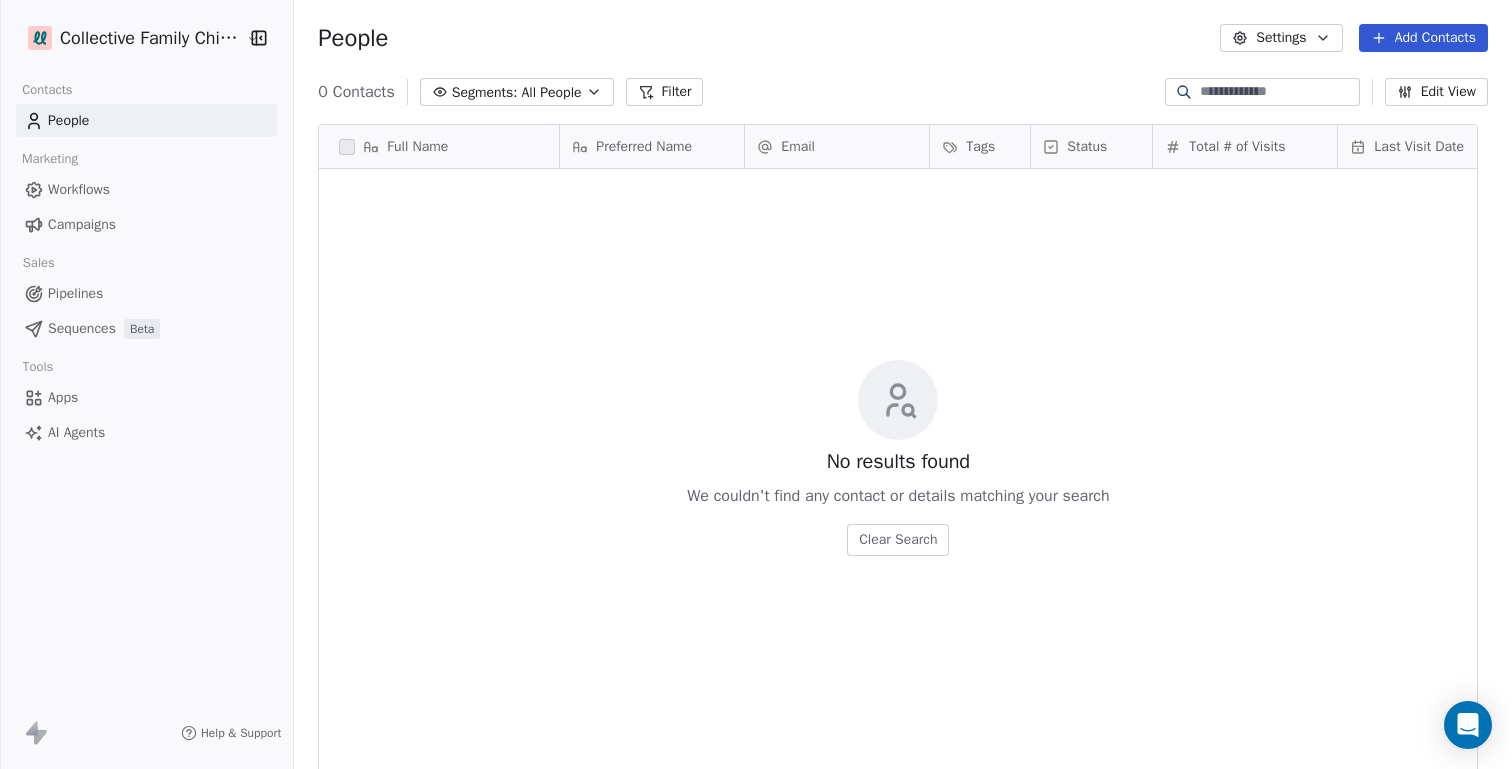 scroll, scrollTop: 0, scrollLeft: 0, axis: both 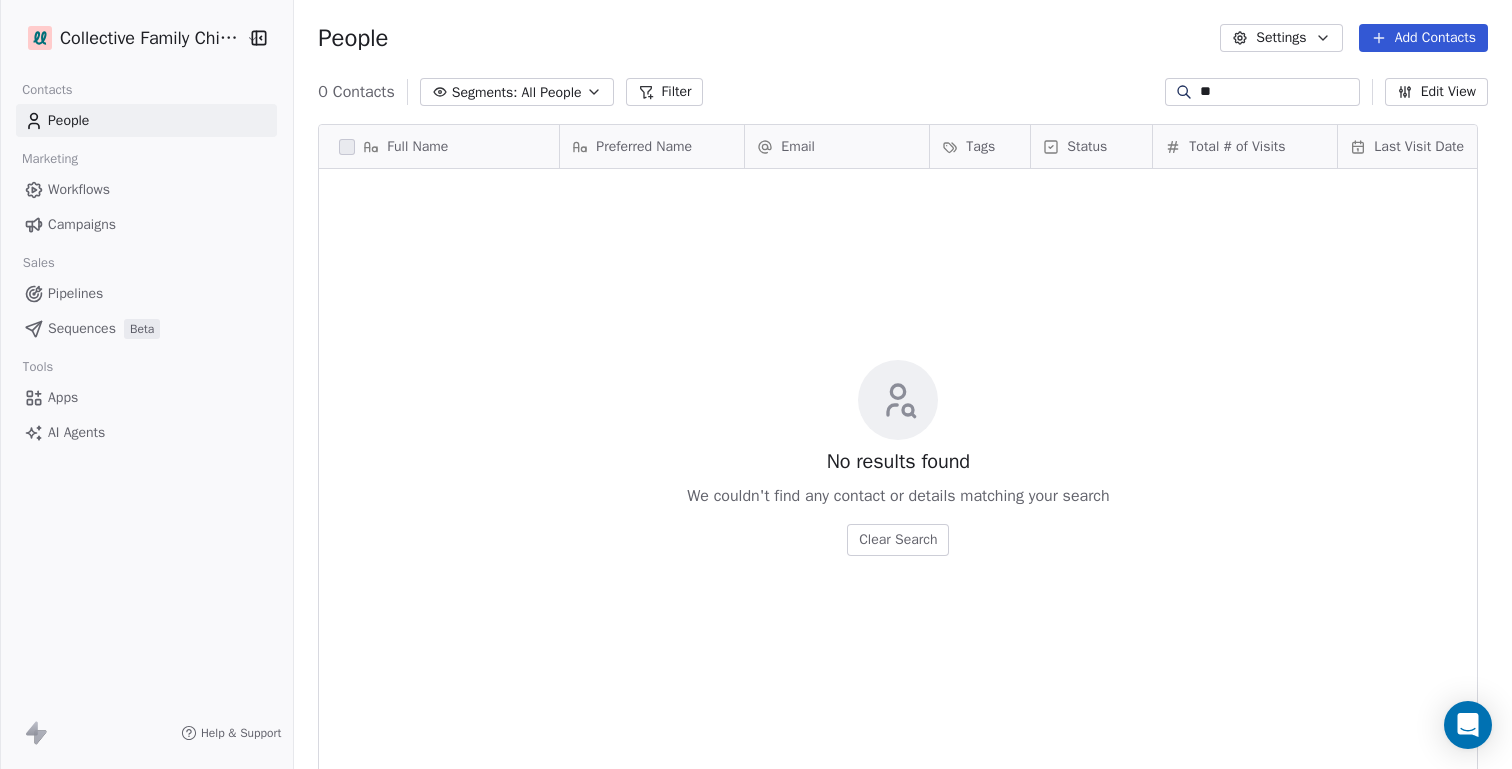 type on "*" 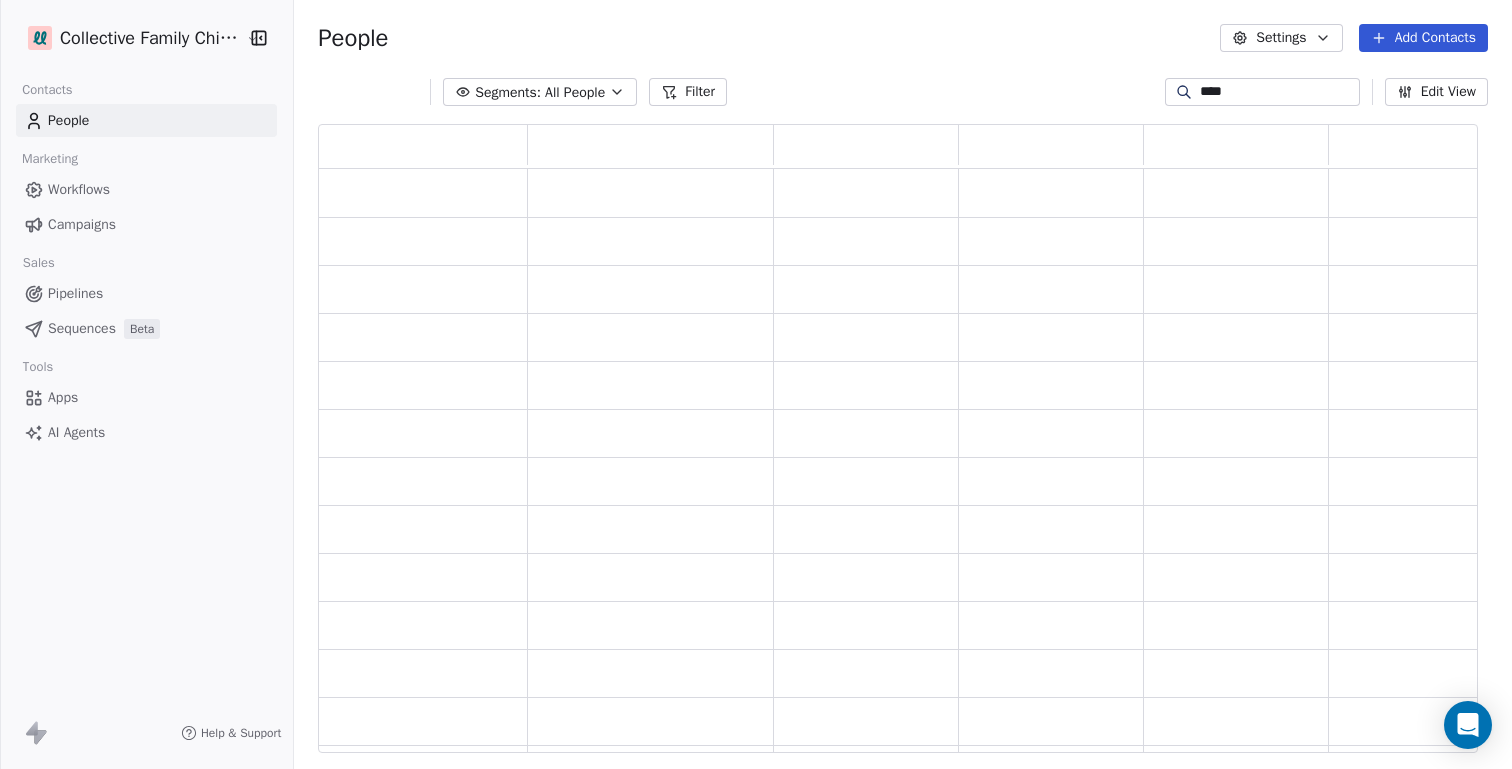 scroll, scrollTop: 16, scrollLeft: 16, axis: both 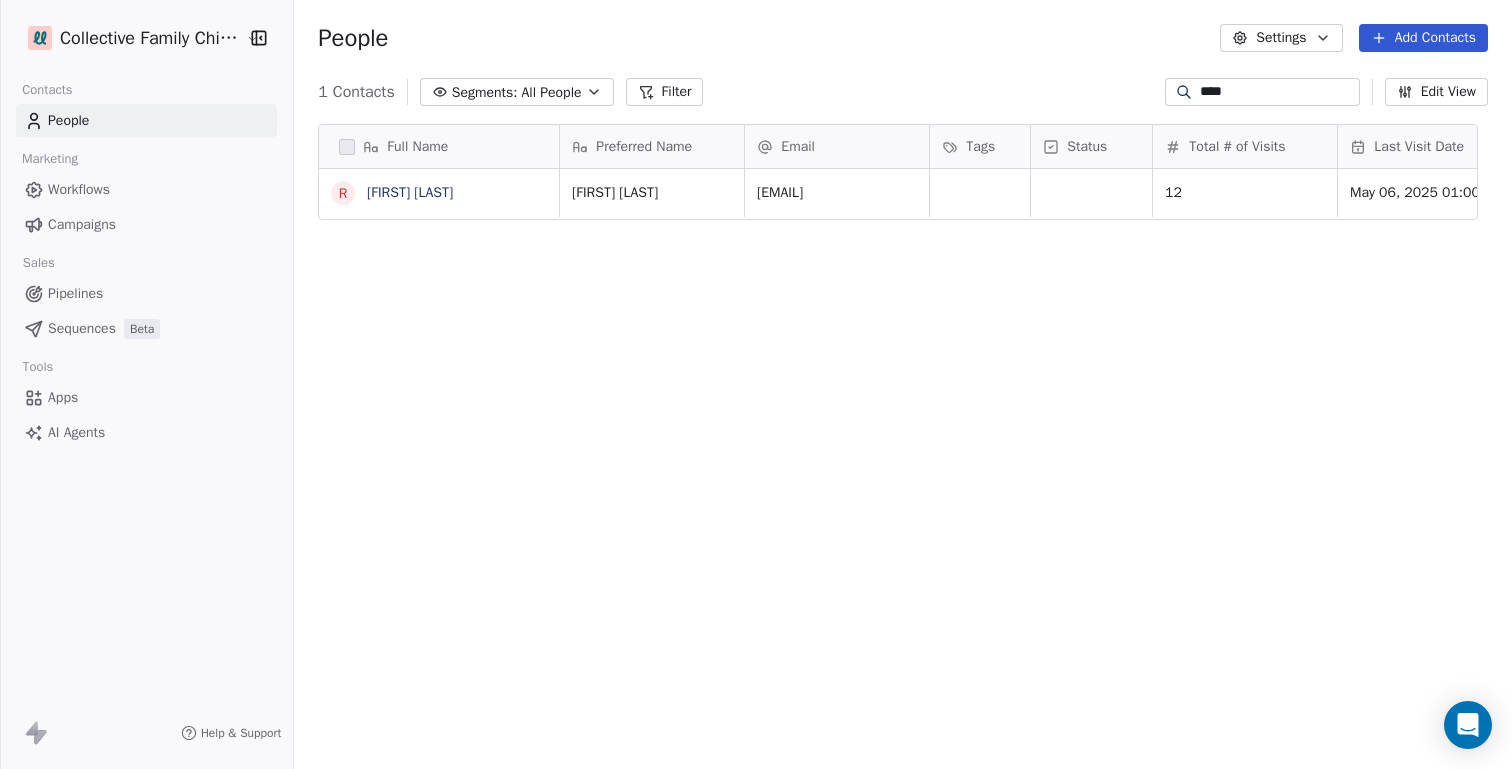 type on "****" 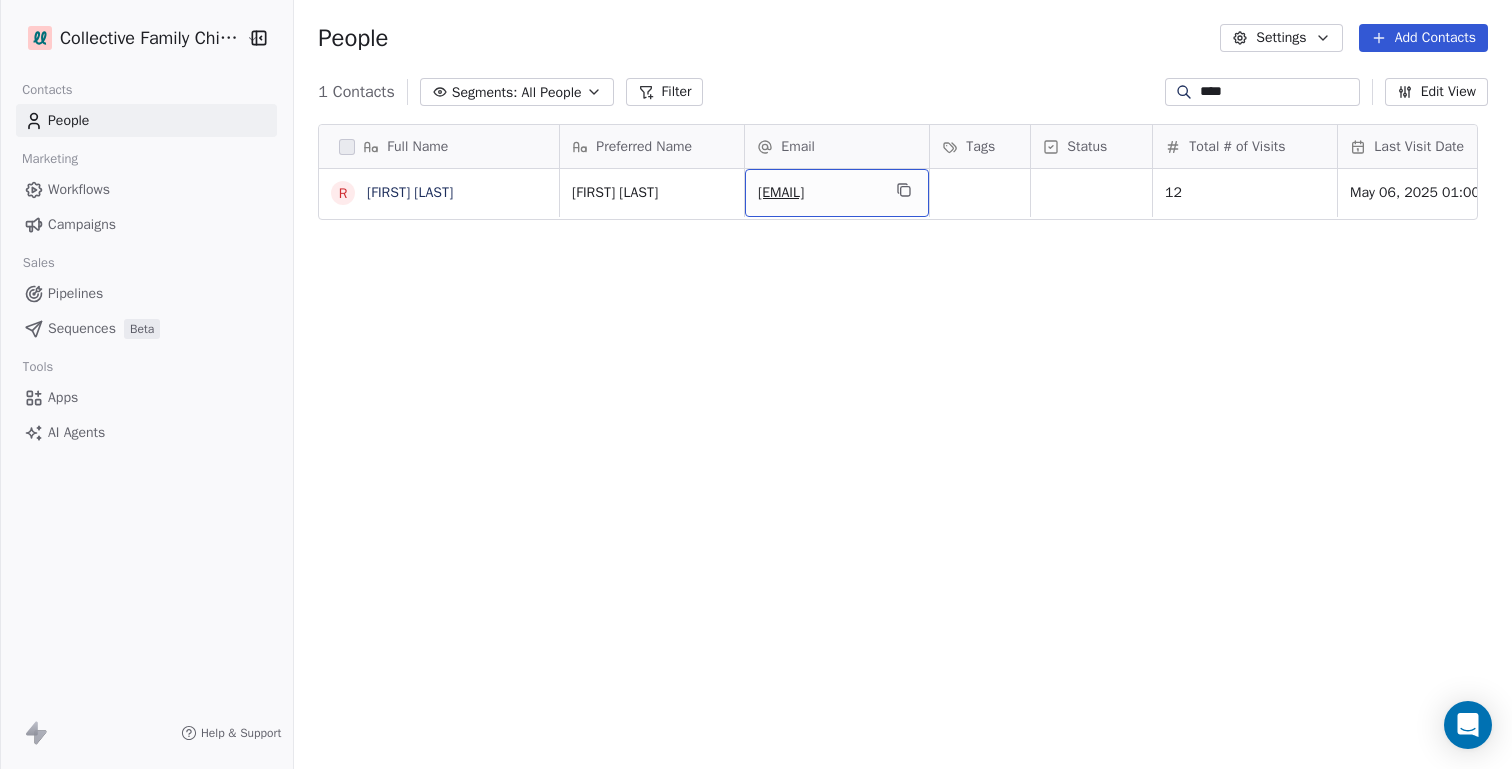 click on "[EMAIL]" at bounding box center (837, 193) 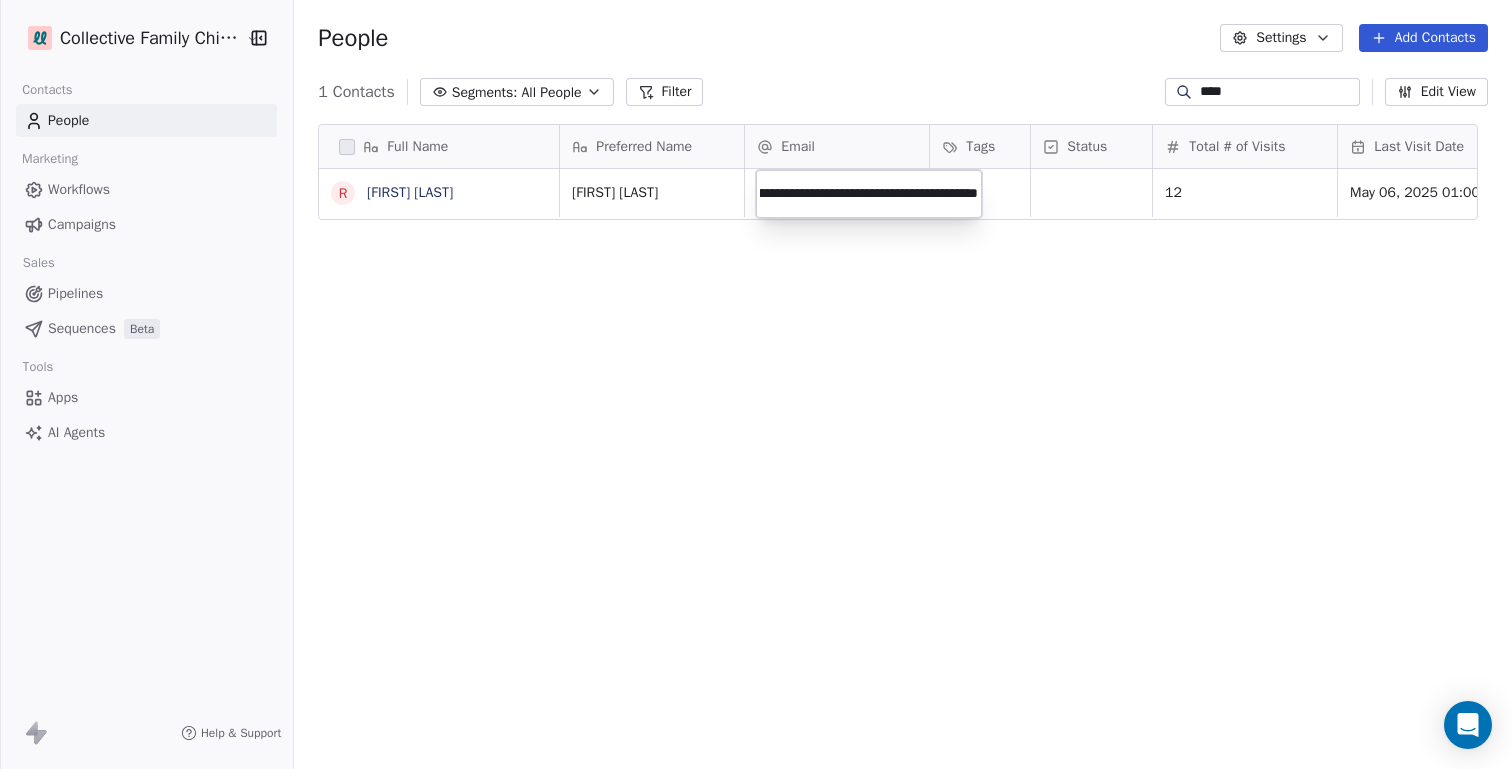 scroll, scrollTop: 0, scrollLeft: 123, axis: horizontal 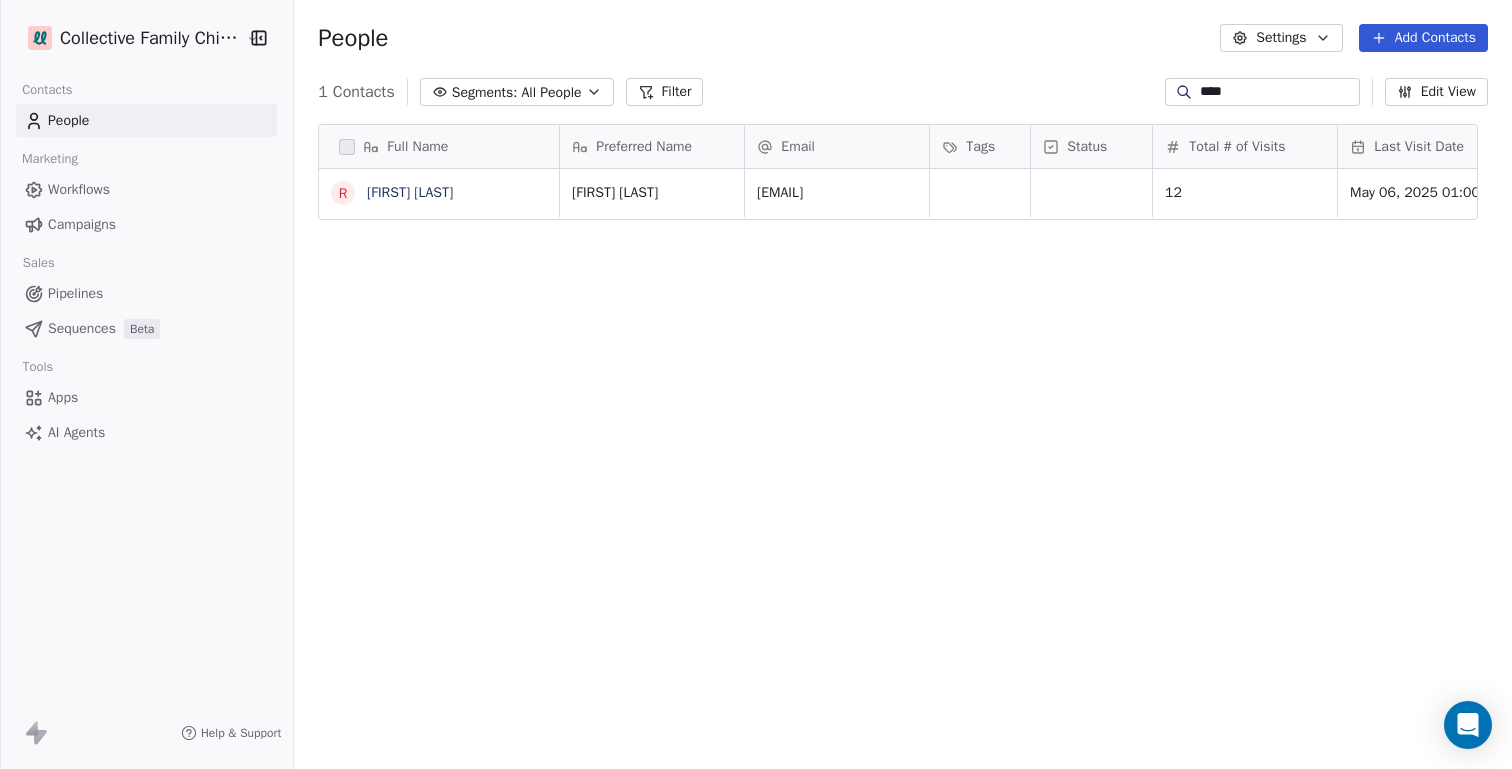 click on "**********" at bounding box center [756, 459] 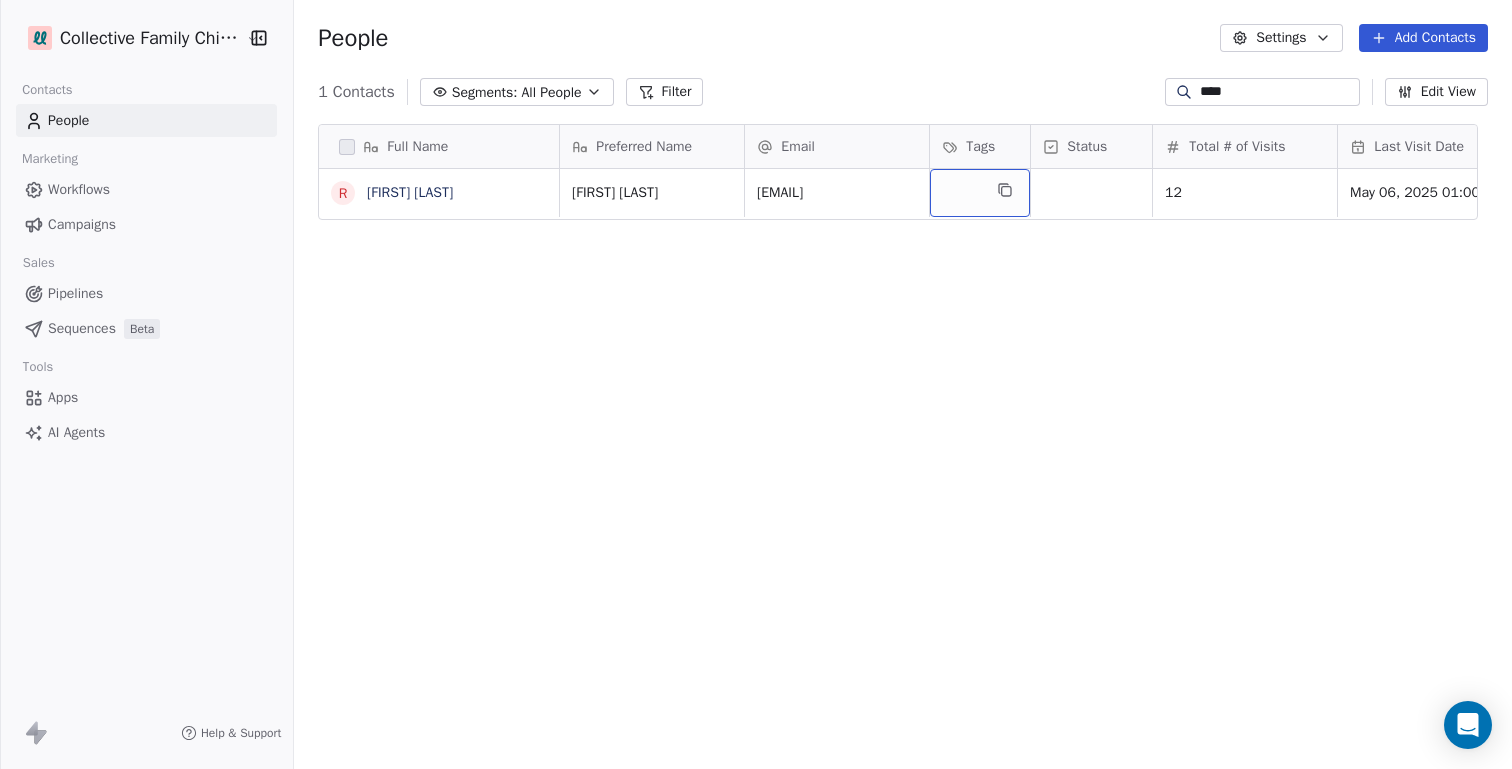 click at bounding box center [980, 193] 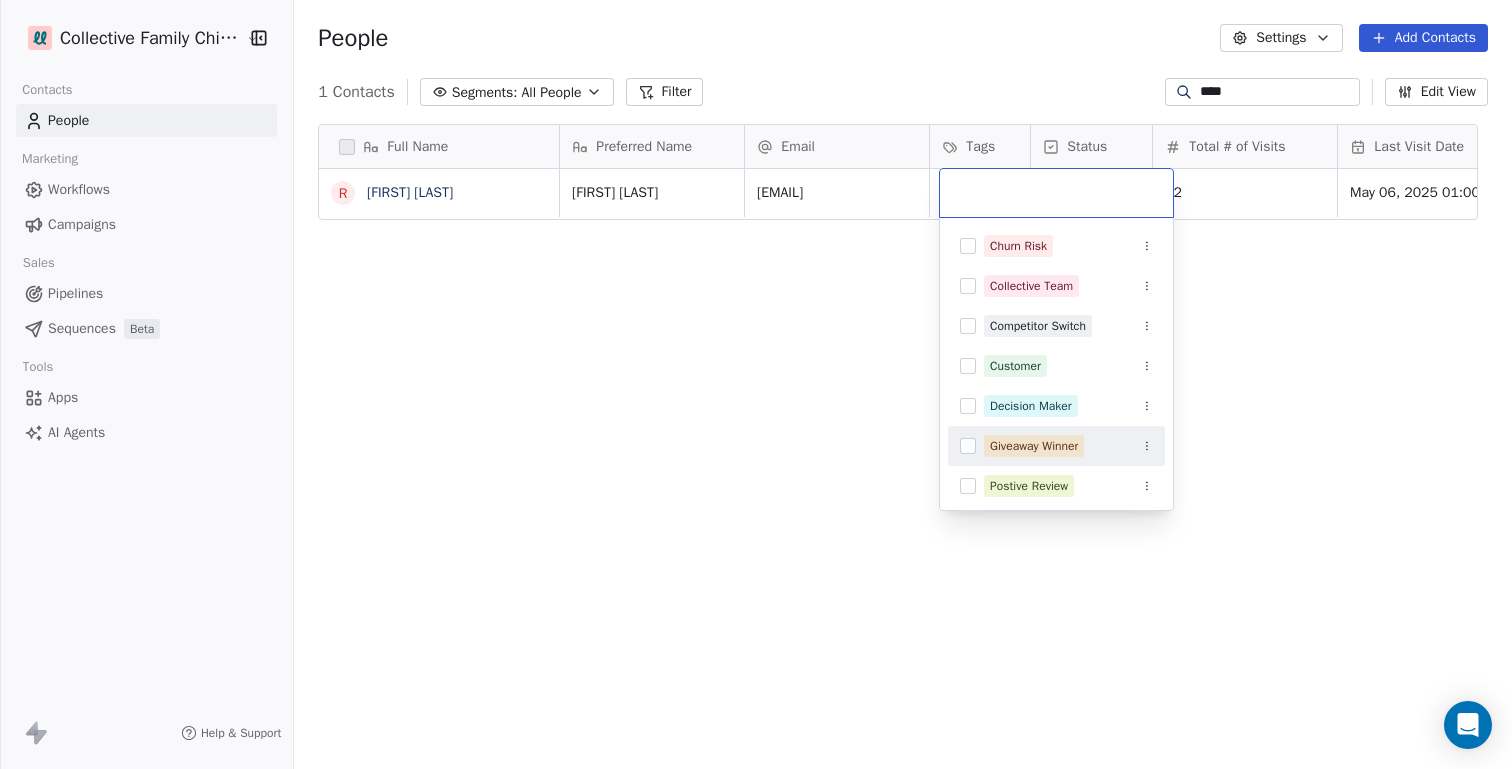 click at bounding box center (968, 446) 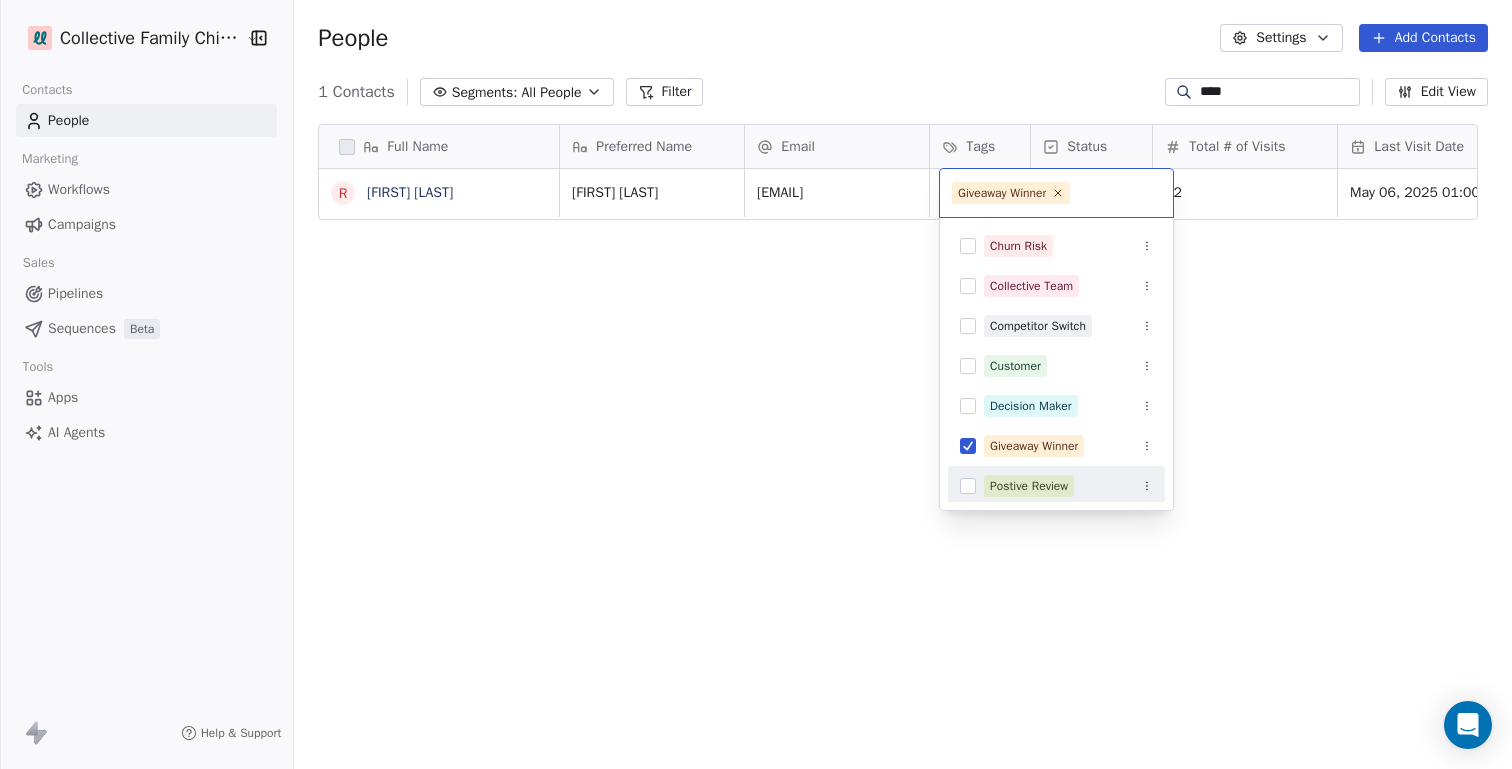 click on "Collective Family Chiropractic Contacts People Marketing Workflows Campaigns Sales Pipelines Sequences Beta Tools Apps AI Agents Help & Support People Settings Add Contacts 1 Contacts Segments: All People Filter **** Edit View Tag Add to Sequence Export Full Name R [FIRST] [LAST] Preferred Name Email Tags Status Total # of Visits Last Visit Date AMT Days Since Last Visit Patient Status Has Children [FIRST] [LAST] [EMAIL] Giveaway Winner 12 May 06, 2025 01:00 PM True
To pick up a draggable item, press the space bar.
While dragging, use the arrow keys to move the item.
Press space again to drop the item in its new position, or press escape to cancel.
Giveaway Winner Churn Risk Collective Team Competitor Switch Customer Decision Maker Giveaway Winner Postive Review Lead Partnership Price Sensitive VIP Webinar Attendee" at bounding box center (756, 459) 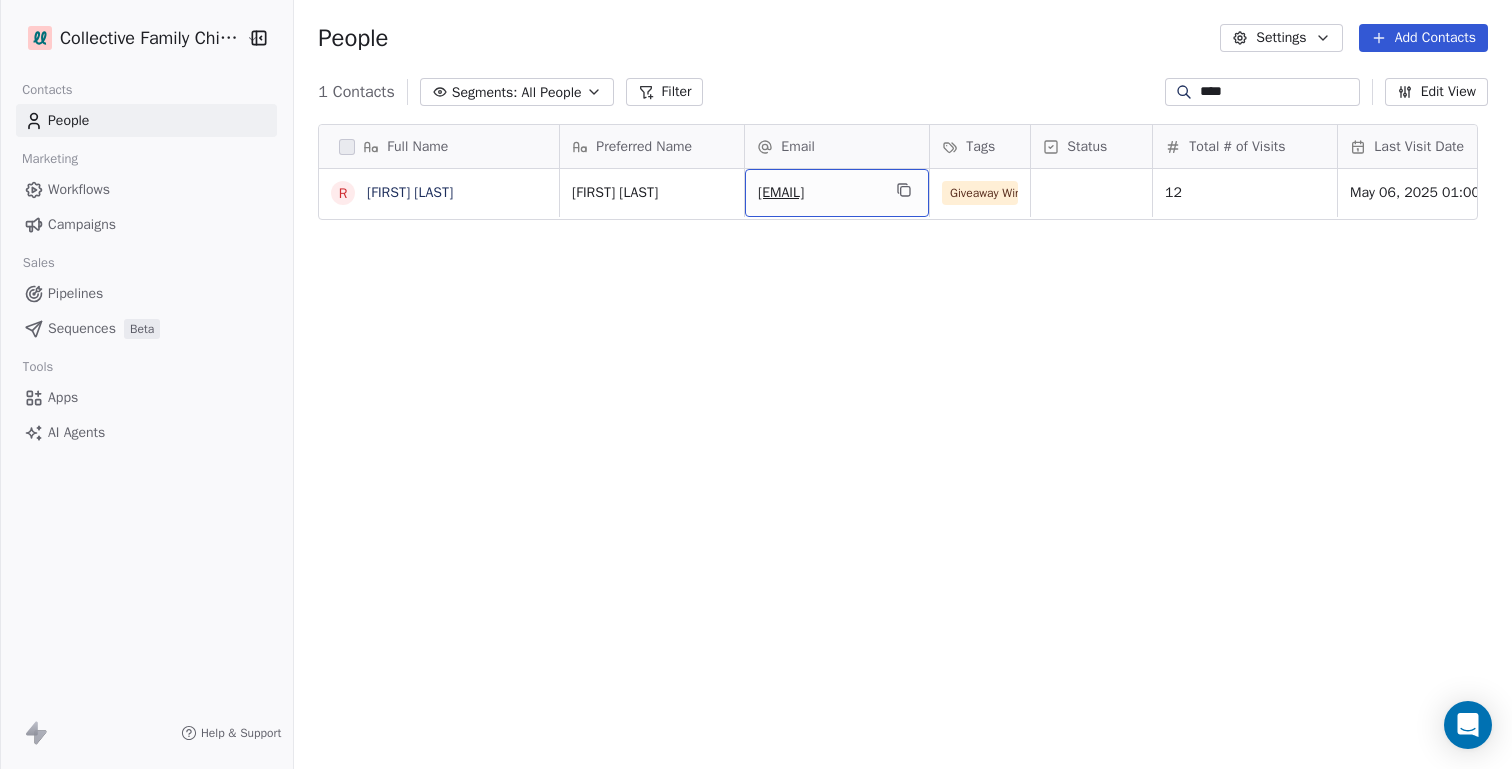 click on "[EMAIL]" at bounding box center [837, 193] 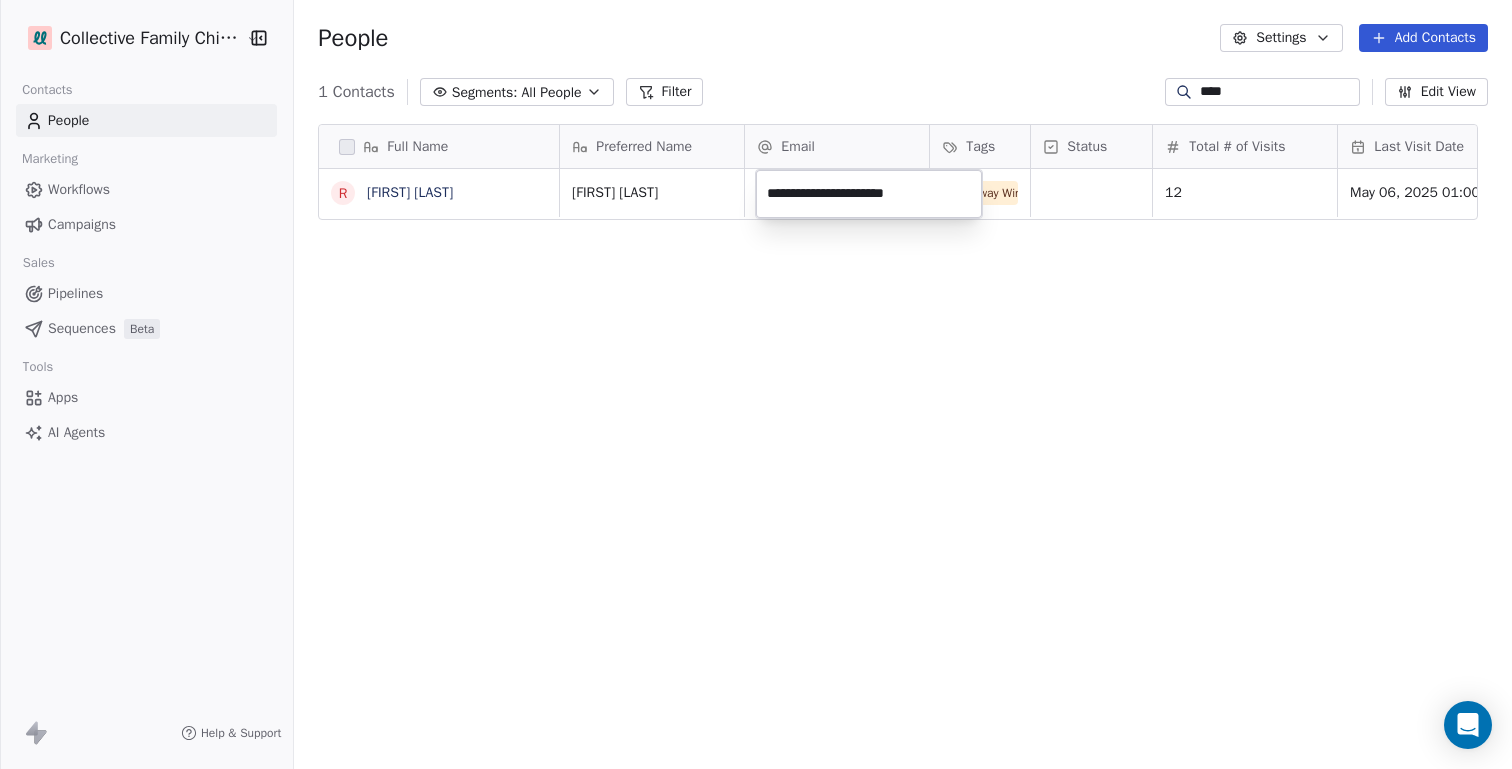 click on "**********" at bounding box center [756, 459] 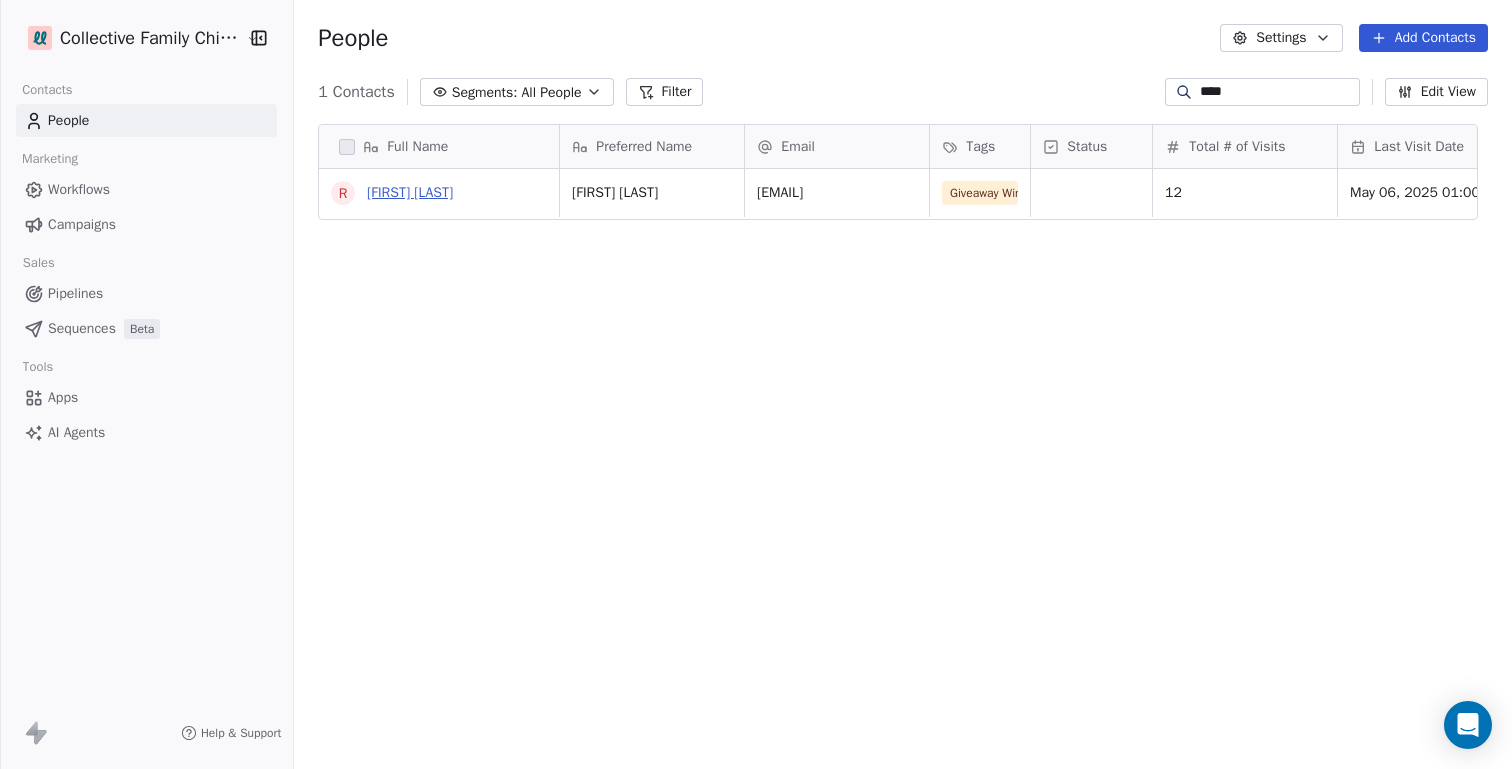 click on "[FIRST] [LAST]" at bounding box center (410, 192) 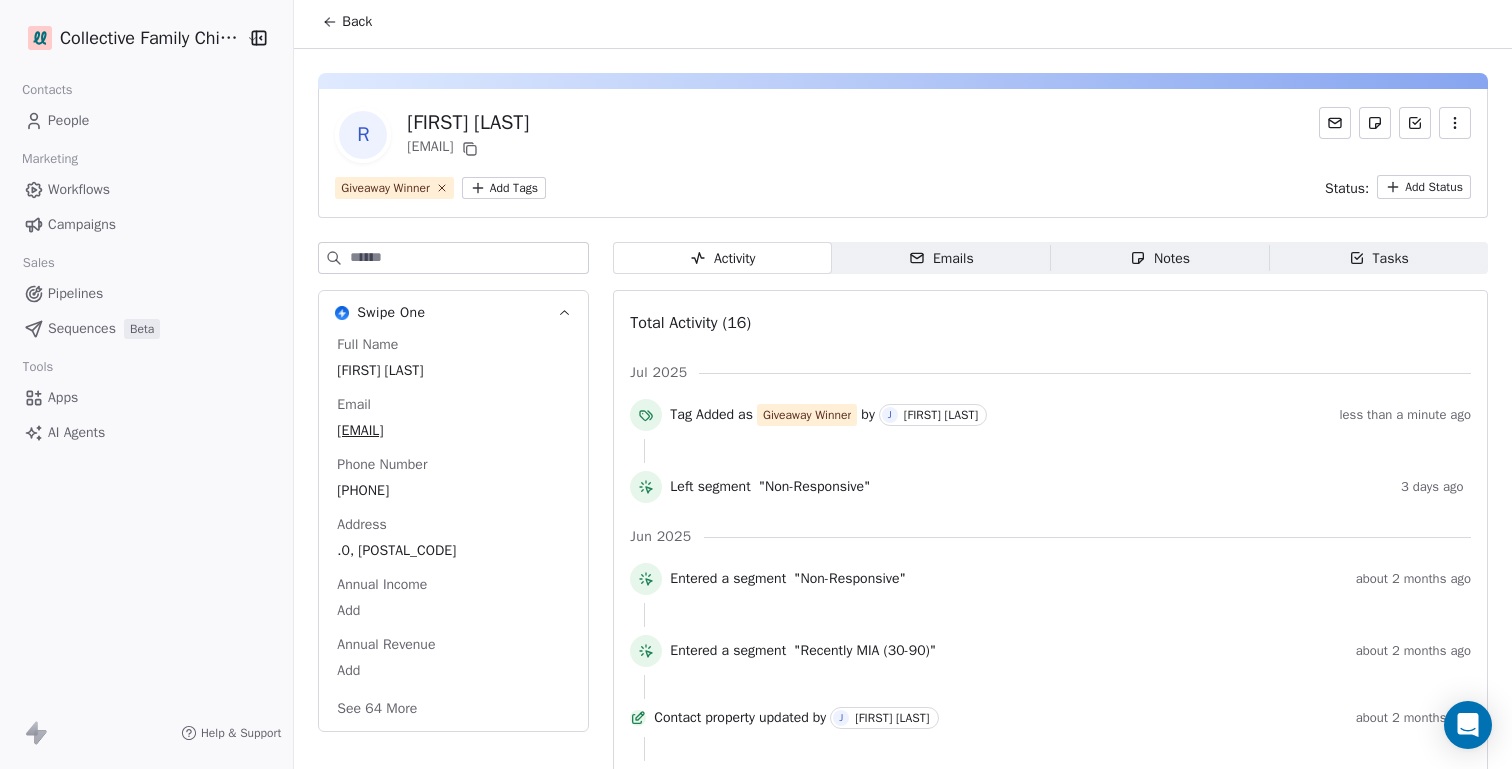 scroll, scrollTop: 0, scrollLeft: 0, axis: both 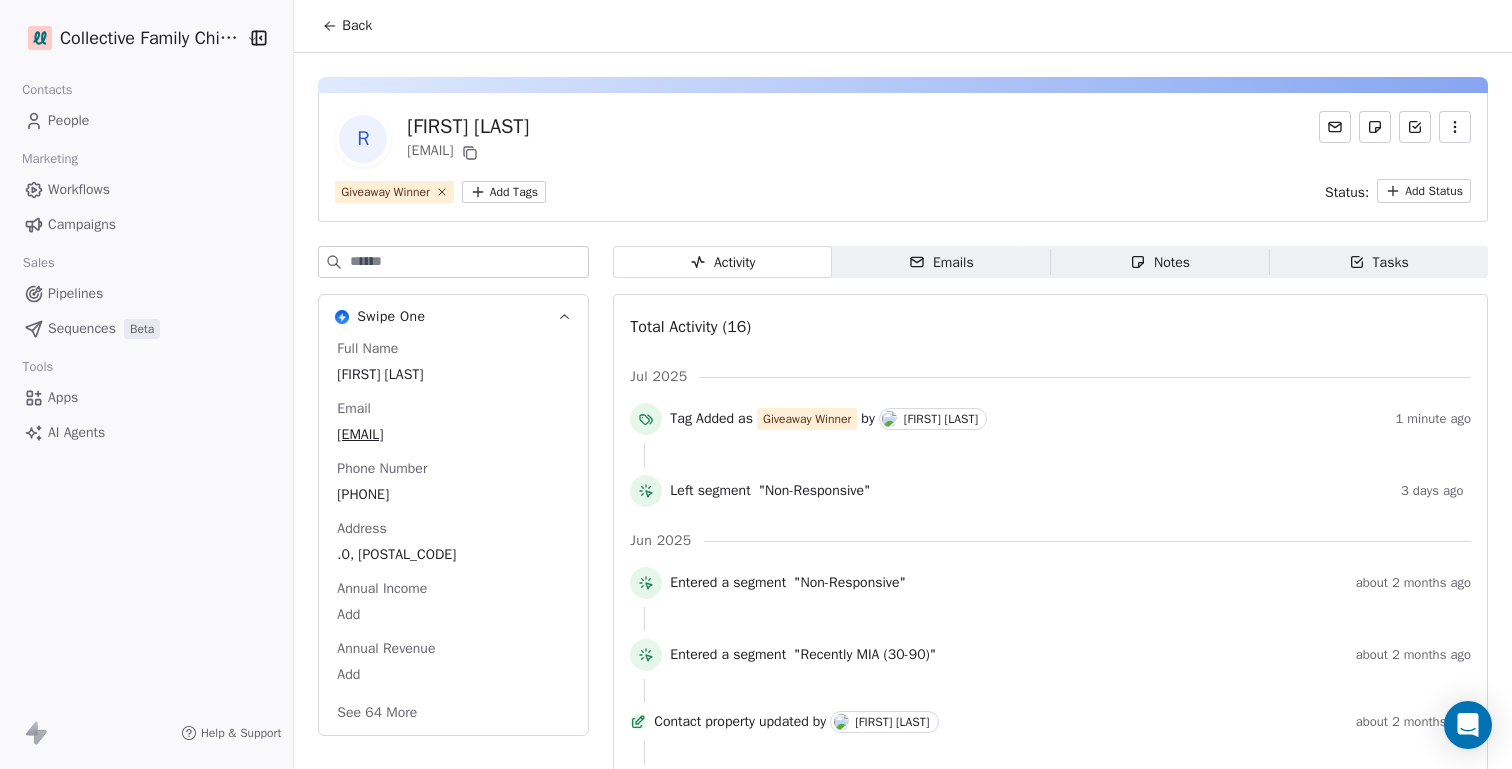 click on "Back" at bounding box center (357, 26) 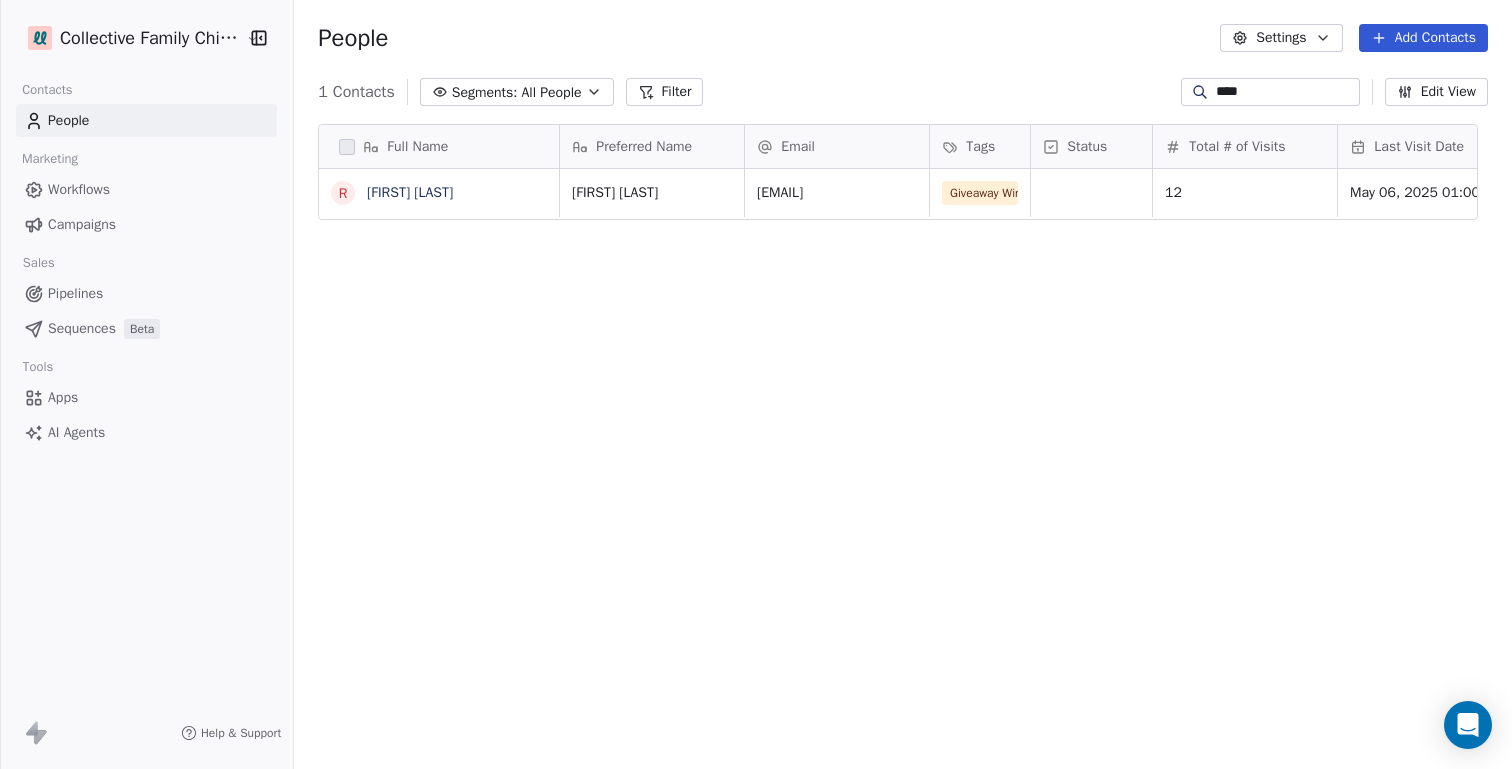 scroll, scrollTop: 16, scrollLeft: 16, axis: both 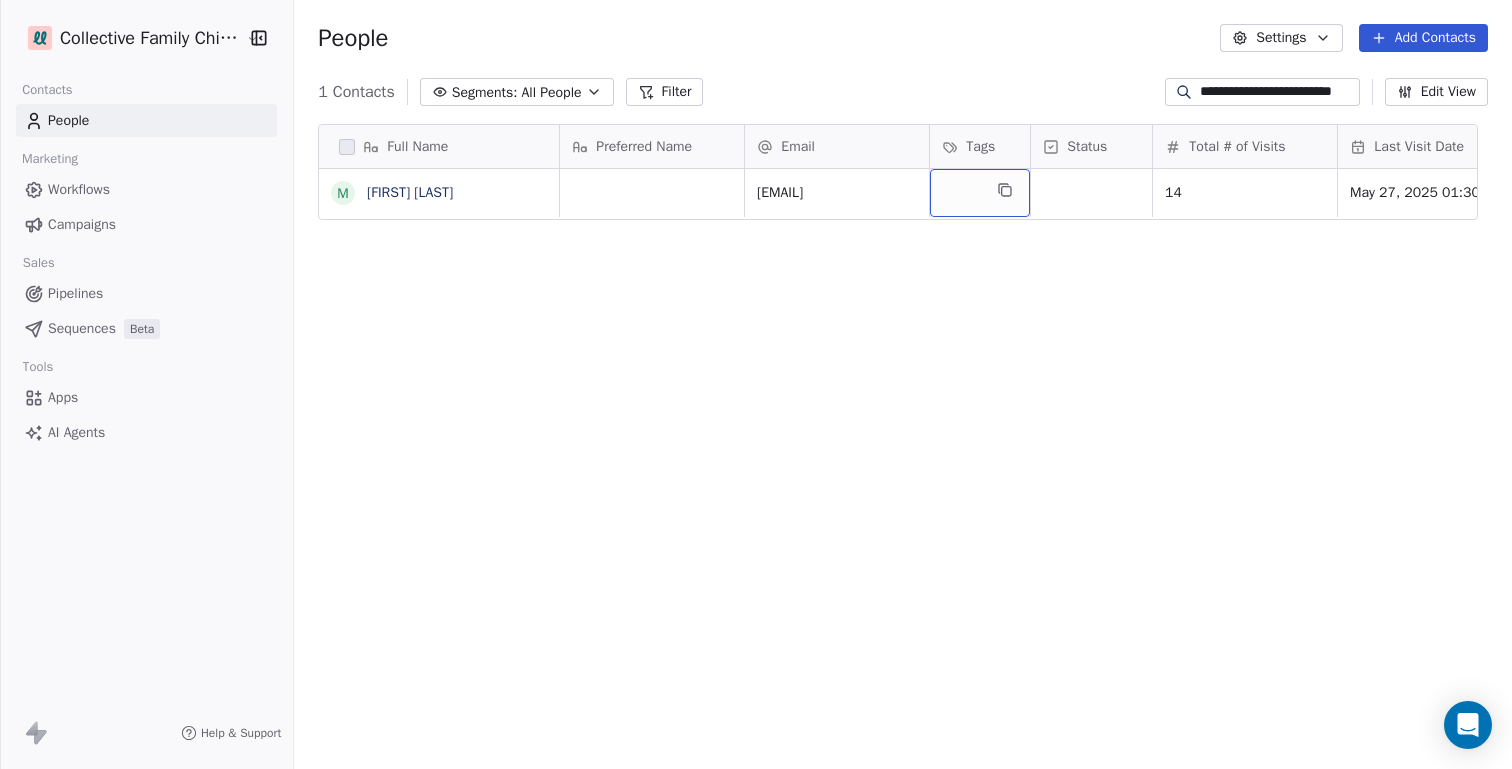 click at bounding box center (980, 193) 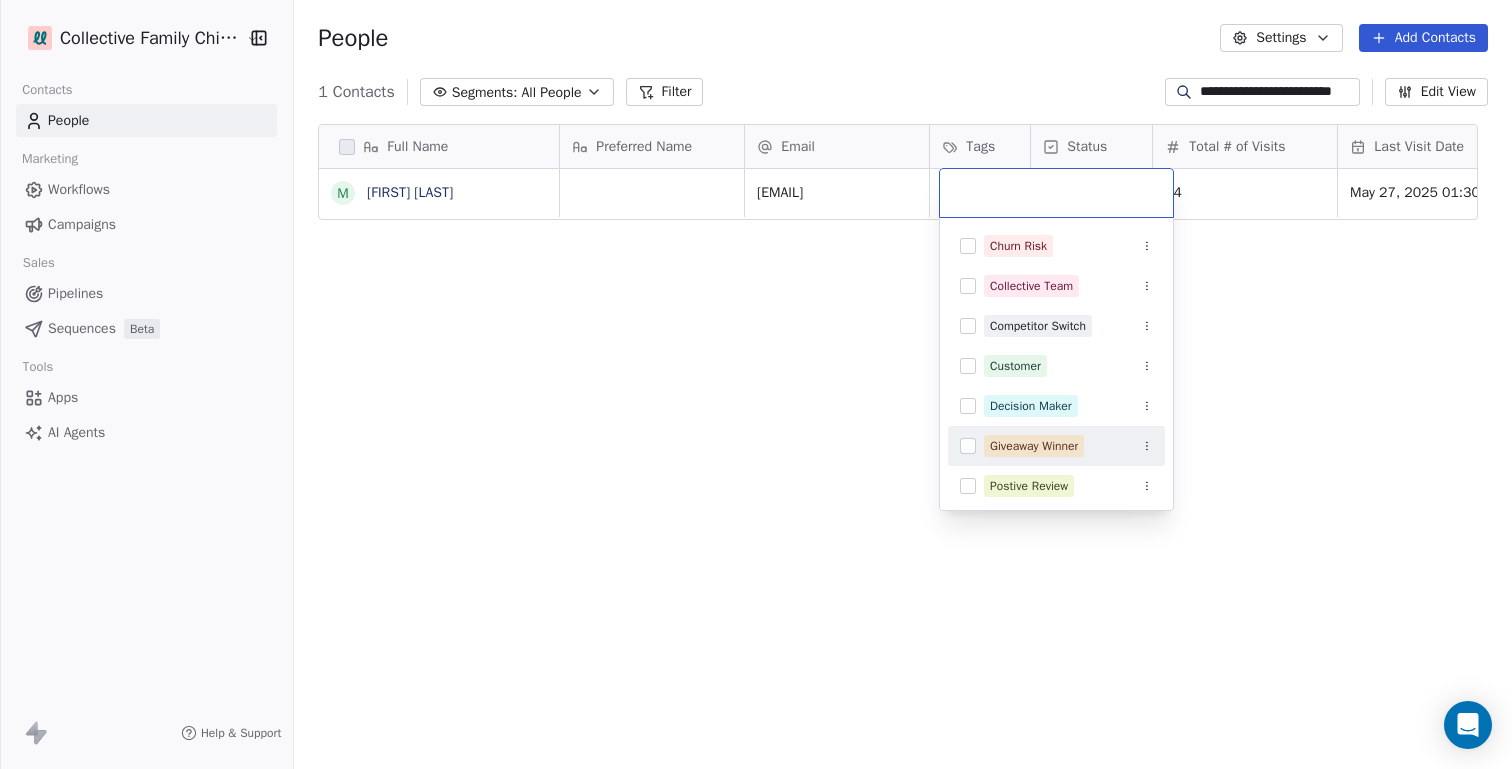 click at bounding box center [968, 446] 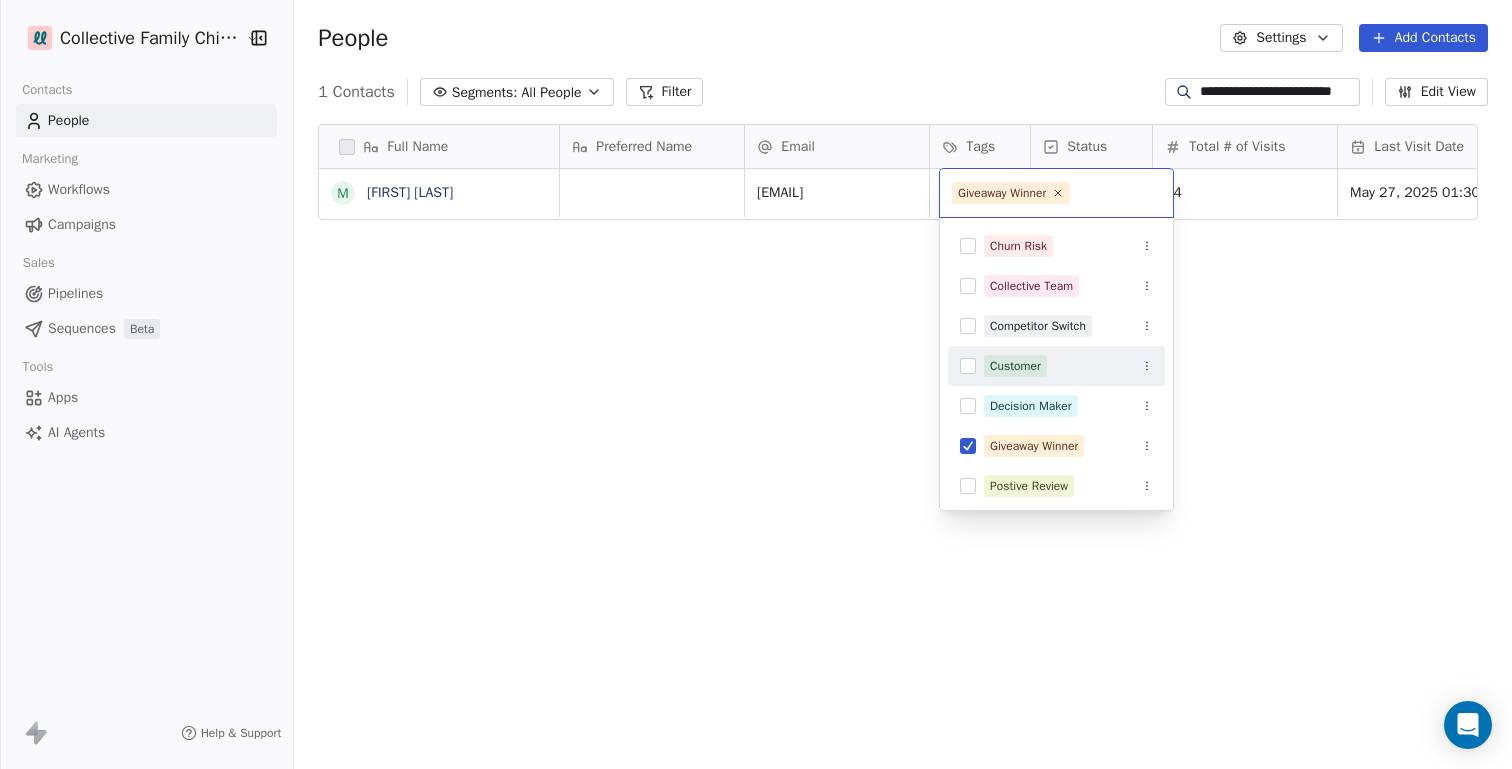 click on "Full Name M [LAST] [LAST] Preferred Name Email Tags Status Total # of Visits Last Visit Date AMT Days Since Last Visit Patient Status Has Children [EMAIL] 14 May 27, 2025 01:30 PM True
To pick up a draggable item, press the space bar.
While dragging, use the arrow keys to move the item.
Press space again to drop the item in its new position, or press escape to cancel.
Giveaway Winner Churn Risk Collective Team Competitor Switch Customer Decision Maker Giveaway Winner Postive Review Lead Partnership Price Sensitive VIP Webinar Attendee" at bounding box center [756, 459] 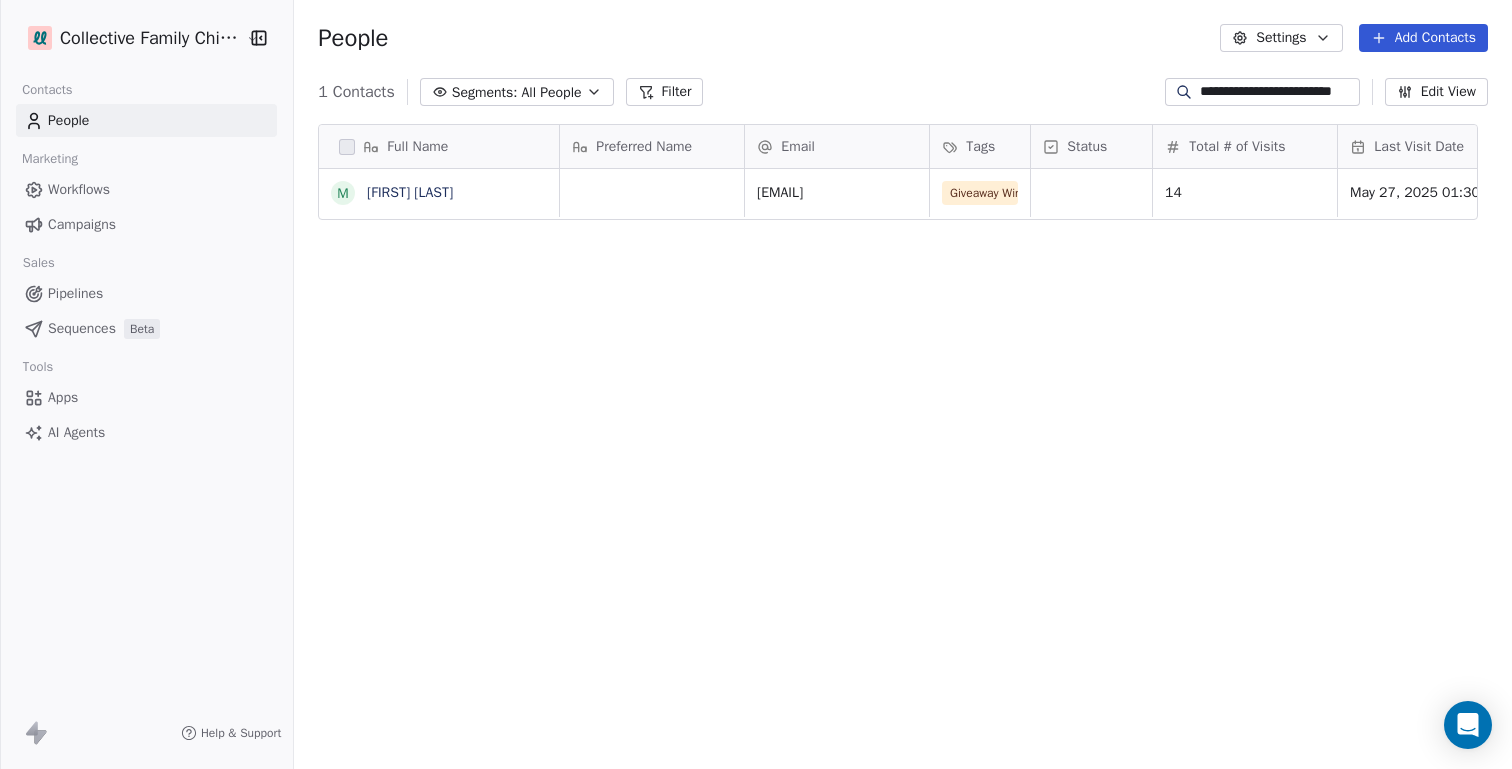 scroll, scrollTop: 0, scrollLeft: 43, axis: horizontal 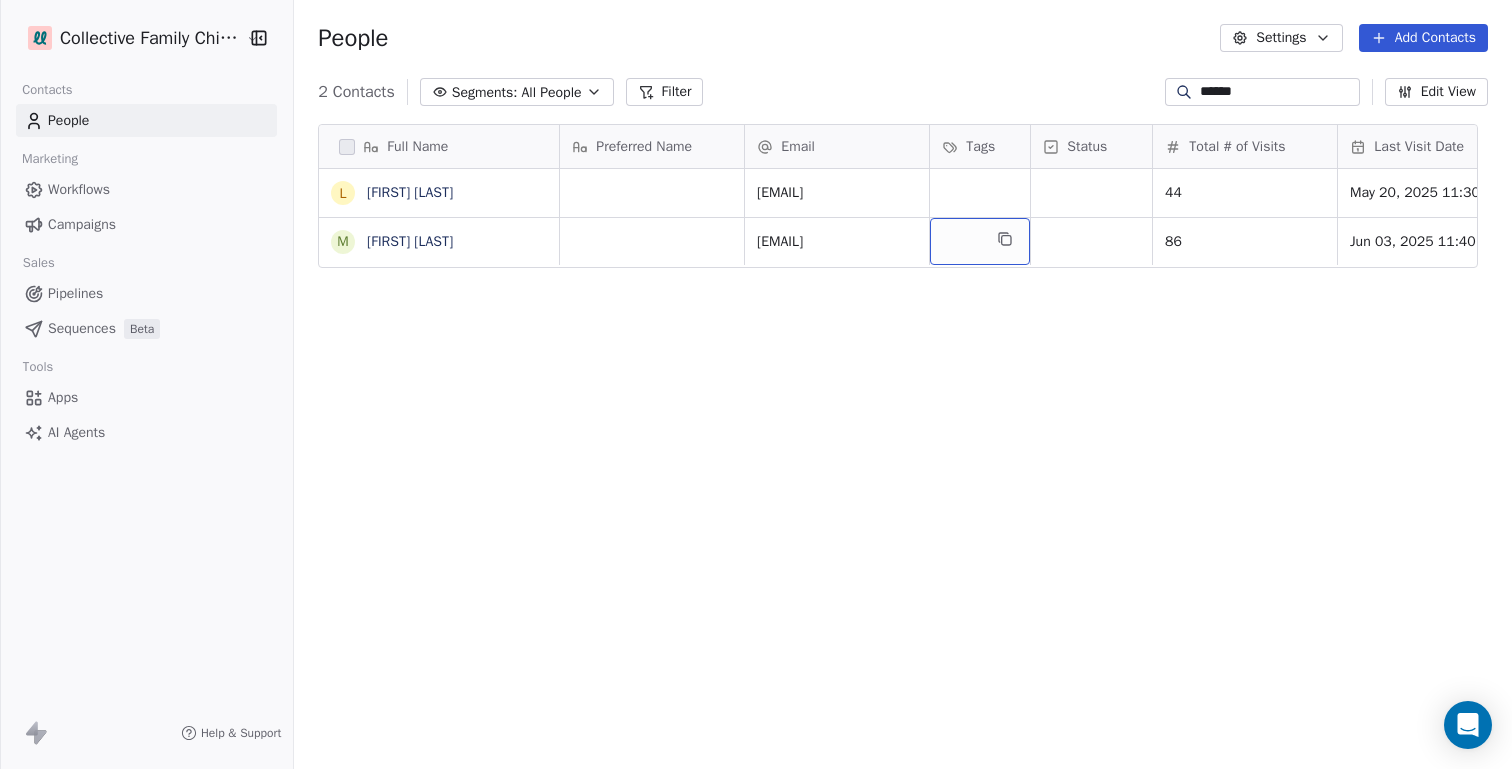 click at bounding box center (980, 241) 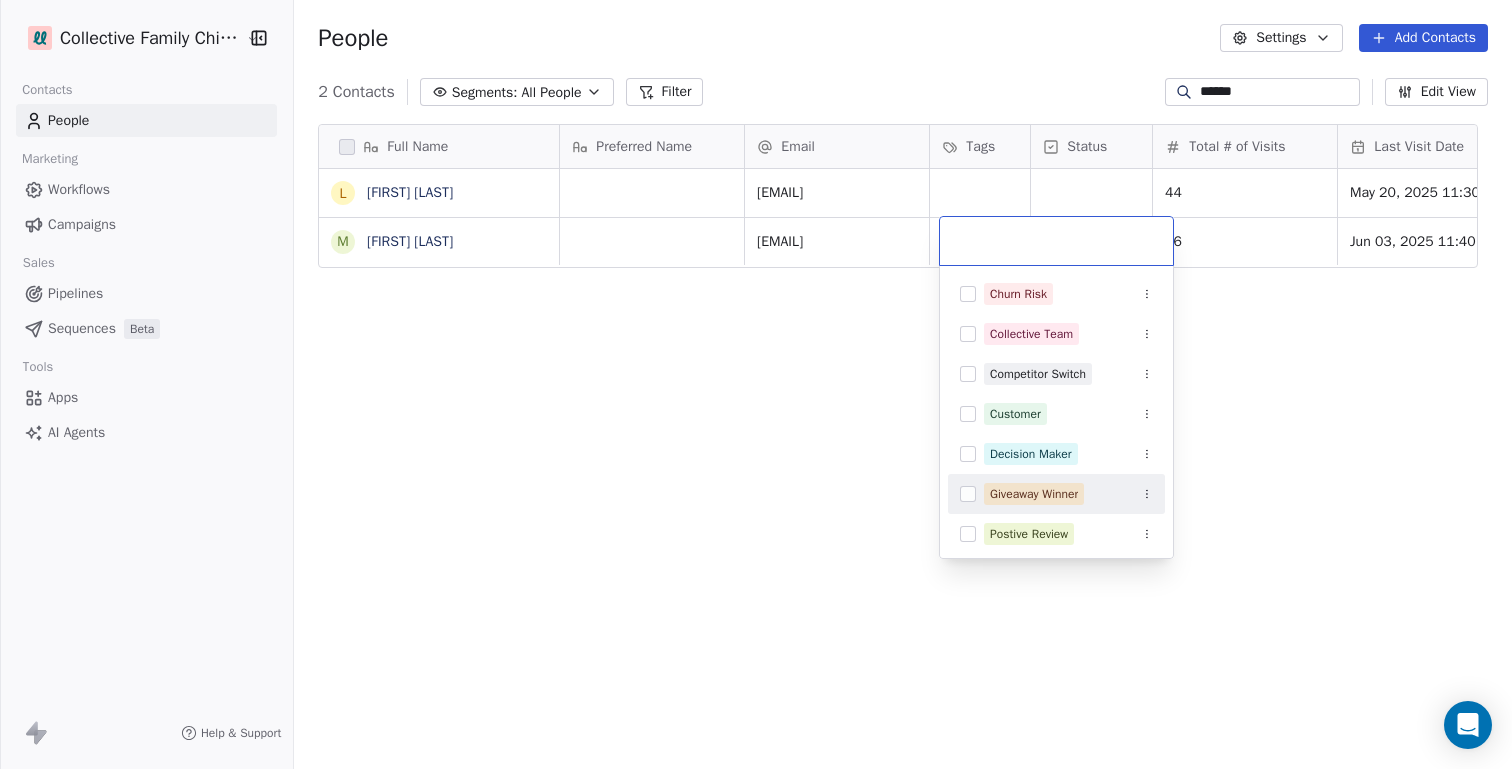 click at bounding box center [968, 494] 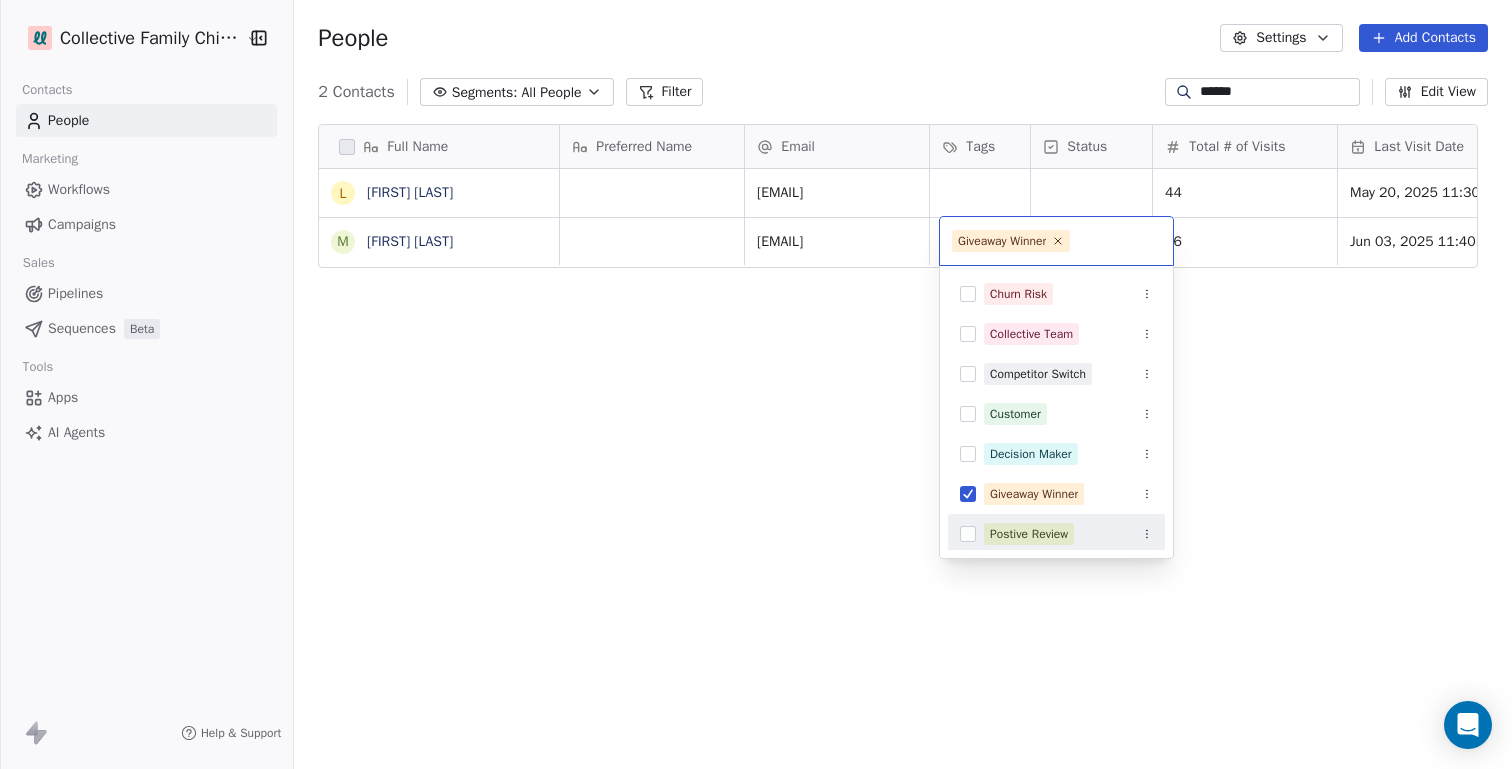 click on "Full Name L [LAST] [LAST] M [LAST] [LAST] Preferred Name Email Tags Status Total # of Visits Last Visit Date AMT Days Since Last Visit Patient Status Has Children [EMAIL] 44 May 20, 2025 11:30 AM True [EMAIL] 86 Jun 03, 2025 11:40 AM True
To pick up a draggable item, press the space bar.
While dragging, use the arrow keys to move the item.
Press space again to drop the item in its new position, or press escape to cancel.
Giveaway Winner Churn Risk Collective Team Competitor Switch Customer Decision Maker Giveaway Winner Postive Review Lead Partnership Price Sensitive VIP Webinar Attendee" at bounding box center [756, 459] 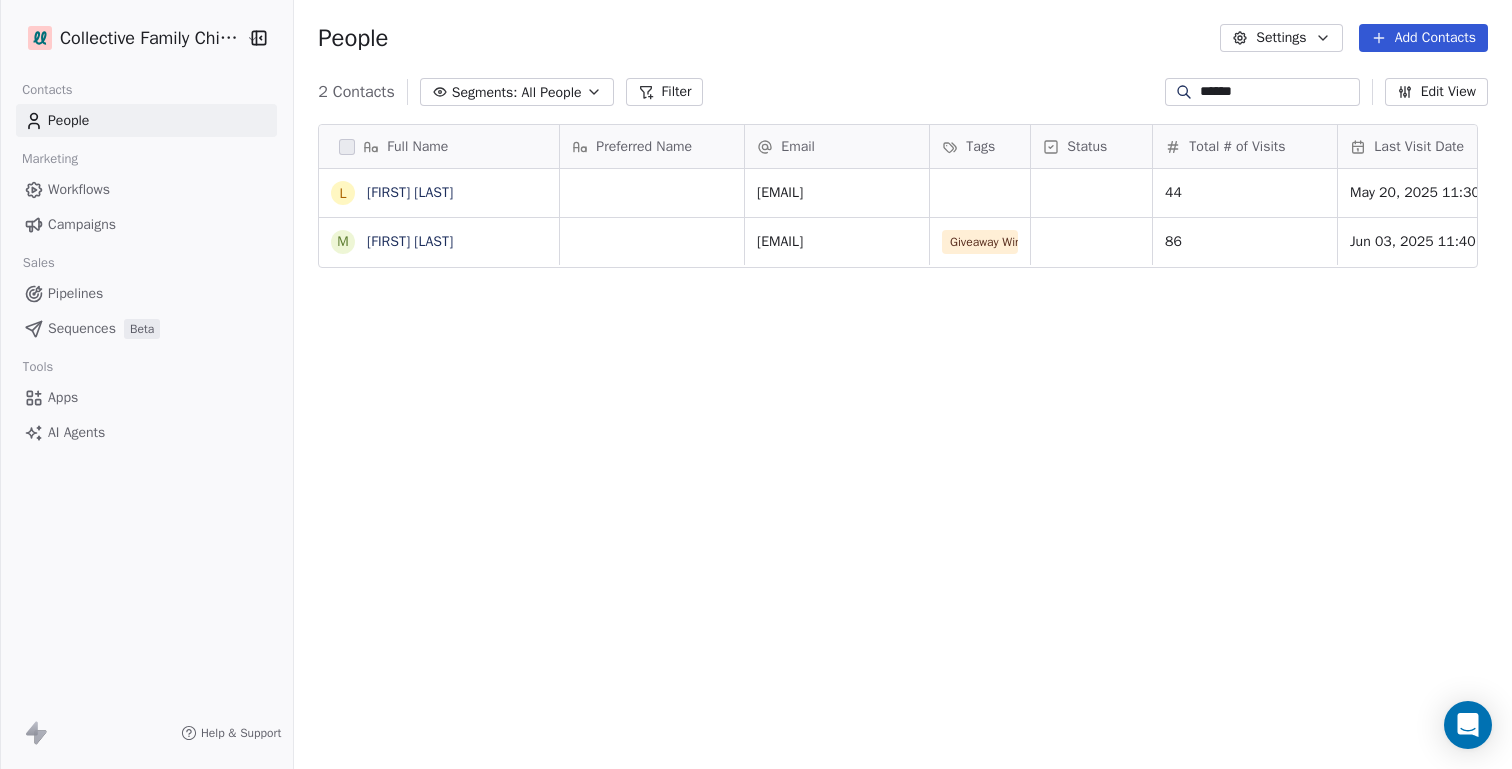 drag, startPoint x: 1273, startPoint y: 82, endPoint x: 1086, endPoint y: 94, distance: 187.38463 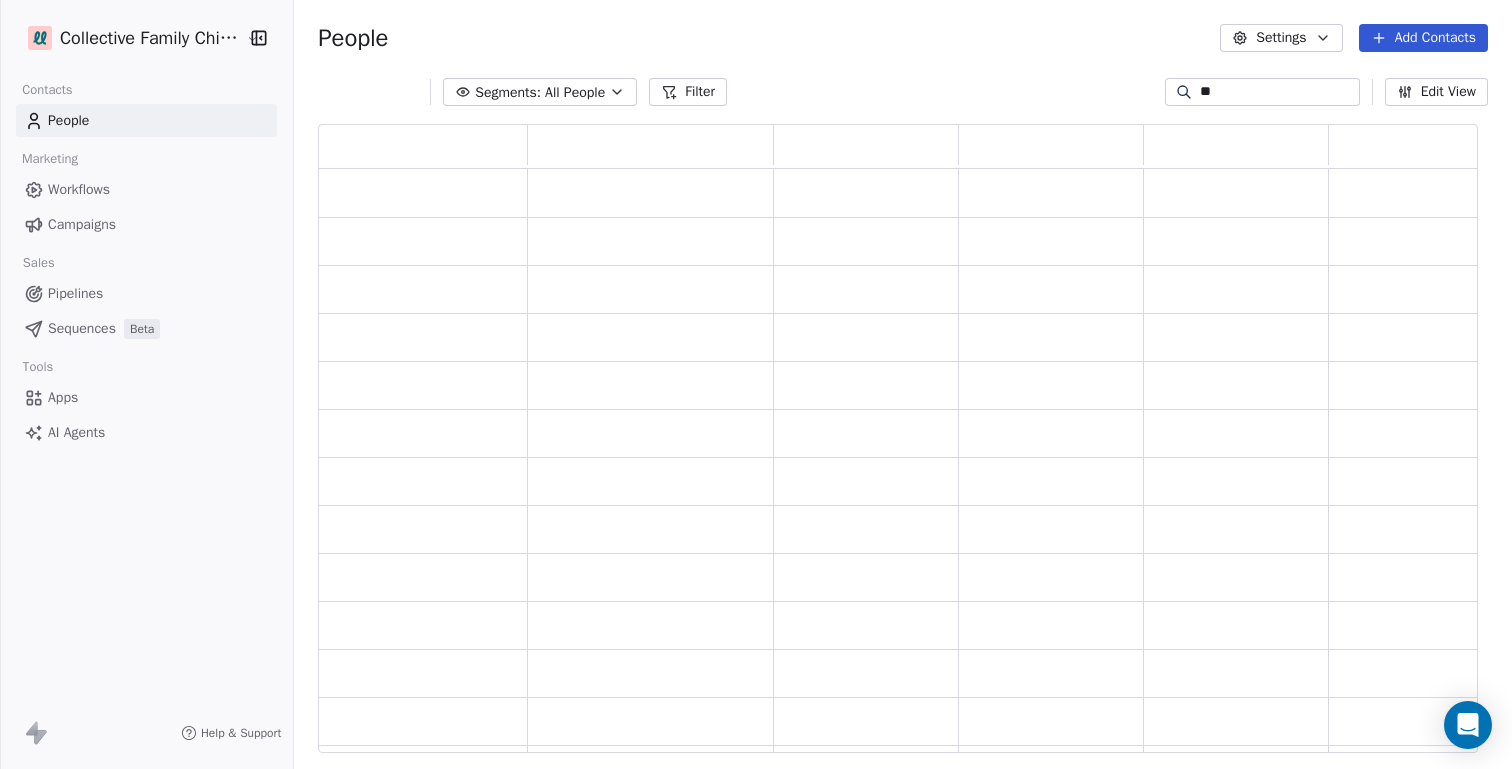 scroll, scrollTop: 16, scrollLeft: 16, axis: both 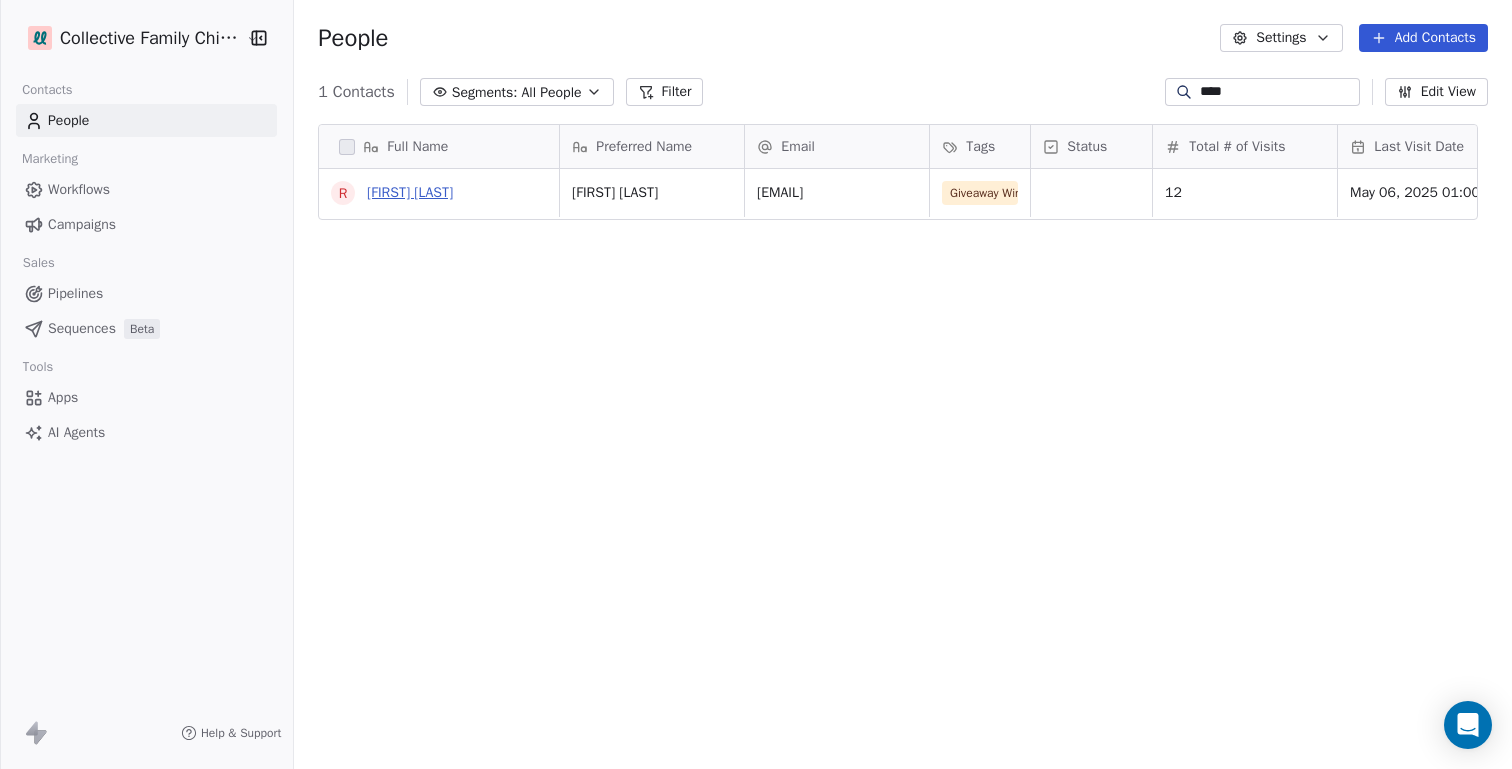 type on "****" 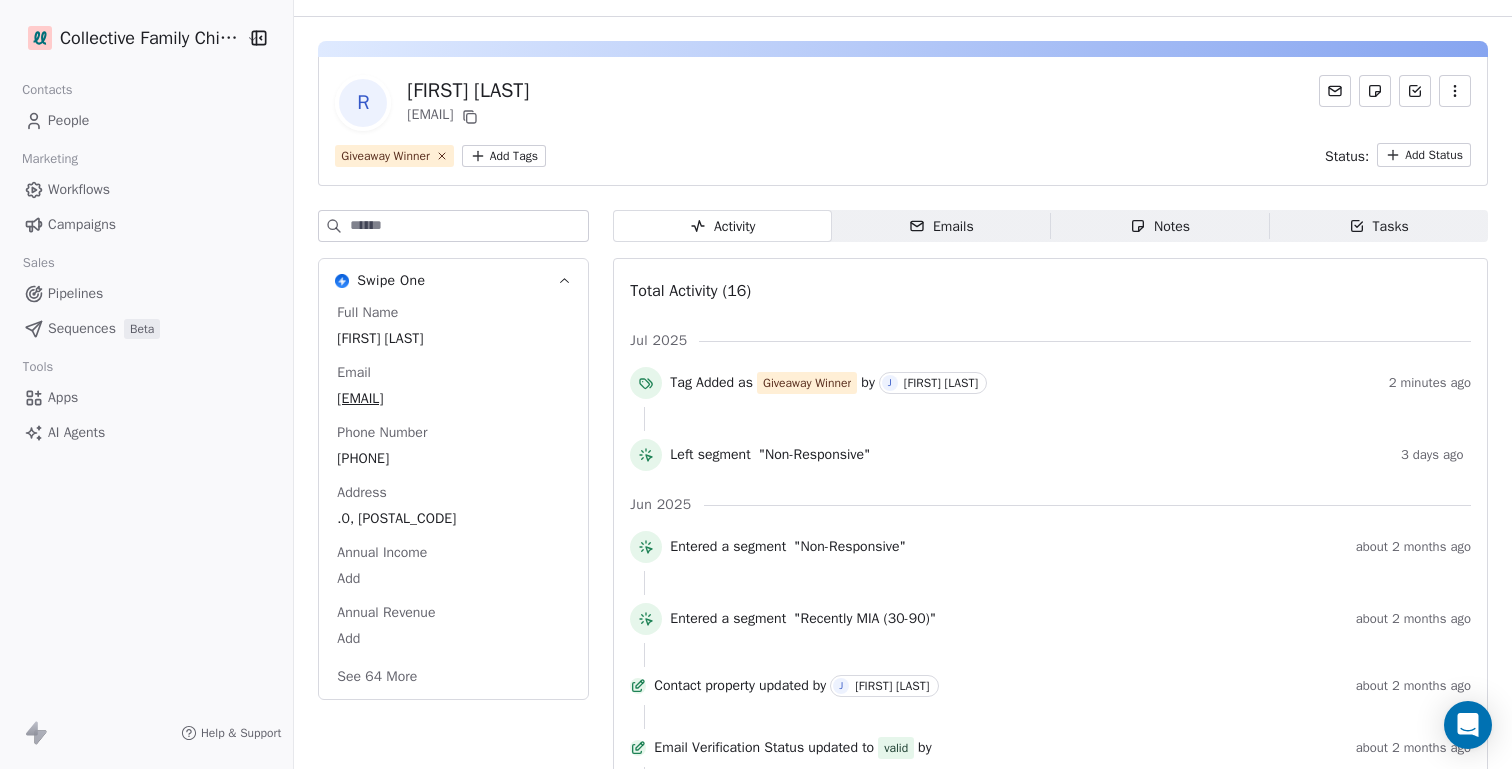 scroll, scrollTop: 0, scrollLeft: 0, axis: both 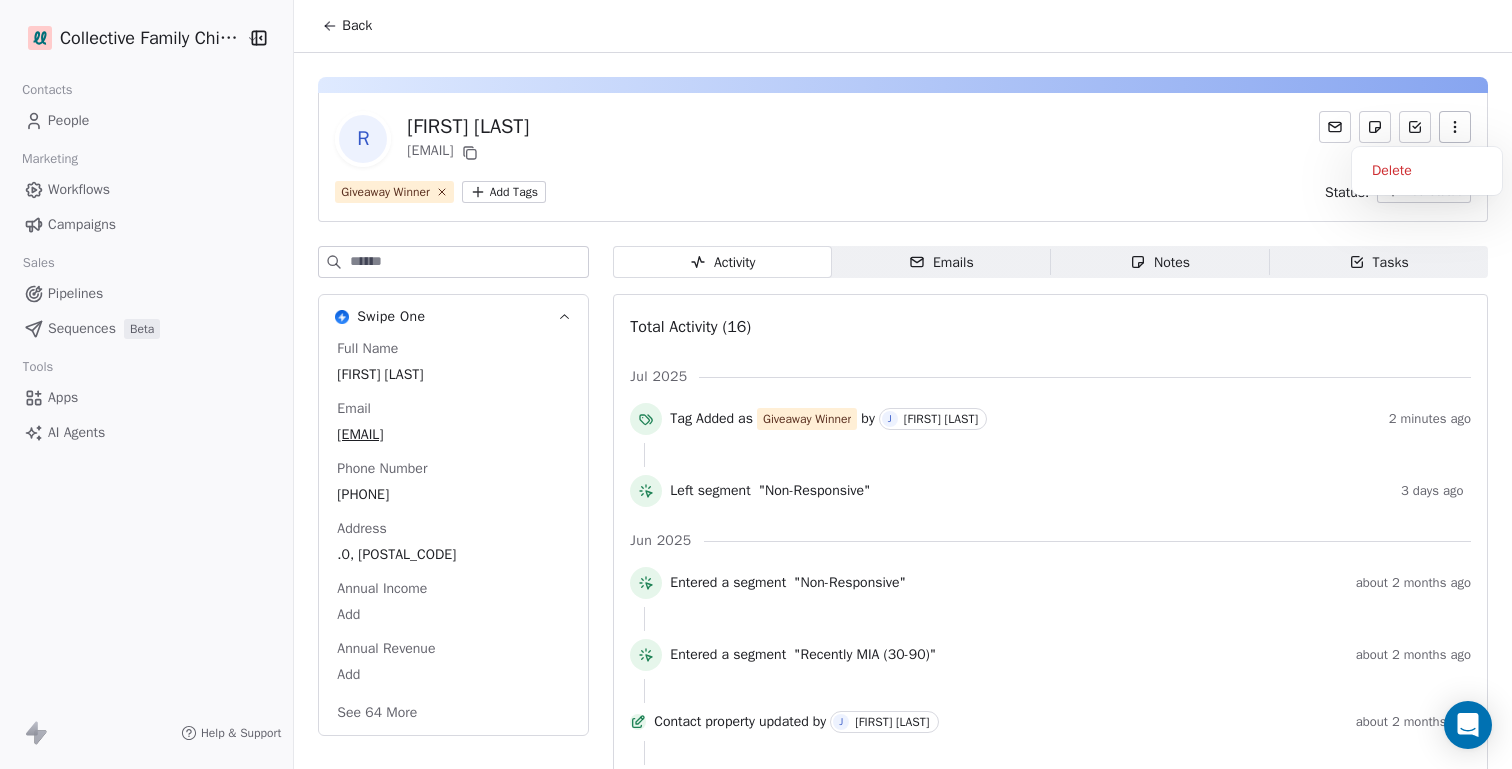 click 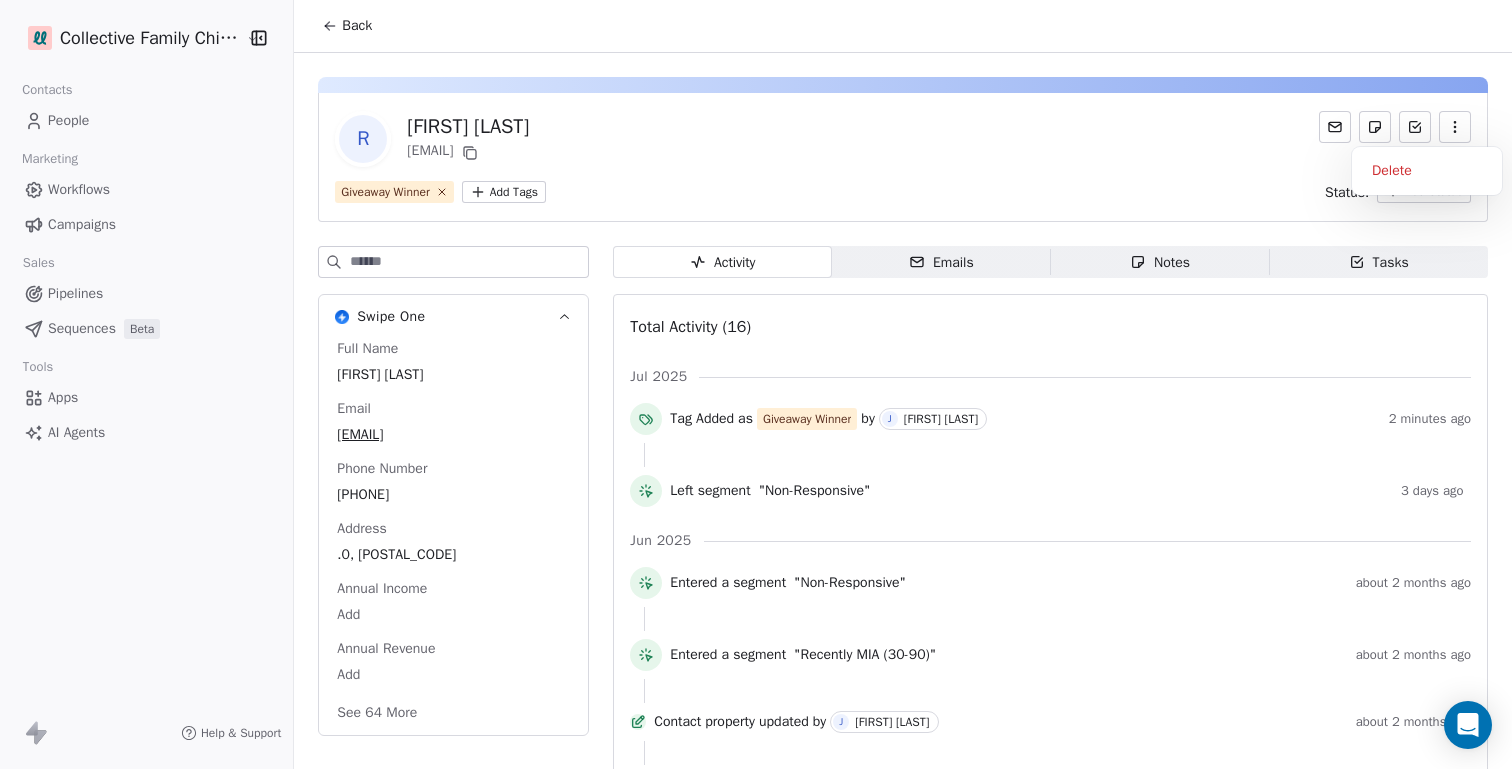 click 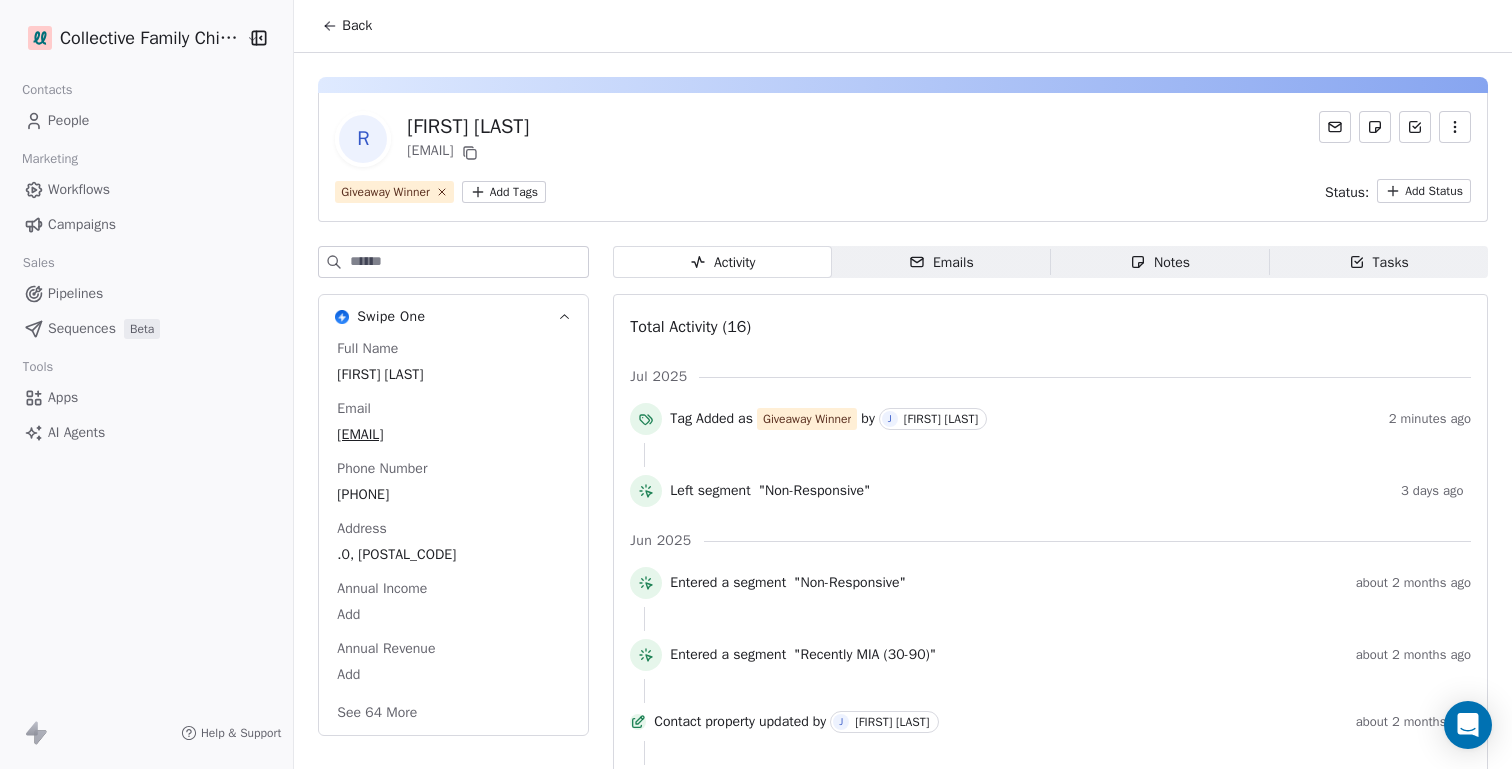 click on "Emails Emails" at bounding box center (941, 262) 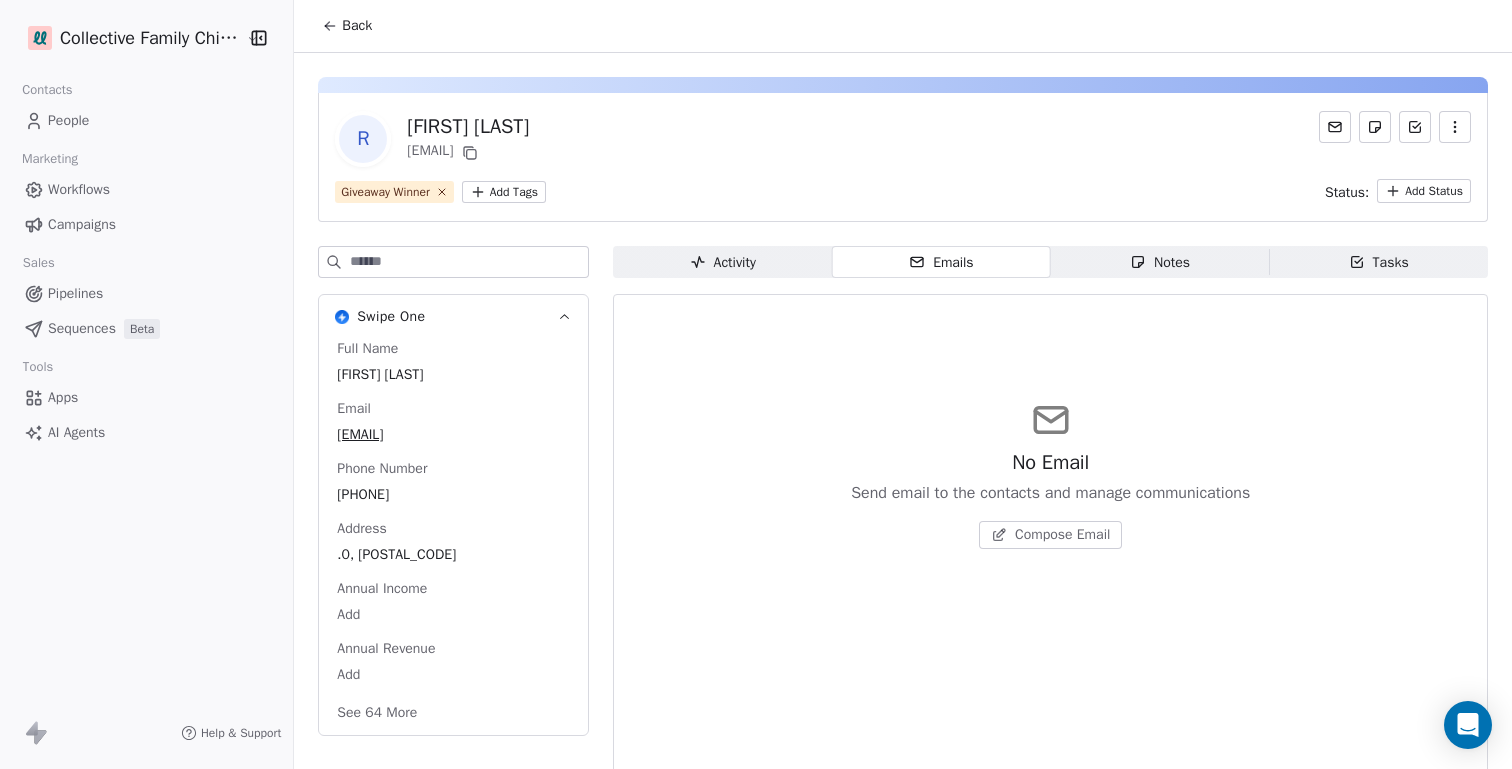click on "Activity Activity" at bounding box center [722, 262] 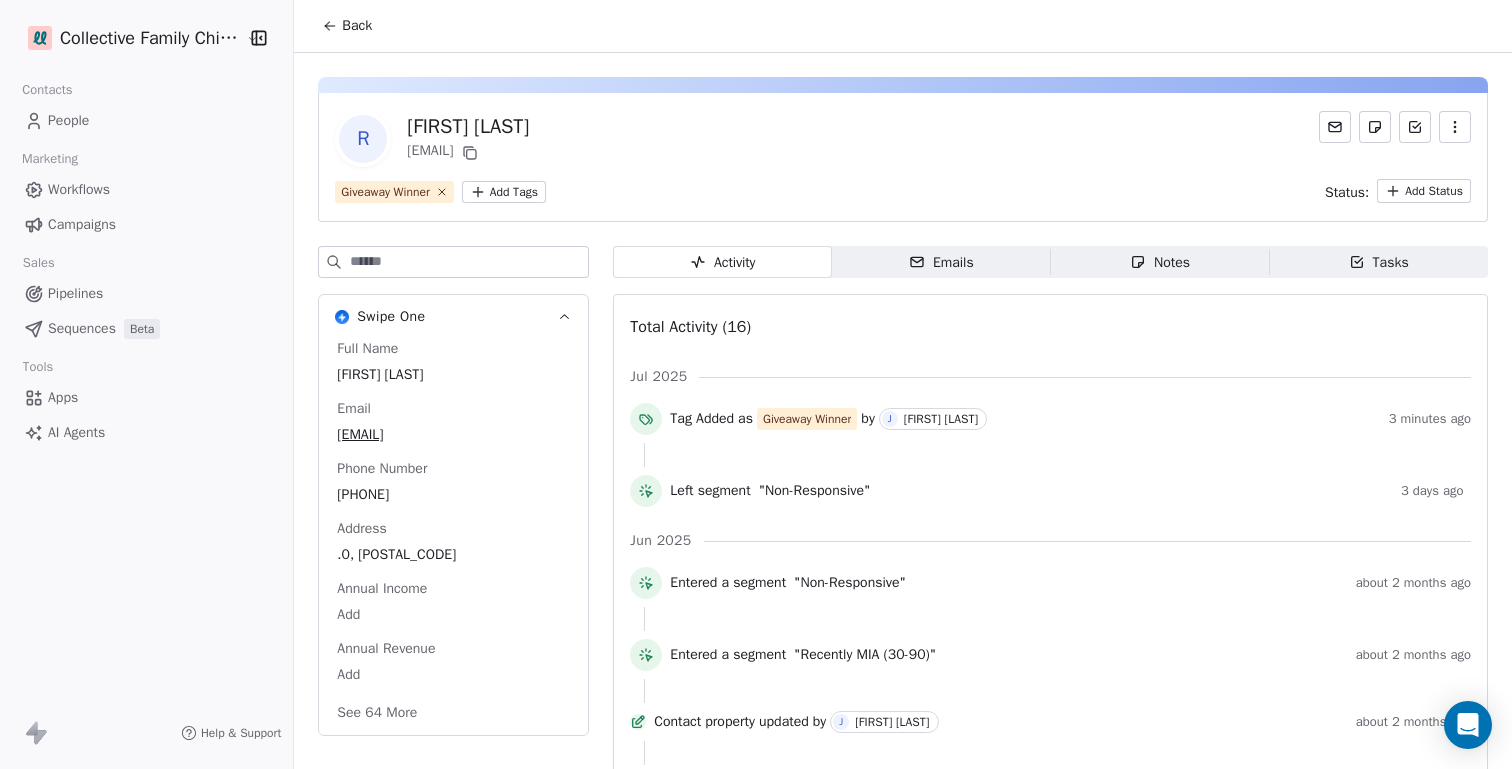 click on "Back" at bounding box center [357, 26] 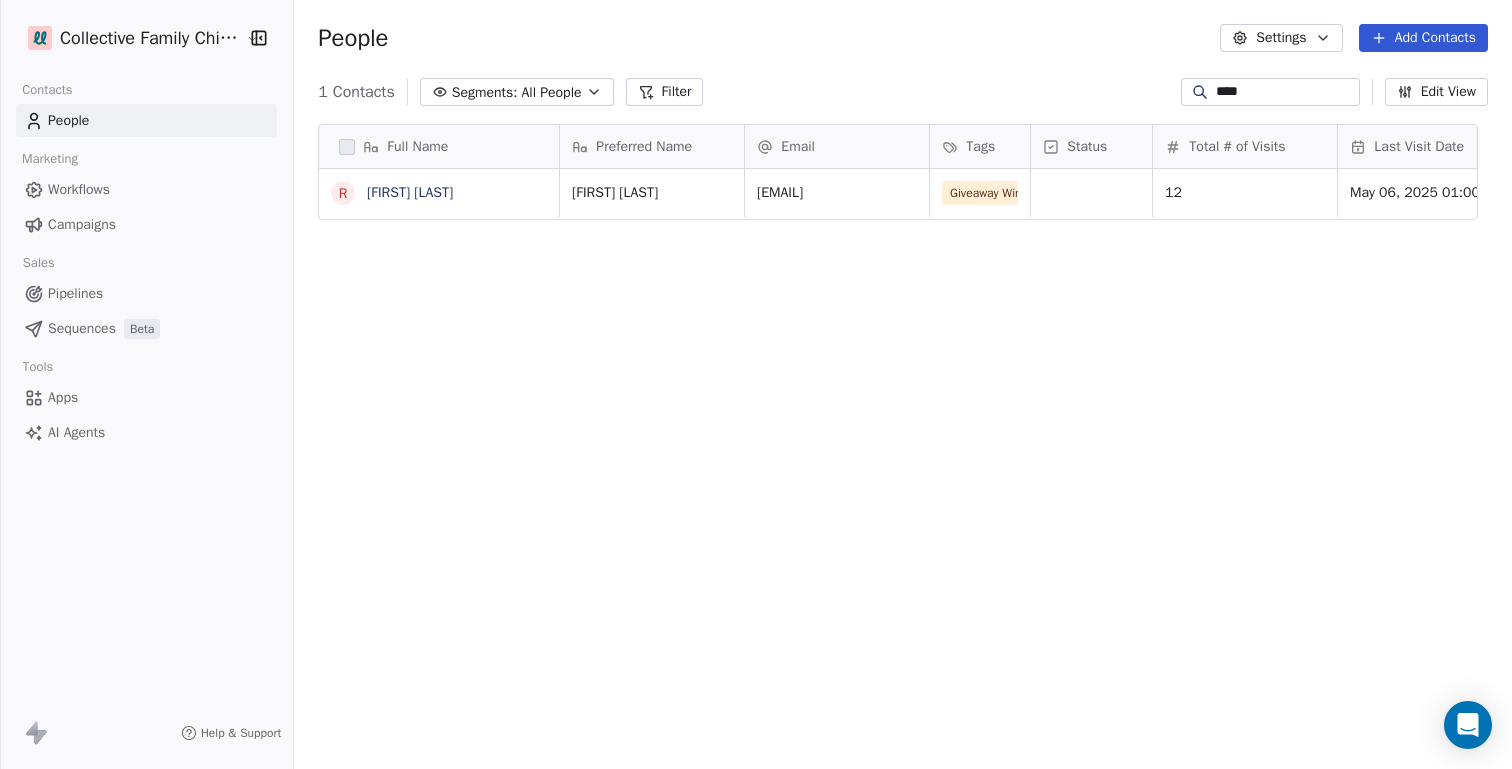 scroll, scrollTop: 16, scrollLeft: 16, axis: both 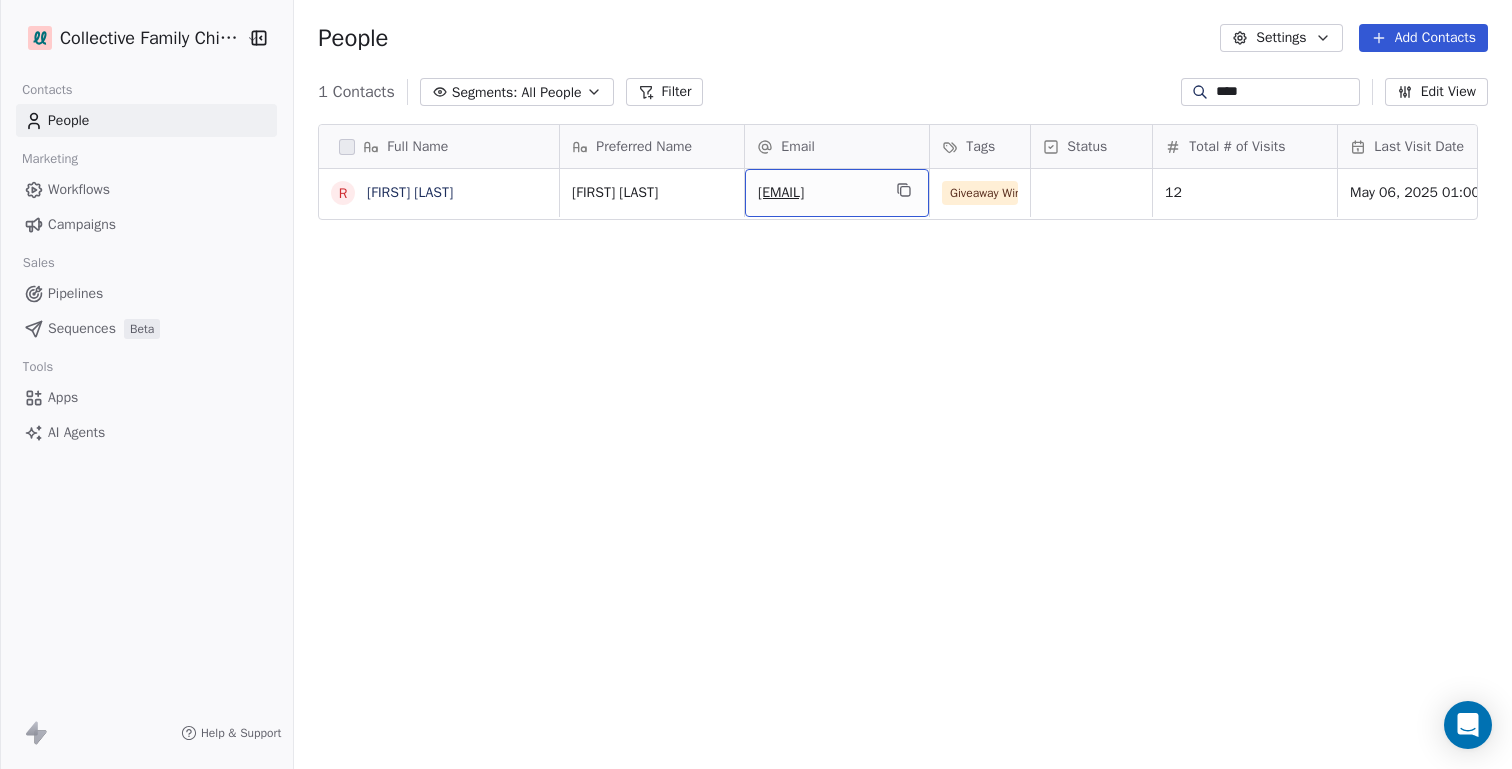 click on "[EMAIL]" at bounding box center [837, 193] 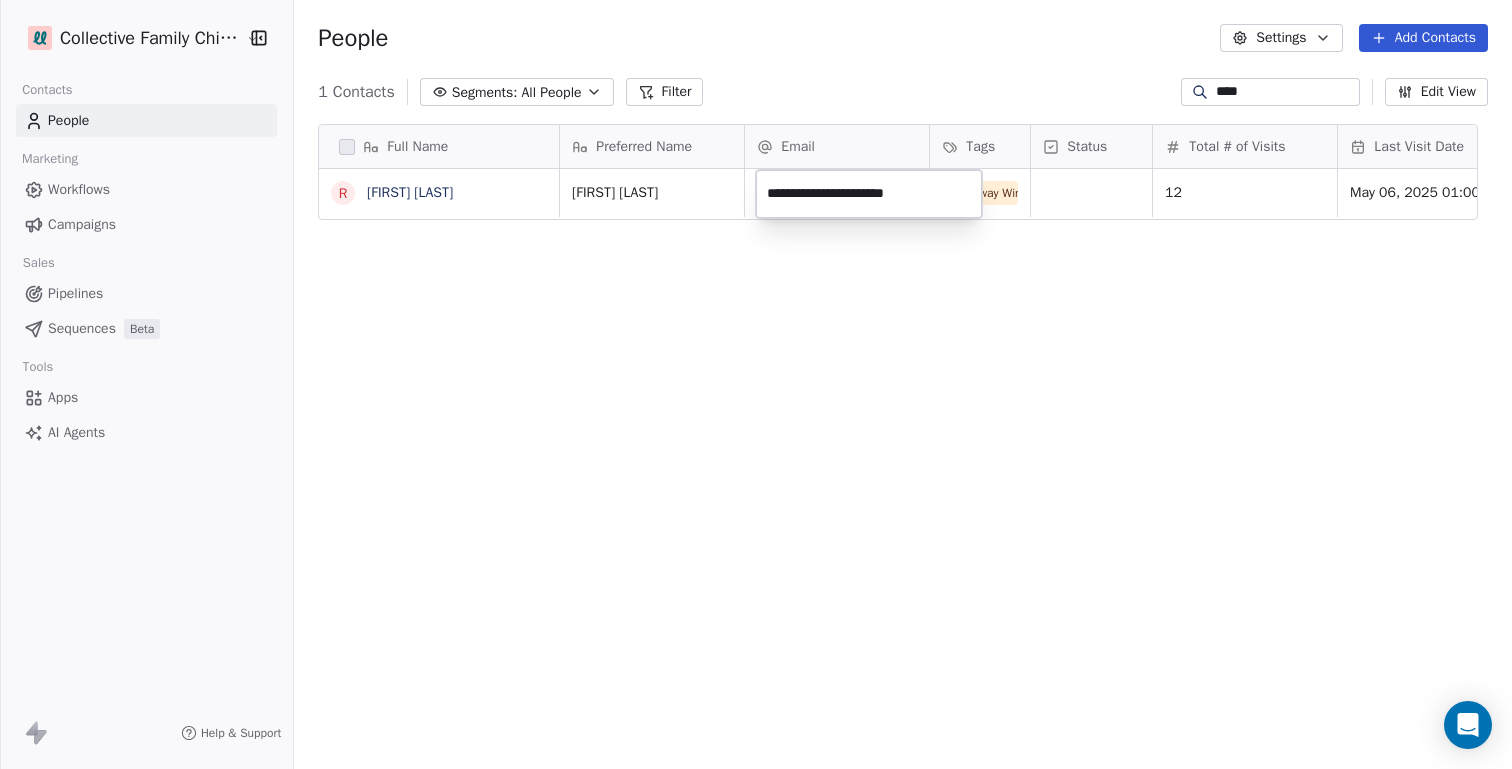drag, startPoint x: 934, startPoint y: 196, endPoint x: 766, endPoint y: 195, distance: 168.00298 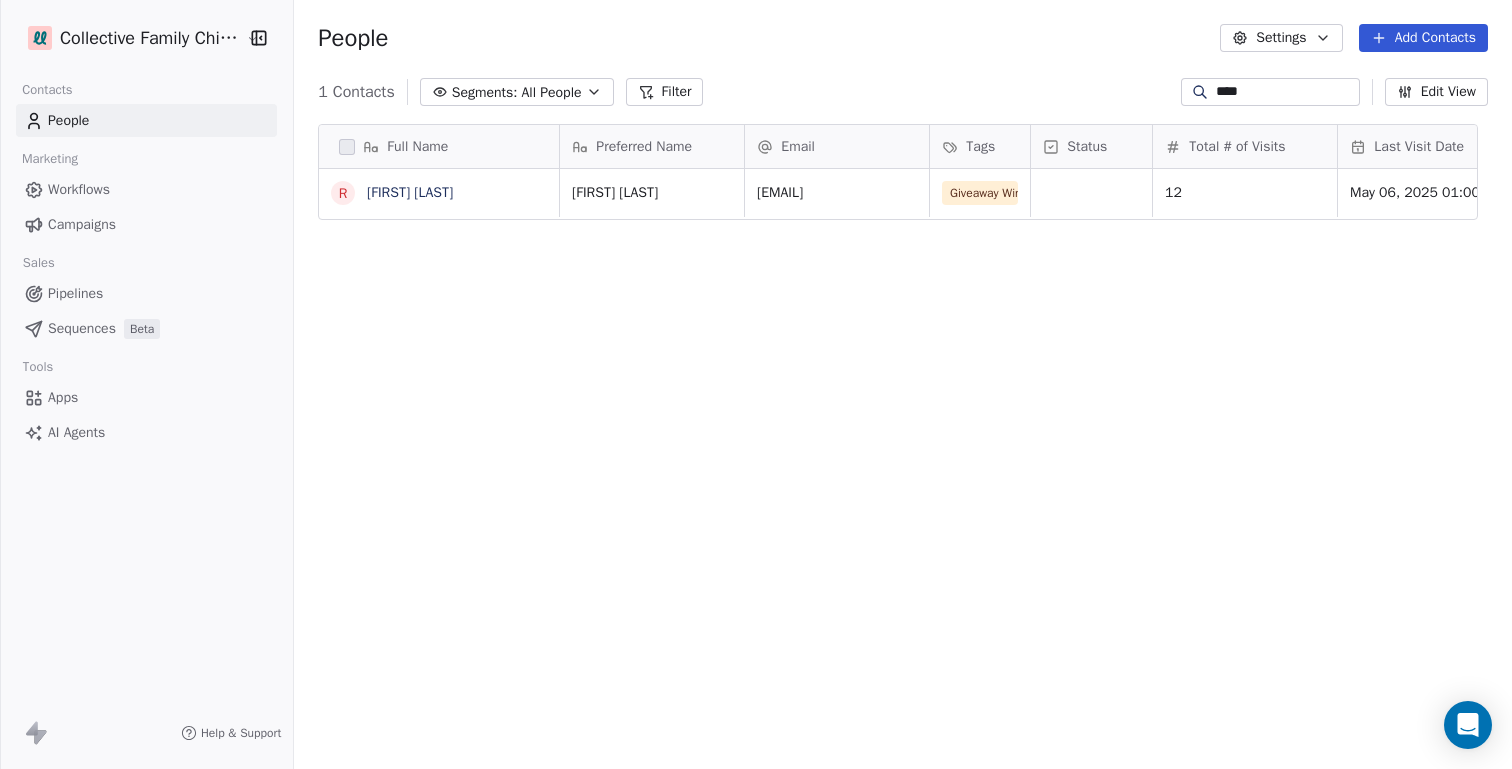 click on "Full Name [FIRST] [LAST] Preferred Name Email Tags Status Total # of Visits Last Visit Date AMT Days Since Last Visit Patient Status Has Children [FIRST] [LAST] [EMAIL] Giveaway Winner 12 May 06, 2025 01:00 PM True
To pick up a draggable item, press the space bar.
While dragging, use the arrow keys to move the item.
Press space again to drop the item in its new position, or press escape to cancel." at bounding box center [903, 446] 